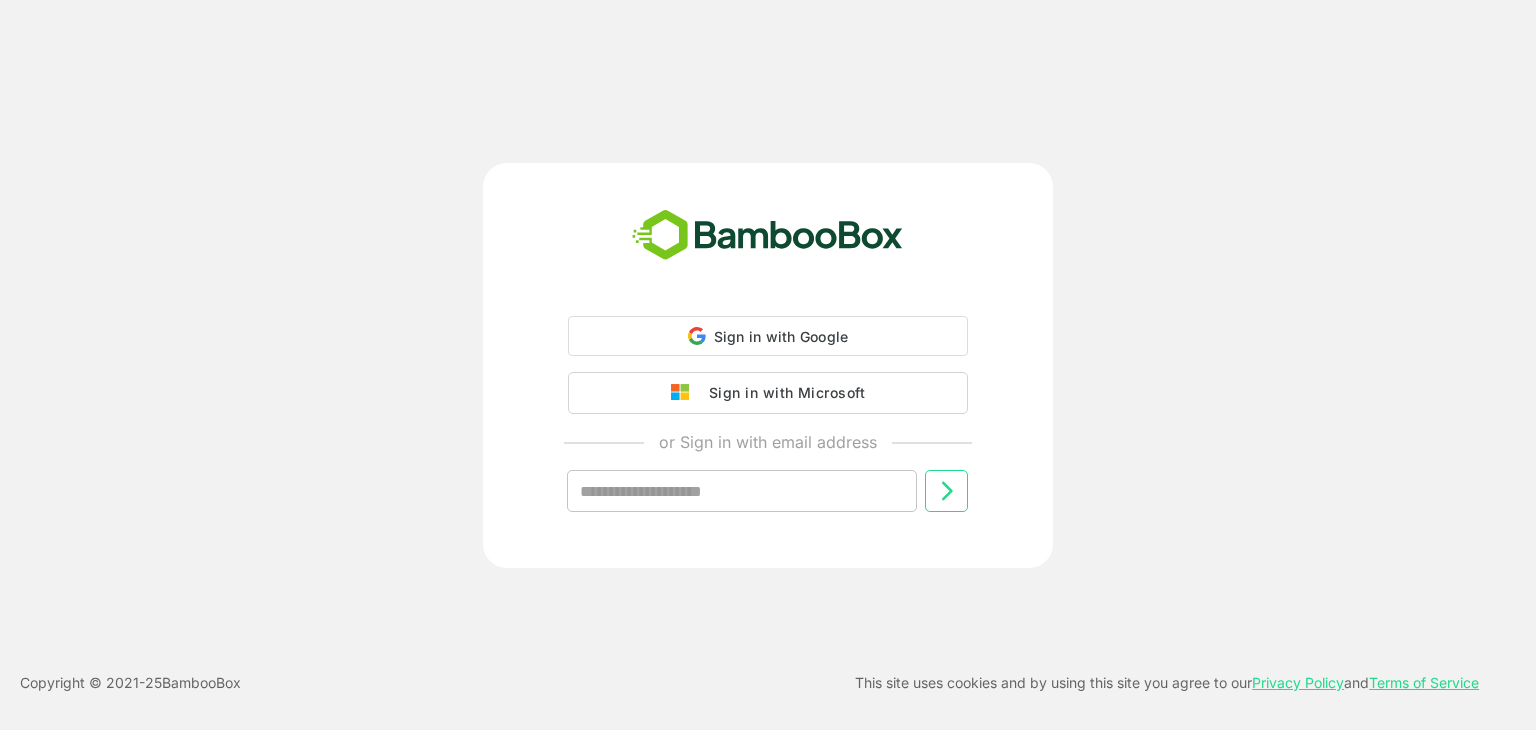 scroll, scrollTop: 0, scrollLeft: 0, axis: both 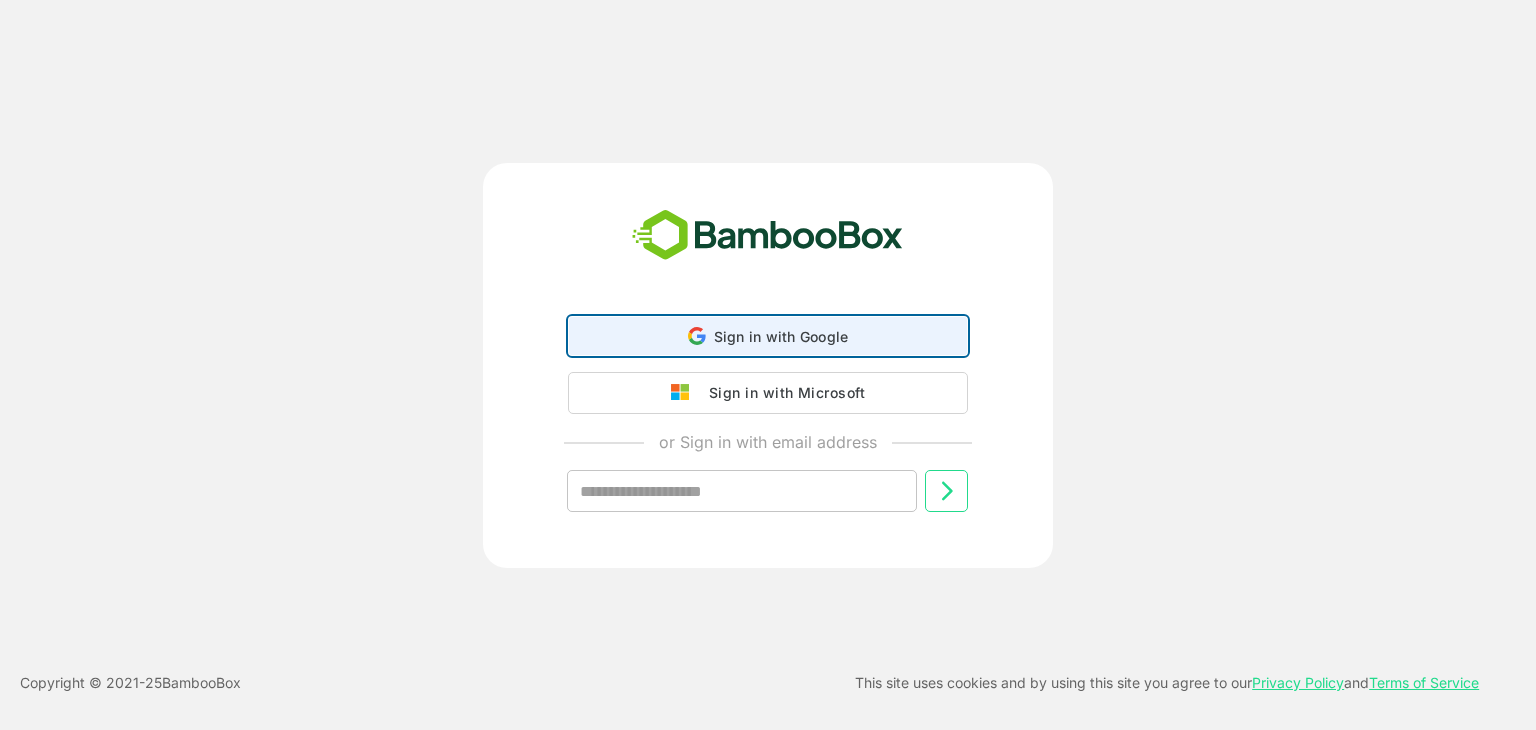 click on "Sign in with Google" at bounding box center [781, 336] 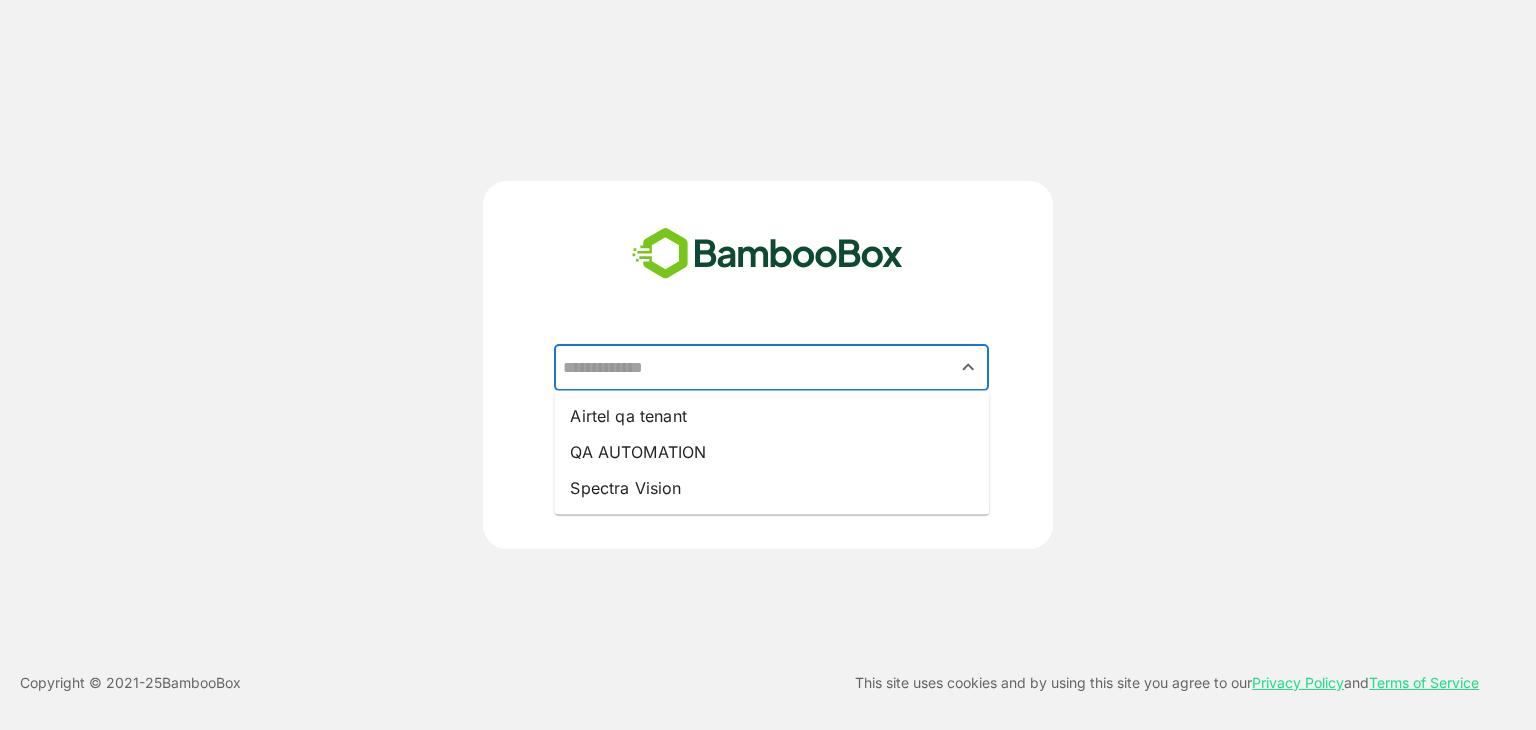 click at bounding box center [771, 368] 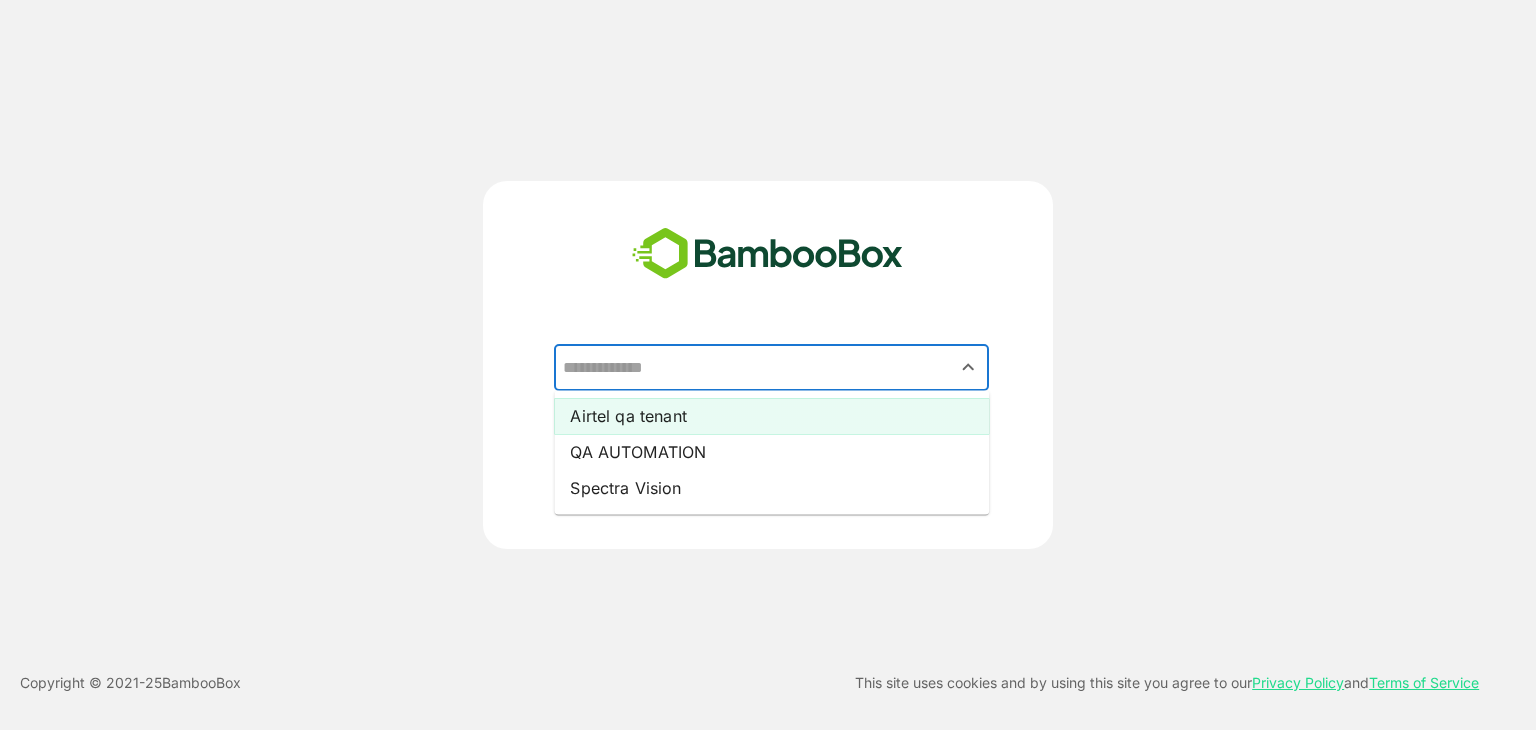 click on "Airtel qa tenant" at bounding box center [771, 416] 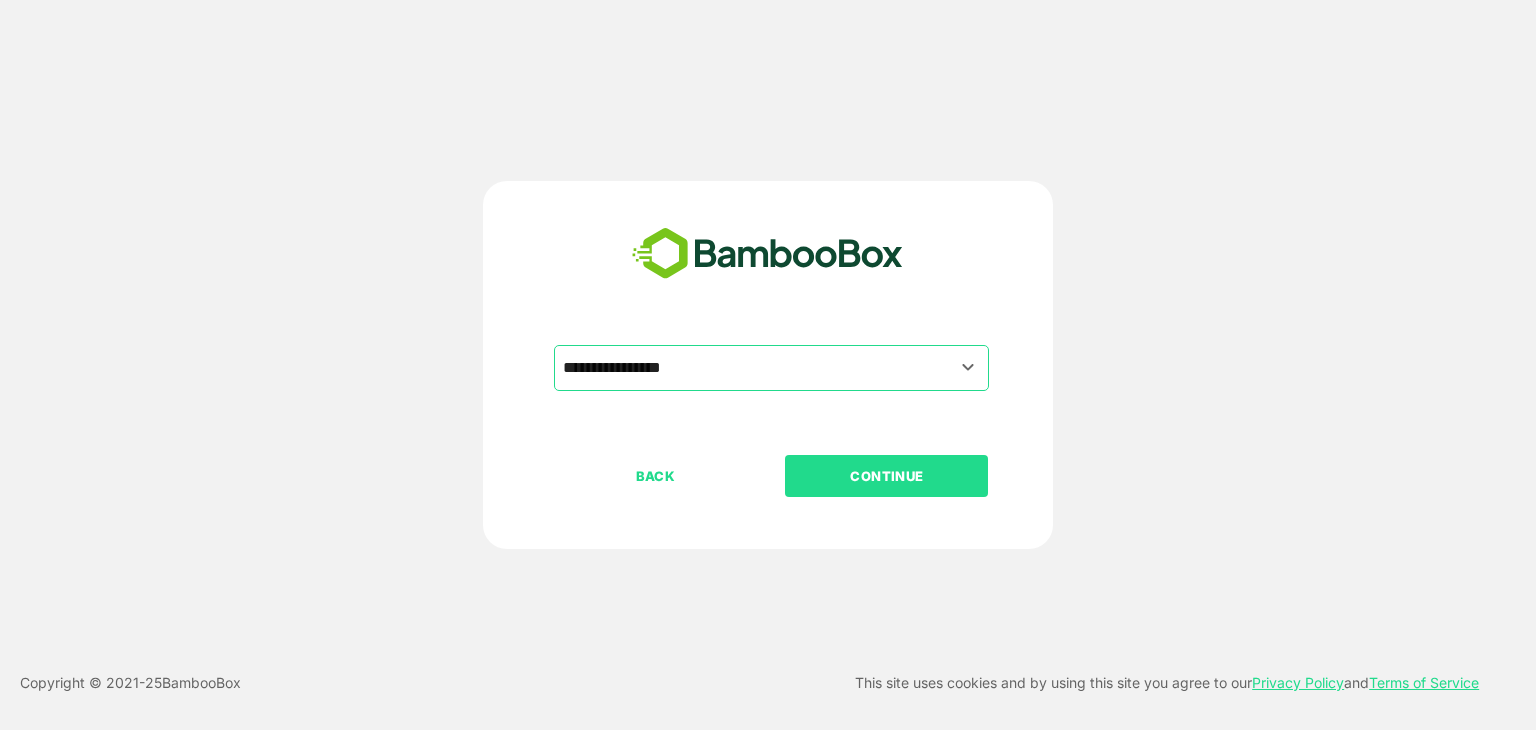 click on "CONTINUE" at bounding box center (886, 476) 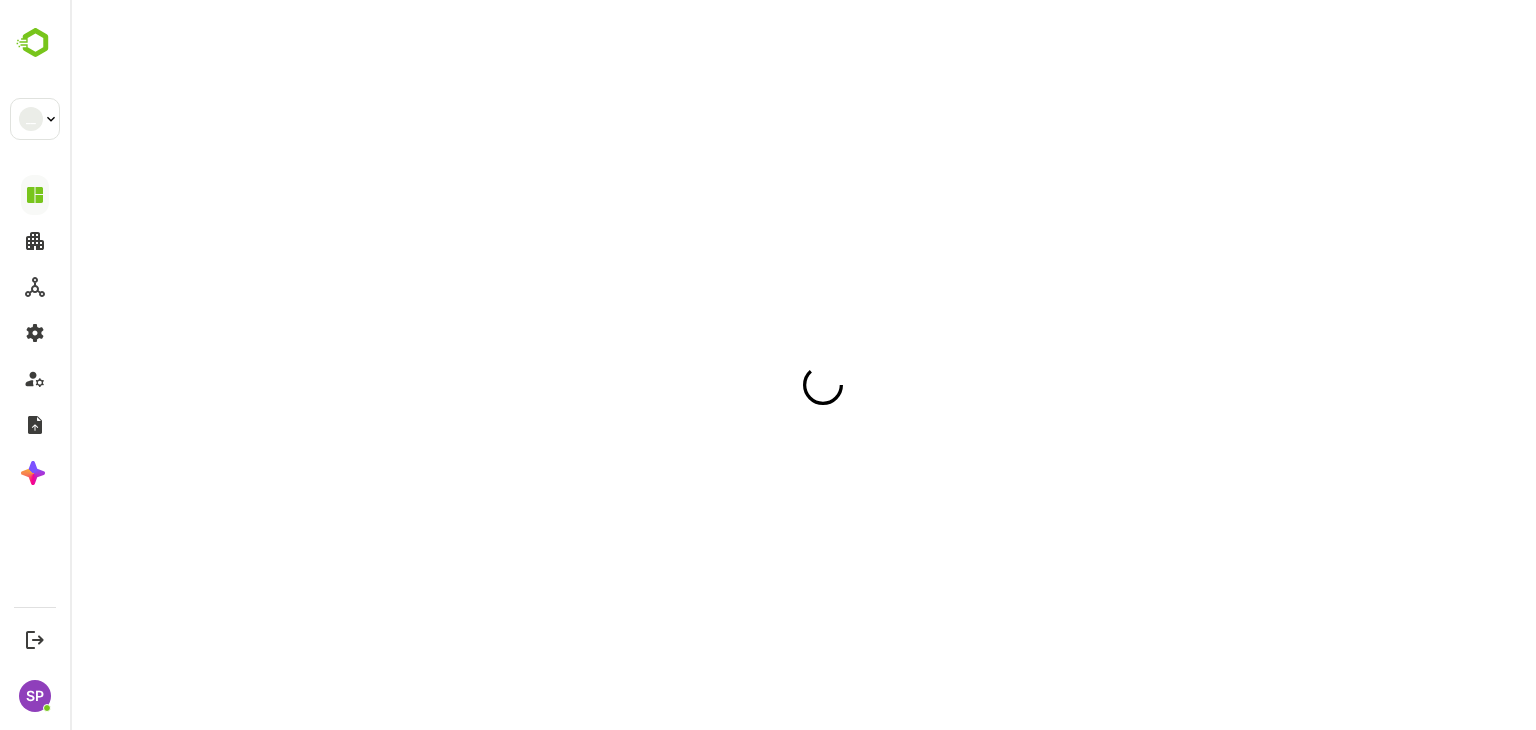 scroll, scrollTop: 0, scrollLeft: 0, axis: both 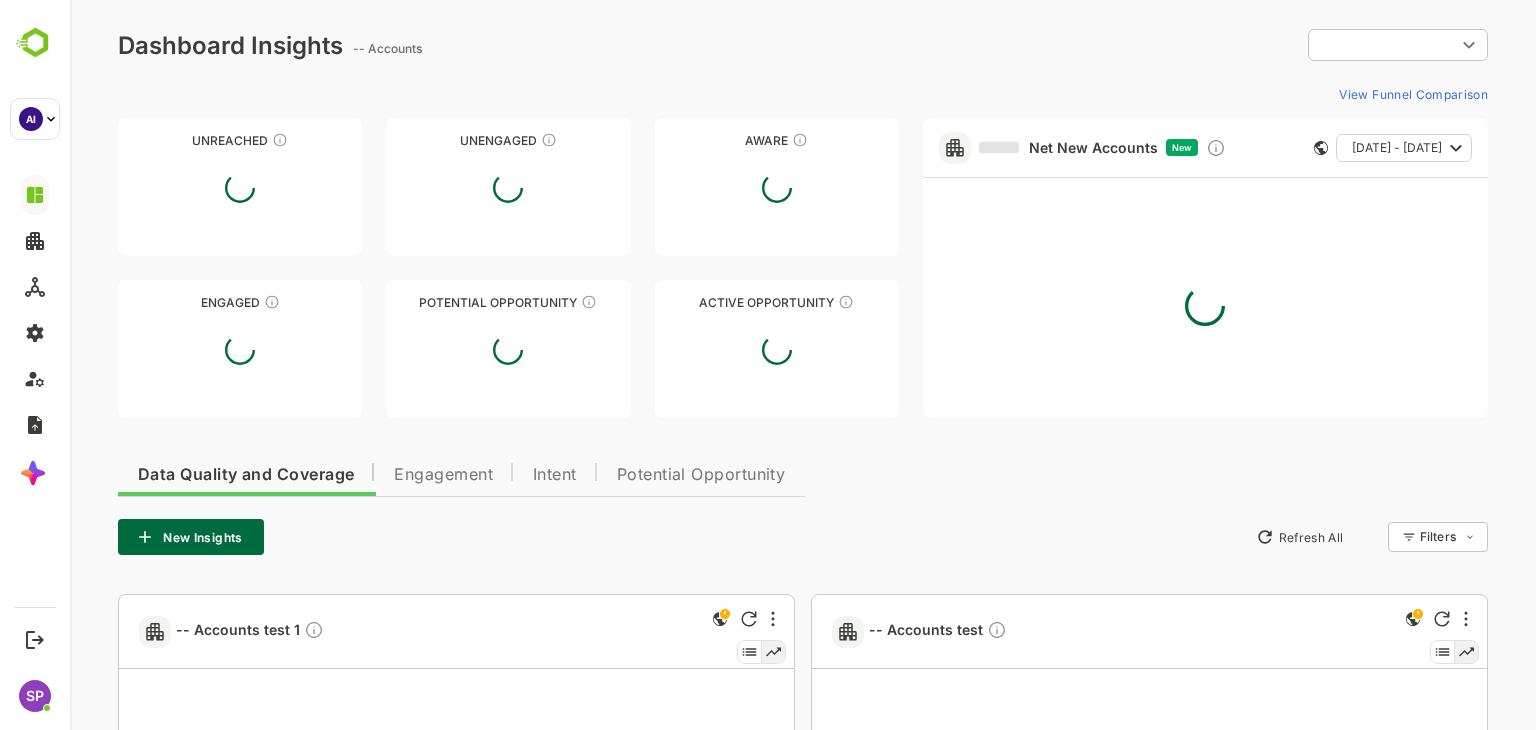 type on "**********" 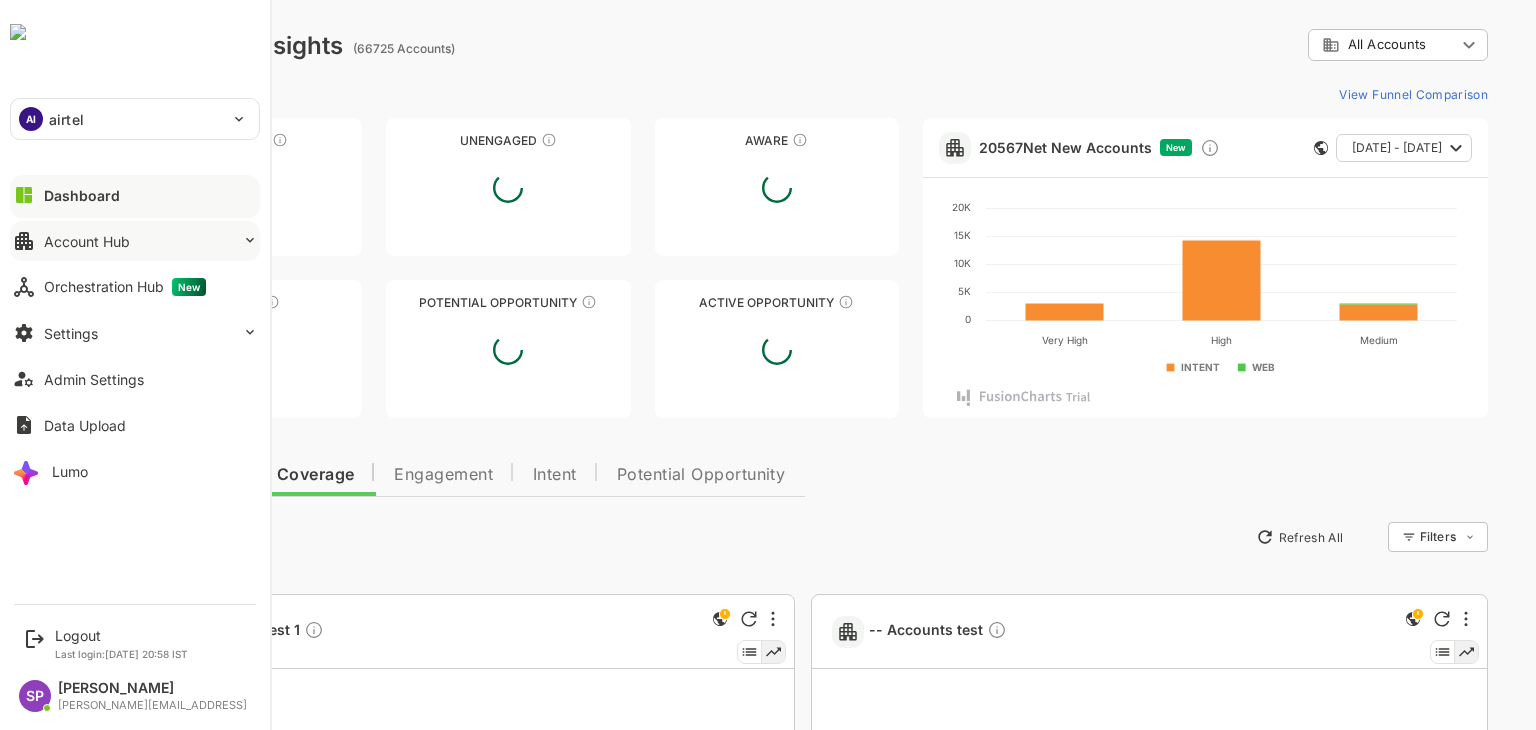 click on "Account Hub" at bounding box center [135, 241] 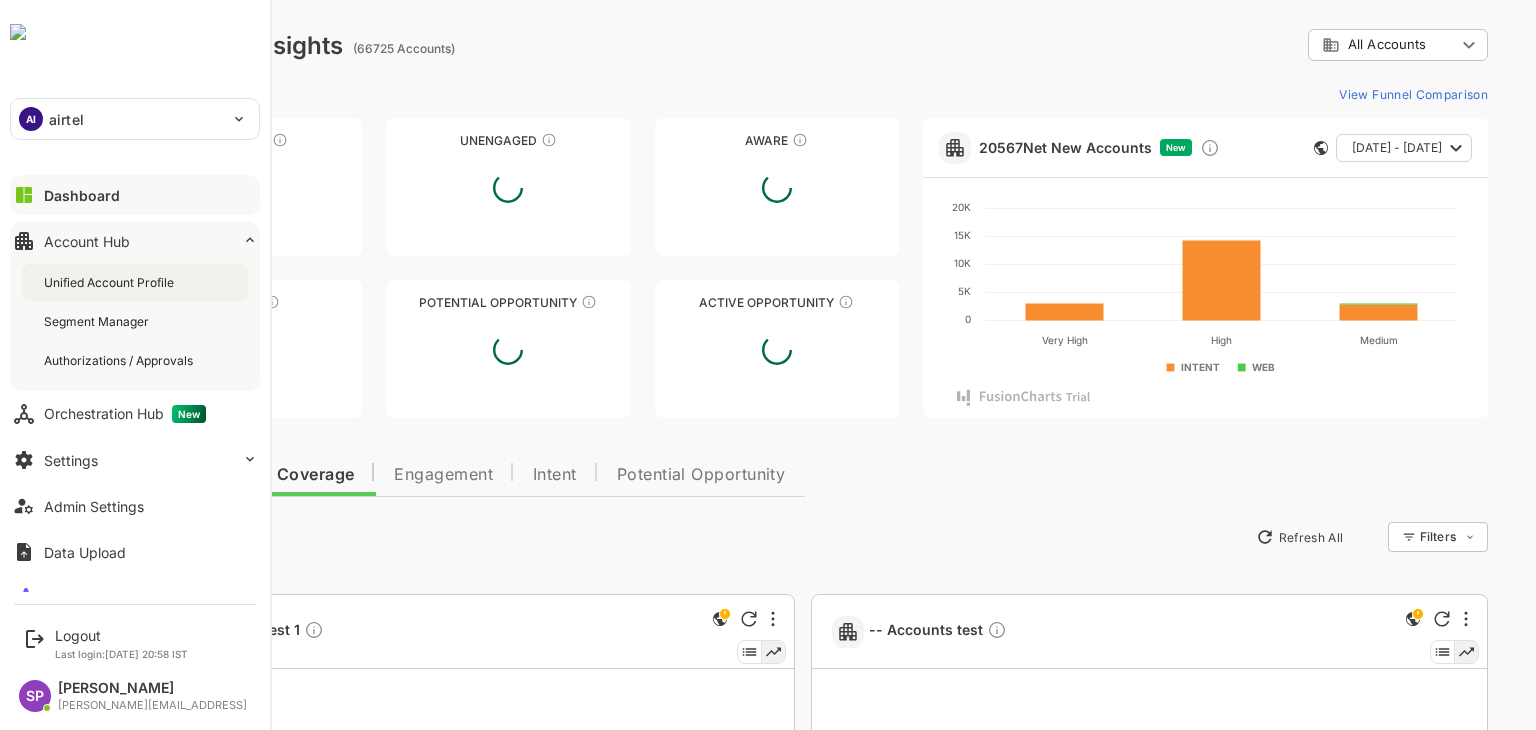 click on "Unified Account Profile" at bounding box center [111, 282] 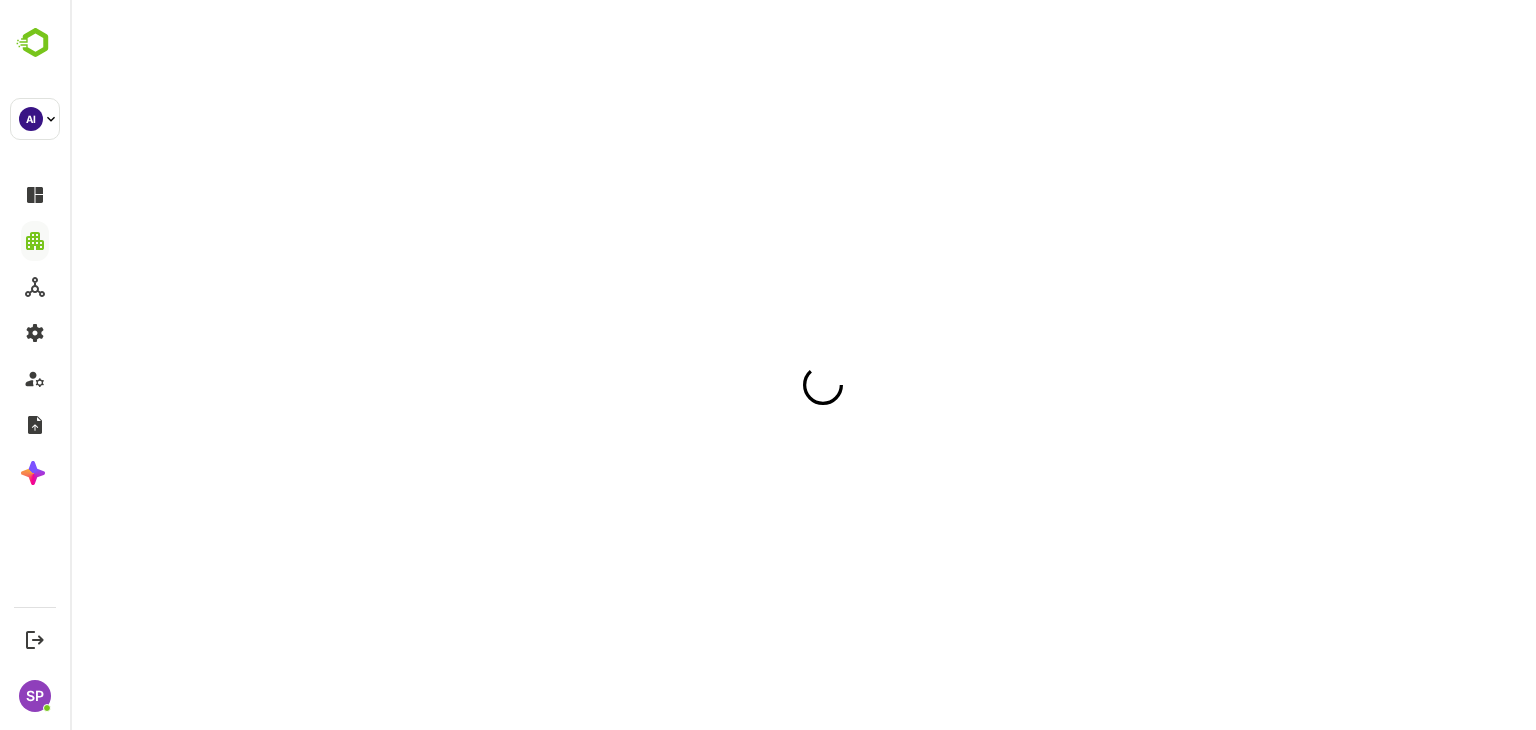 scroll, scrollTop: 0, scrollLeft: 0, axis: both 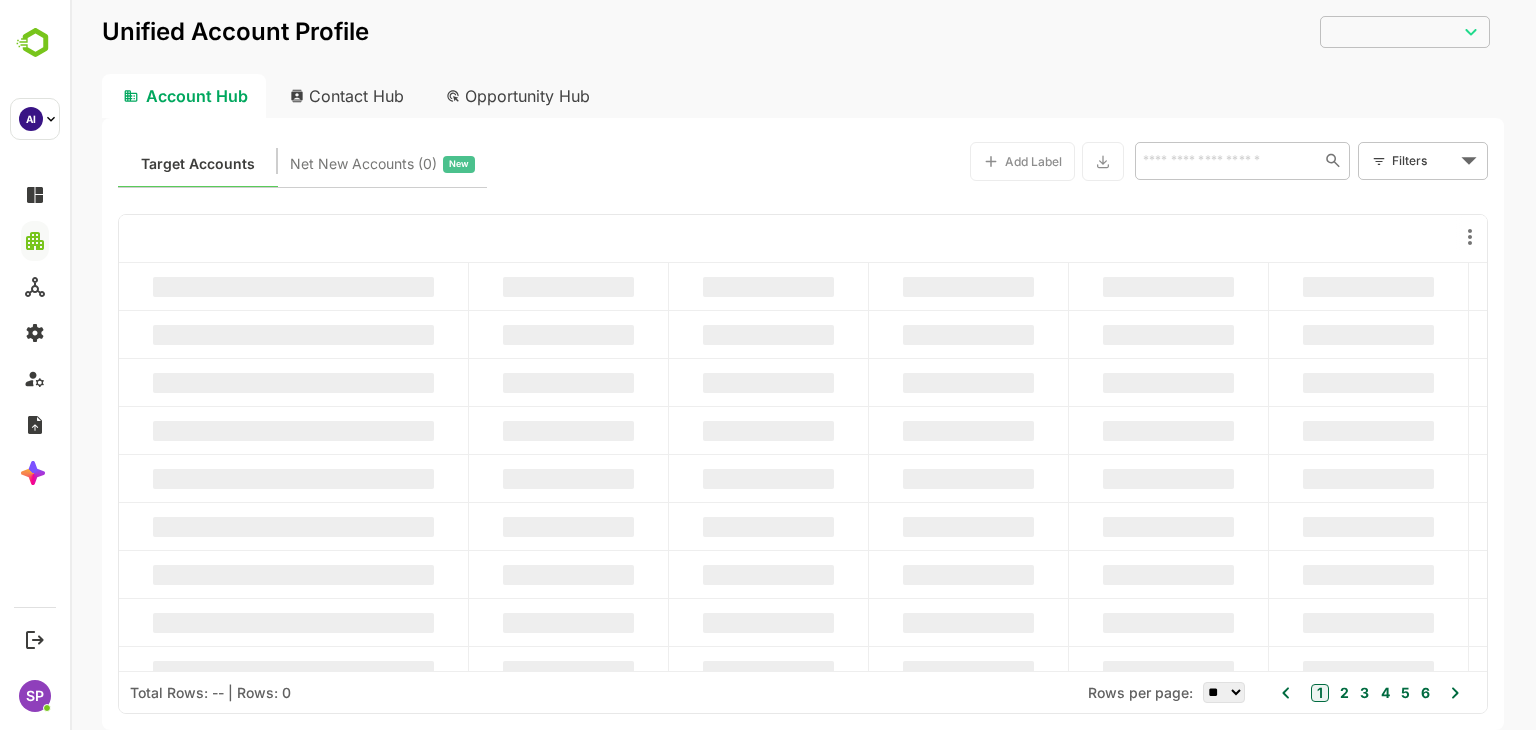 type on "**********" 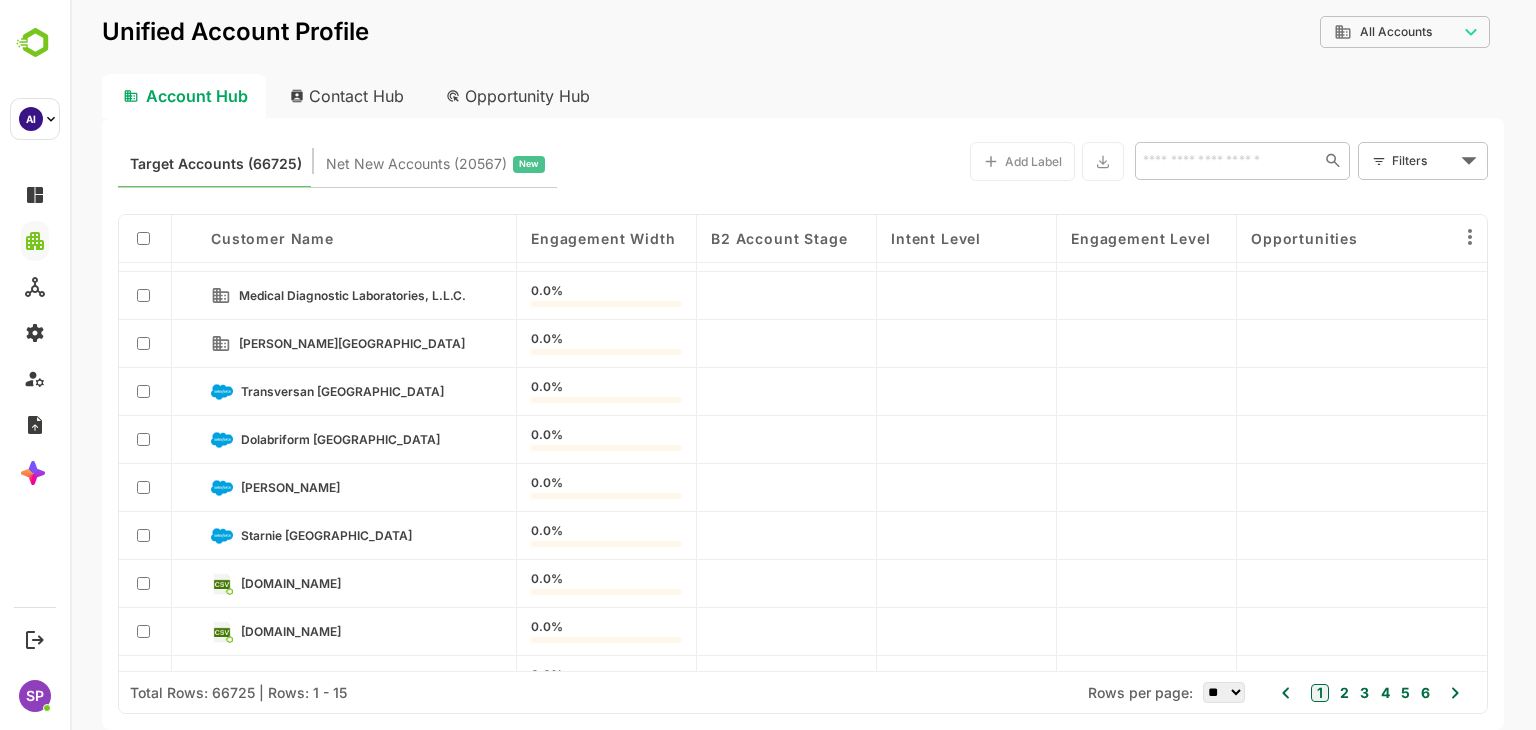 scroll, scrollTop: 0, scrollLeft: 0, axis: both 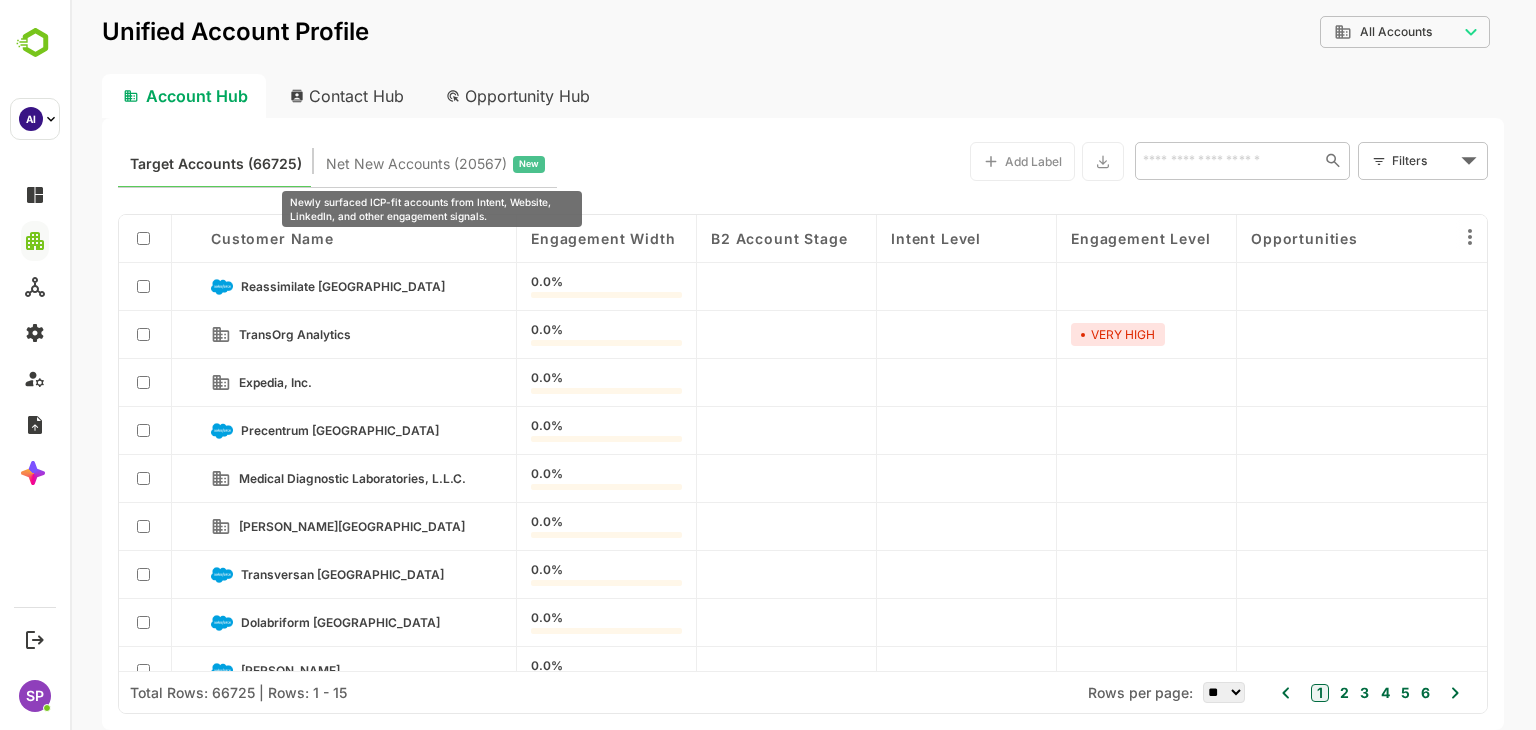 click on "Net New Accounts ( 20567 )" at bounding box center (416, 164) 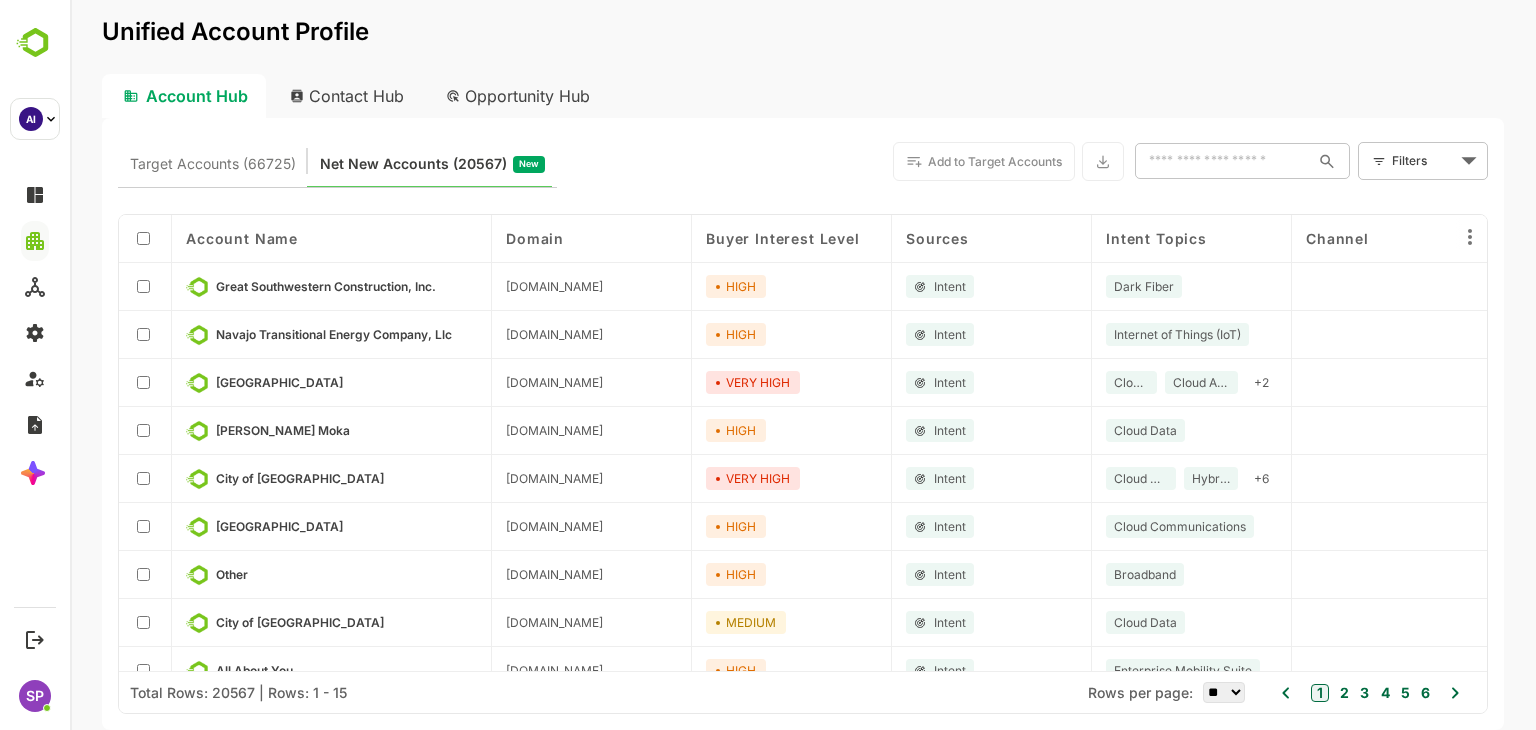click on "Unified Account Profile Account Hub Contact Hub Opportunity Hub Target Accounts (66725) Net New Accounts ( 20567 ) New Add to Target Accounts ​ Filters ​ Account Name Domain Buyer Interest Level Sources Intent Topics Channel Last Event Date Last Visit Date Surging Country Visit Countries Last Intent Date Recent Activities Web Pages Visited Great Southwestern Construction, Inc. [DOMAIN_NAME] HIGH Intent Dark Fiber [DATE] [DATE] Navajo Transitional Energy Company, Llc [DOMAIN_NAME] HIGH Intent Internet of Things (IoT) [DATE] [DATE] [GEOGRAPHIC_DATA] 36 [DOMAIN_NAME] VERY HIGH Intent Cloud Data Cloud Applications + 2 [DATE] [DATE] [PERSON_NAME] Moka [DOMAIN_NAME] HIGH Intent Cloud Data [DATE] [DATE] City of [GEOGRAPHIC_DATA][DOMAIN_NAME] VERY HIGH Intent Cloud Applications Hybrid Cloud + 6 [DATE] [DATE] [GEOGRAPHIC_DATA] [DOMAIN_NAME] HIGH Intent Cloud Communications [DATE] [DATE] Other [DOMAIN_NAME] HIGH Intent MEDIUM" at bounding box center [803, 365] 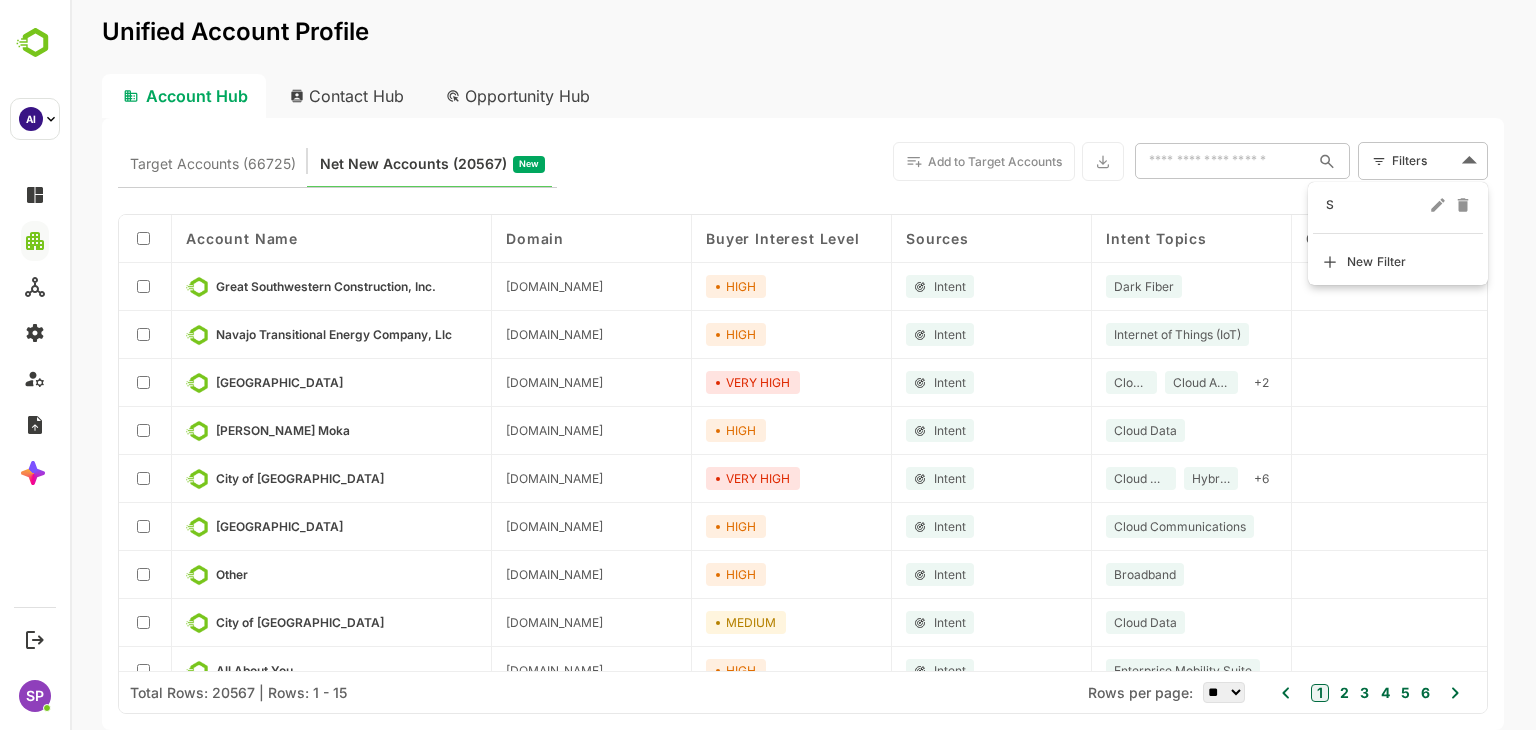 click on "New Filter" at bounding box center (1377, 262) 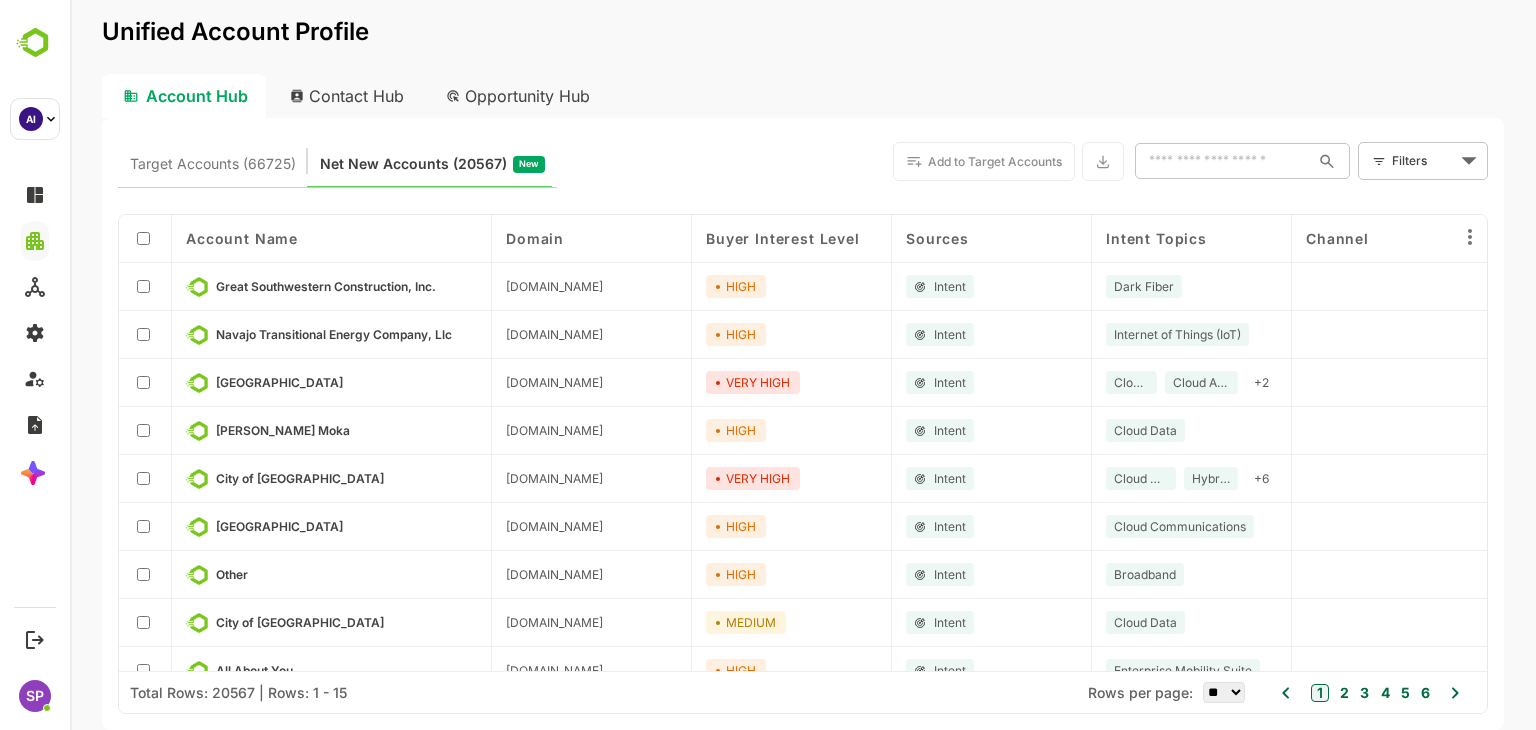 click on "Unified Account Profile Account Hub Contact Hub Opportunity Hub Target Accounts (66725) Net New Accounts ( 20567 ) New Add to Target Accounts ​ Filters ​ Account Name Domain Buyer Interest Level Sources Intent Topics Channel Last Event Date Last Visit Date Surging Country Visit Countries Last Intent Date Recent Activities Web Pages Visited Great Southwestern Construction, Inc. [DOMAIN_NAME] HIGH Intent Dark Fiber [DATE] [DATE] Navajo Transitional Energy Company, Llc [DOMAIN_NAME] HIGH Intent Internet of Things (IoT) [DATE] [DATE] [GEOGRAPHIC_DATA] 36 [DOMAIN_NAME] VERY HIGH Intent Cloud Data Cloud Applications + 2 [DATE] [DATE] [PERSON_NAME] Moka [DOMAIN_NAME] HIGH Intent Cloud Data [DATE] [DATE] City of [GEOGRAPHIC_DATA][DOMAIN_NAME] VERY HIGH Intent Cloud Applications Hybrid Cloud + 6 [DATE] [DATE] [GEOGRAPHIC_DATA] [DOMAIN_NAME] HIGH Intent Cloud Communications [DATE] [DATE] Other [DOMAIN_NAME] HIGH Intent MEDIUM" at bounding box center [803, 365] 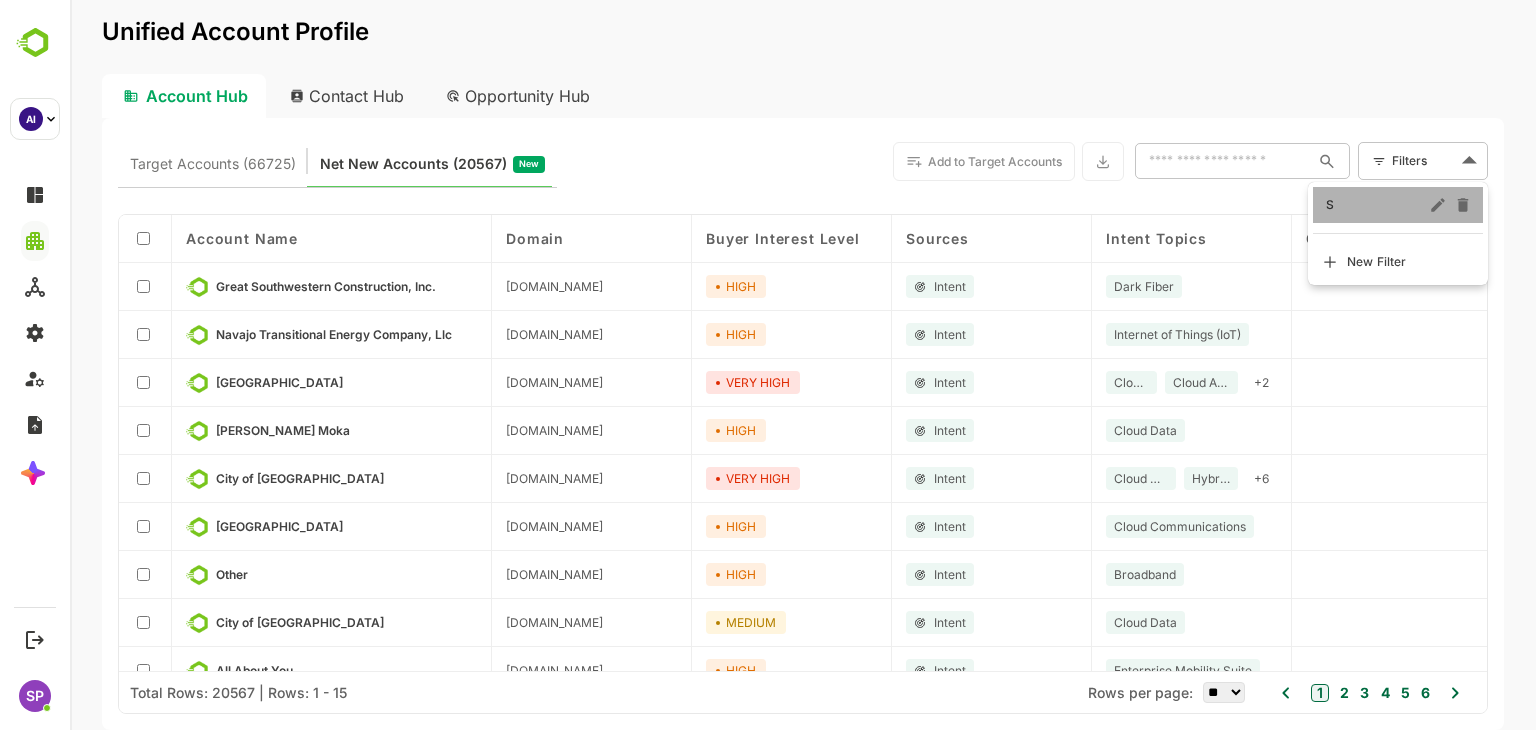 click on "S" at bounding box center [1376, 205] 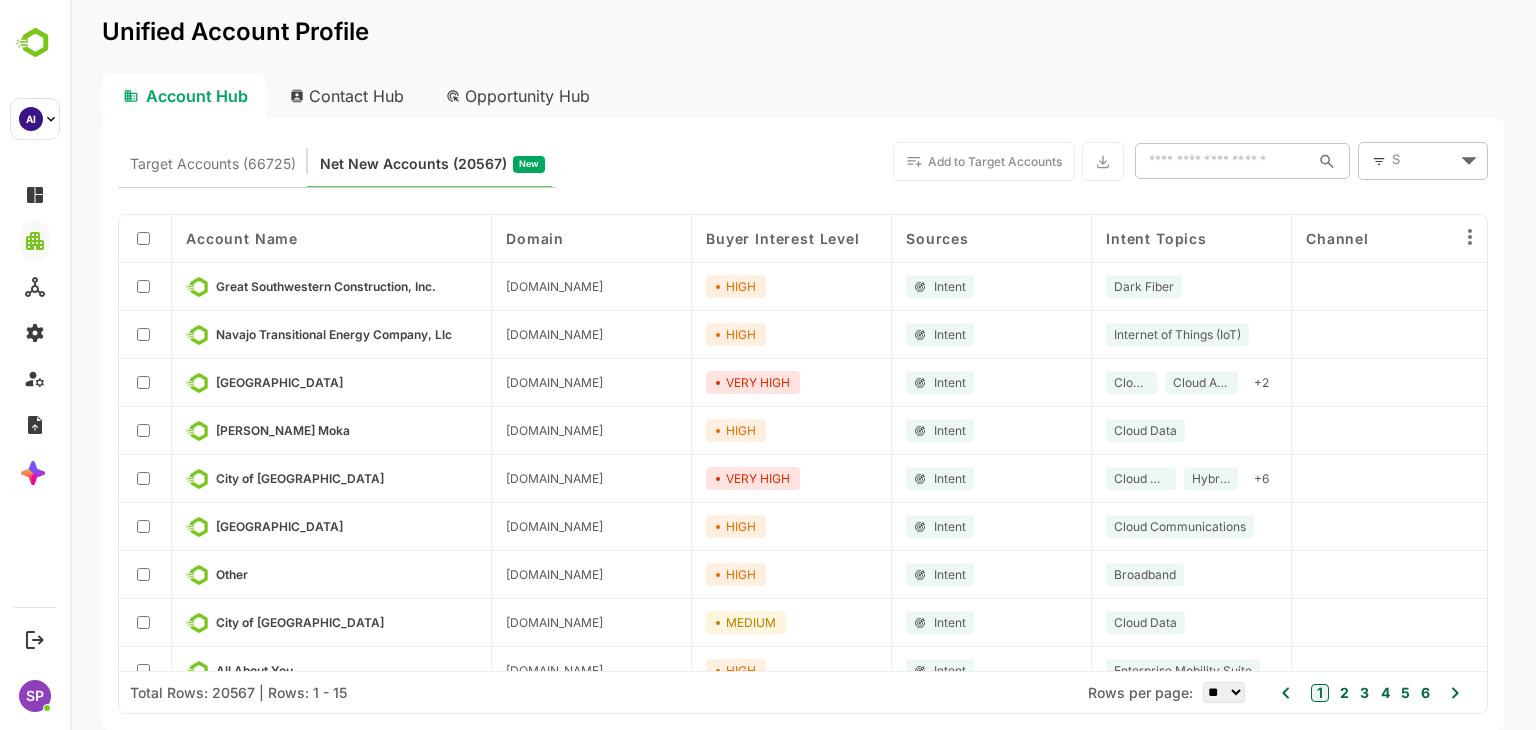 click on "Unified Account Profile Account Hub Contact Hub Opportunity Hub Target Accounts (66725) Net New Accounts ( 20567 ) New Add to Target Accounts ​ S * ​ Account Name Domain Buyer Interest Level Sources Intent Topics Channel Last Event Date Last Visit Date Surging Country Visit Countries Last Intent Date Recent Activities Web Pages Visited Great Southwestern Construction, Inc. [DOMAIN_NAME] HIGH Intent Dark Fiber [DATE] [DATE] Navajo Transitional Energy Company, Llc [DOMAIN_NAME] HIGH Intent Internet of Things (IoT) [DATE] [DATE] [GEOGRAPHIC_DATA] 36 [DOMAIN_NAME] VERY HIGH Intent Cloud Data Cloud Applications + 2 [DATE] [DATE] [PERSON_NAME] Moka [DOMAIN_NAME] HIGH Intent Cloud Data [DATE] [DATE] City of [GEOGRAPHIC_DATA][DOMAIN_NAME] VERY HIGH Intent Cloud Applications Hybrid Cloud + 6 [DATE] [DATE] [GEOGRAPHIC_DATA] [DOMAIN_NAME] HIGH Intent Cloud Communications [DATE] [DATE] Other [DOMAIN_NAME] HIGH Intent Broadband" at bounding box center [803, 365] 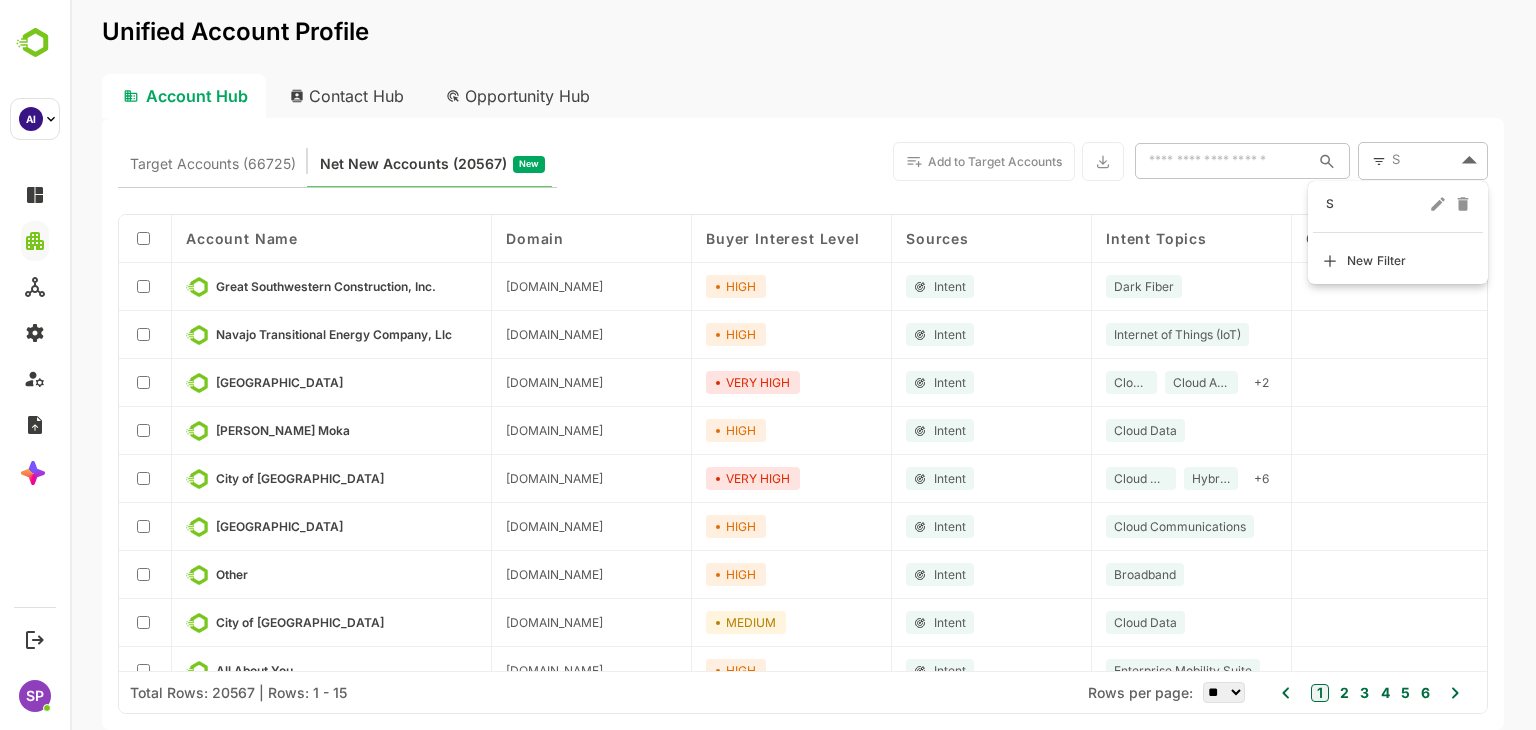 click on "S" at bounding box center [1376, 204] 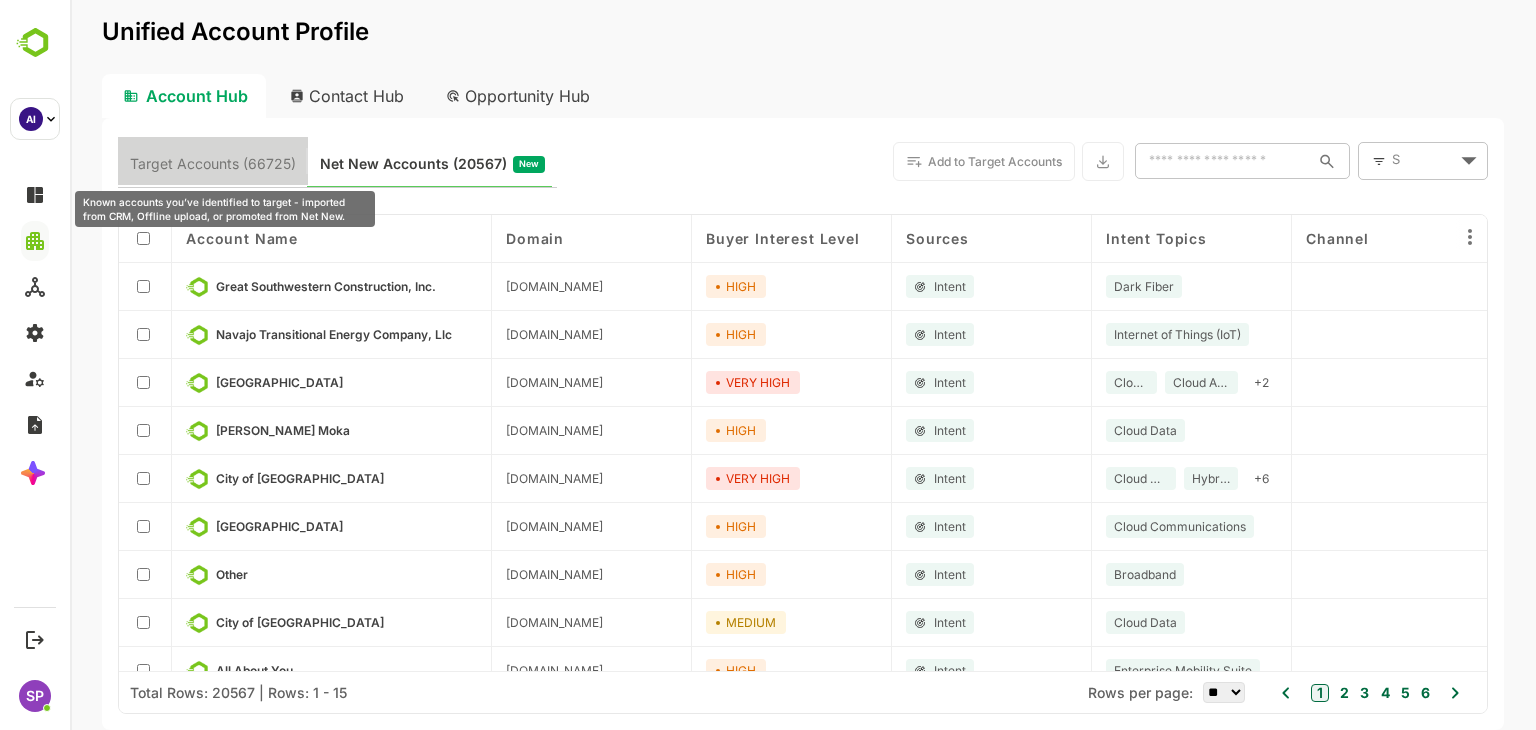 click on "Target Accounts (66725)" at bounding box center [213, 164] 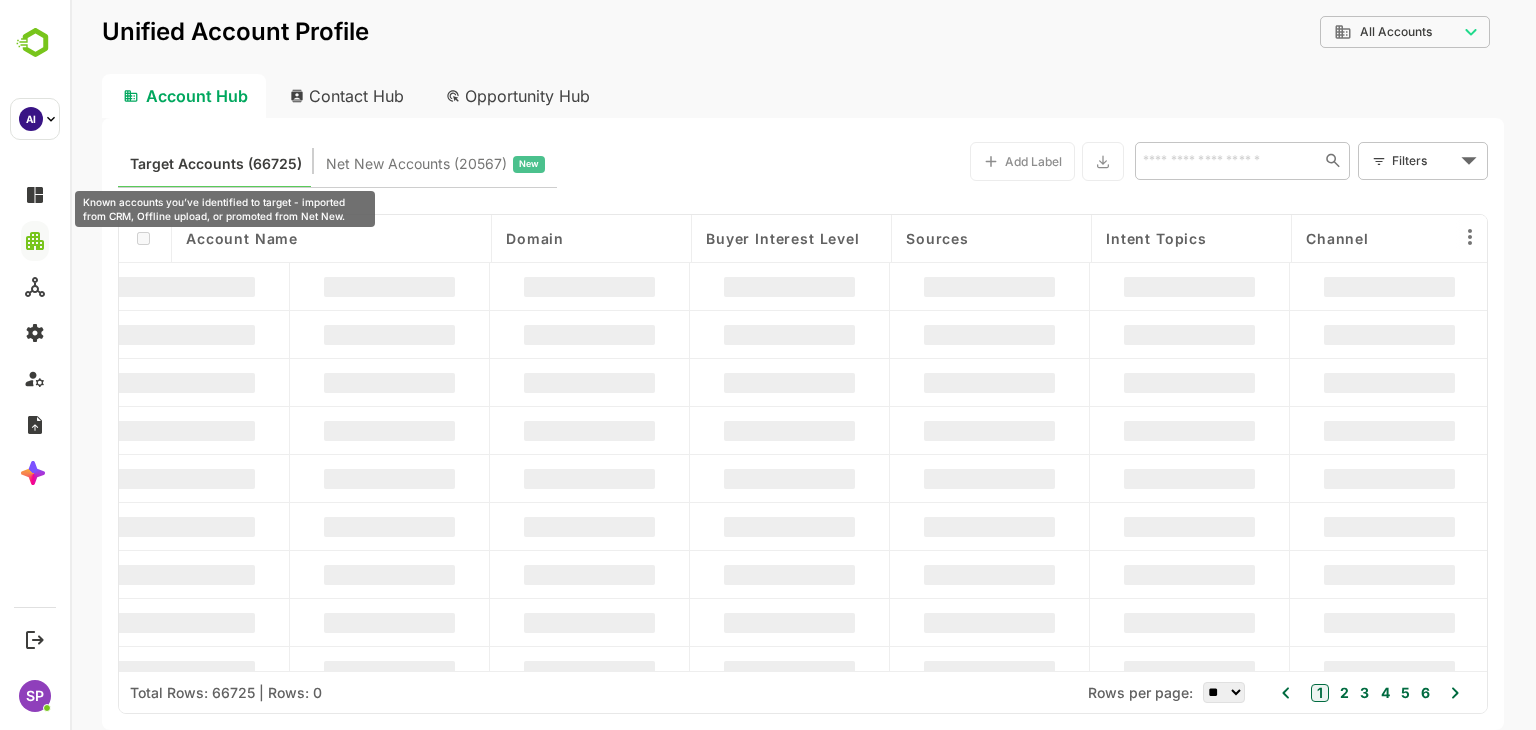 type 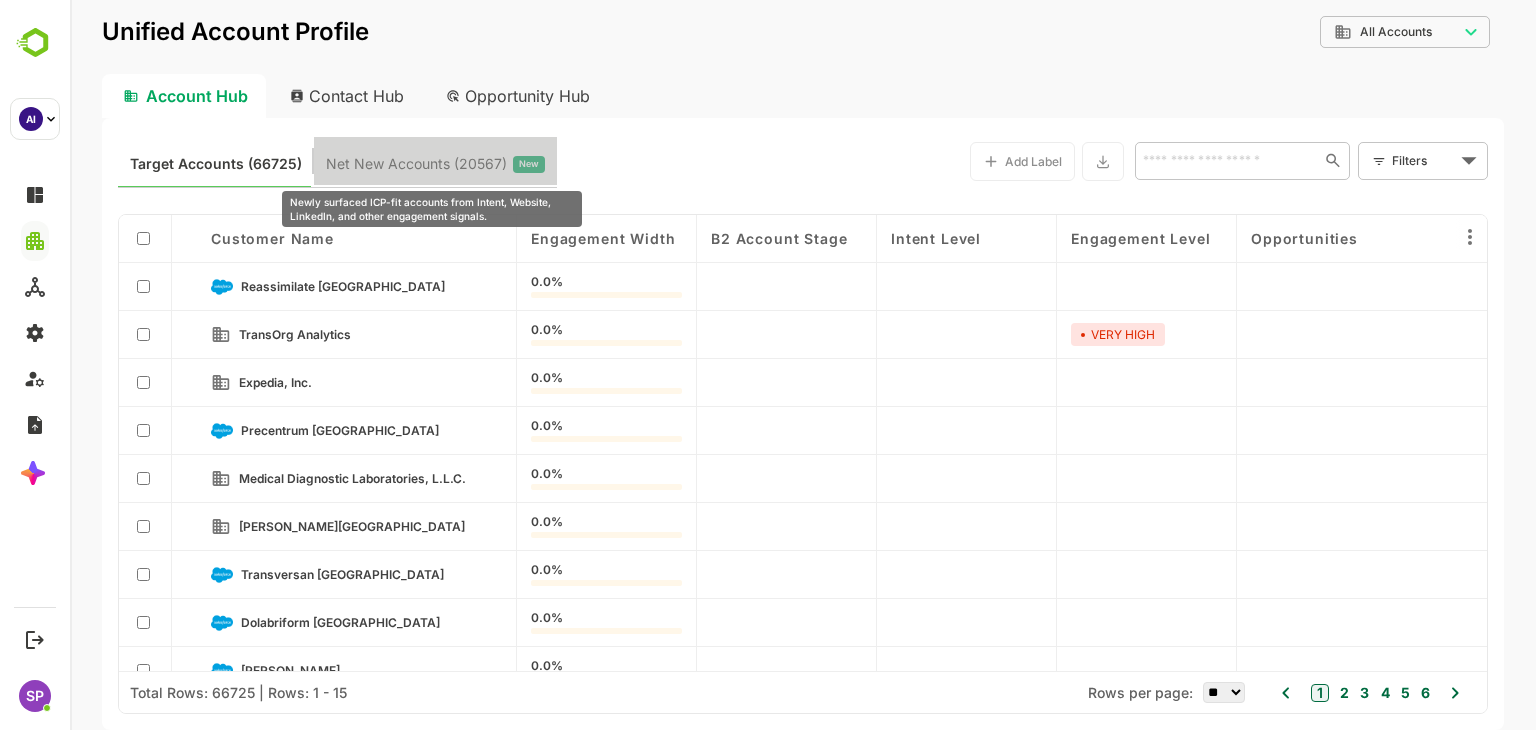 click on "Net New Accounts ( 20567 )" at bounding box center (416, 164) 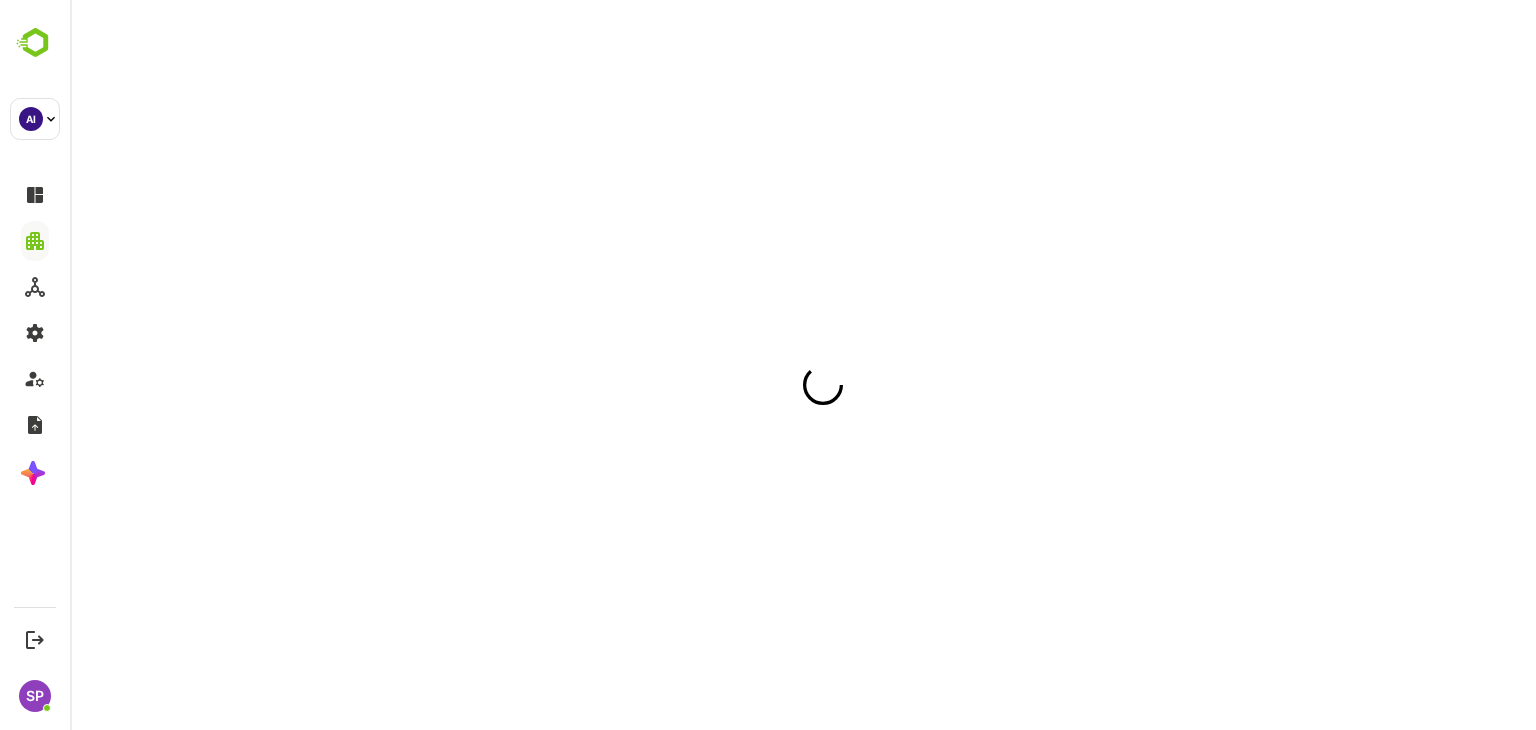 scroll, scrollTop: 0, scrollLeft: 0, axis: both 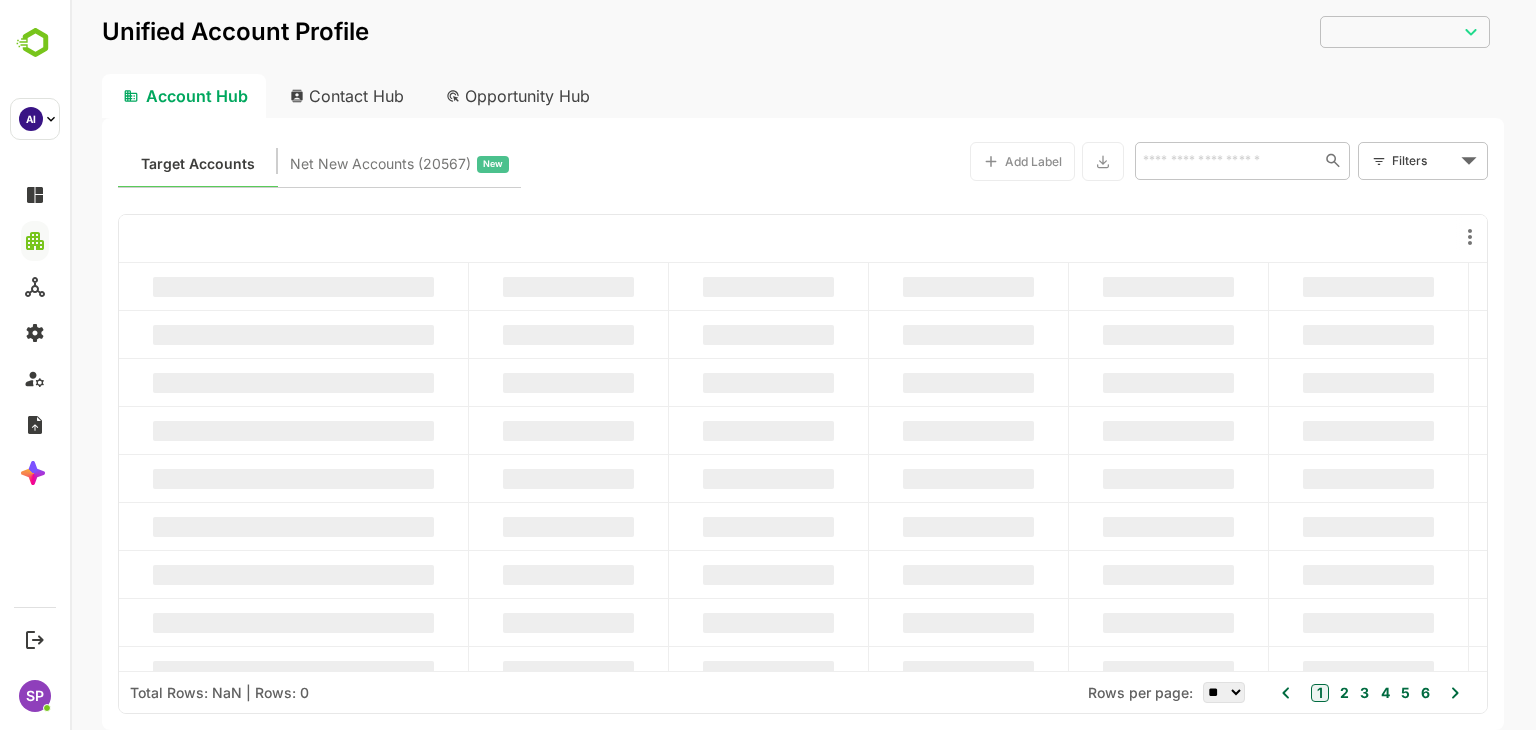 type on "**********" 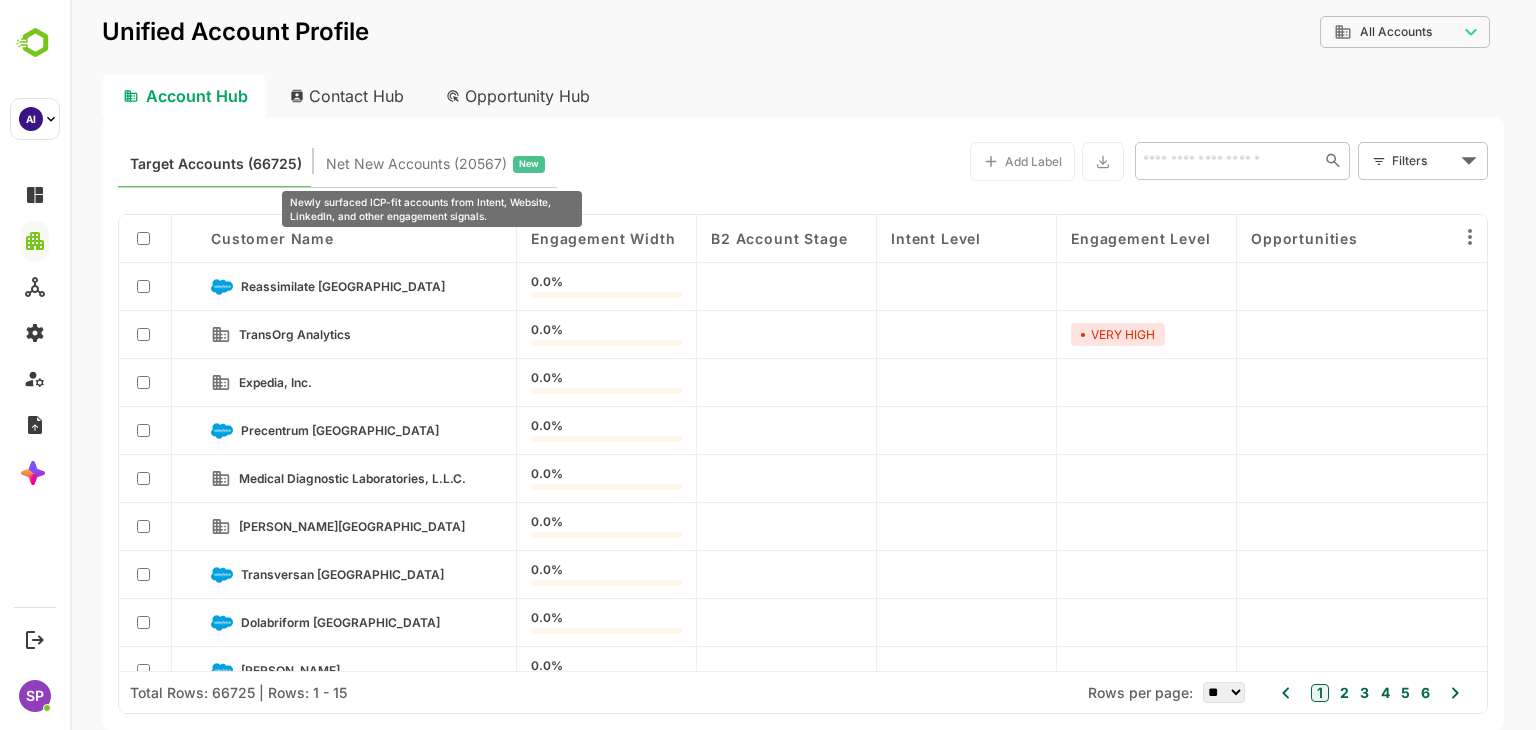 type 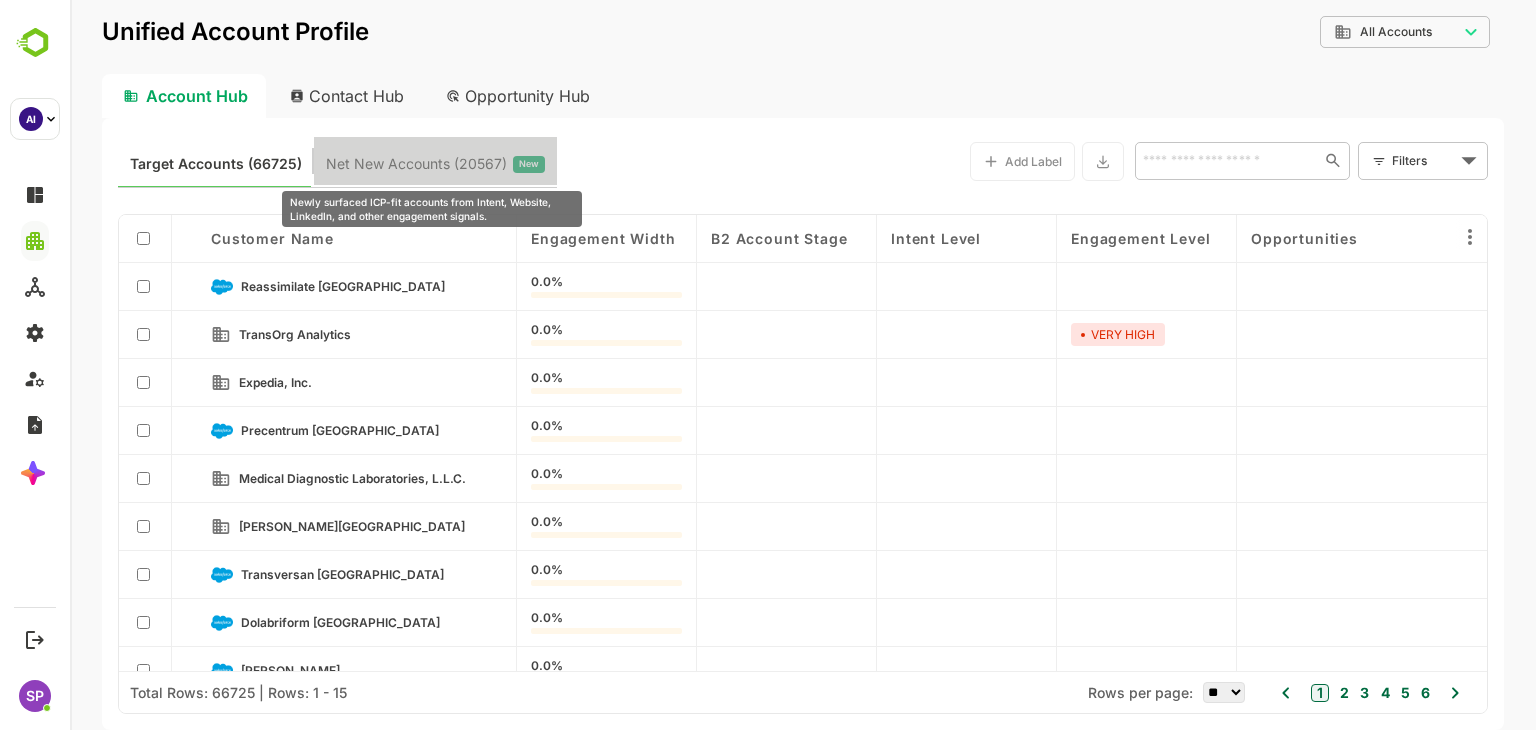 click on "Net New Accounts ( 20567 )" at bounding box center [416, 164] 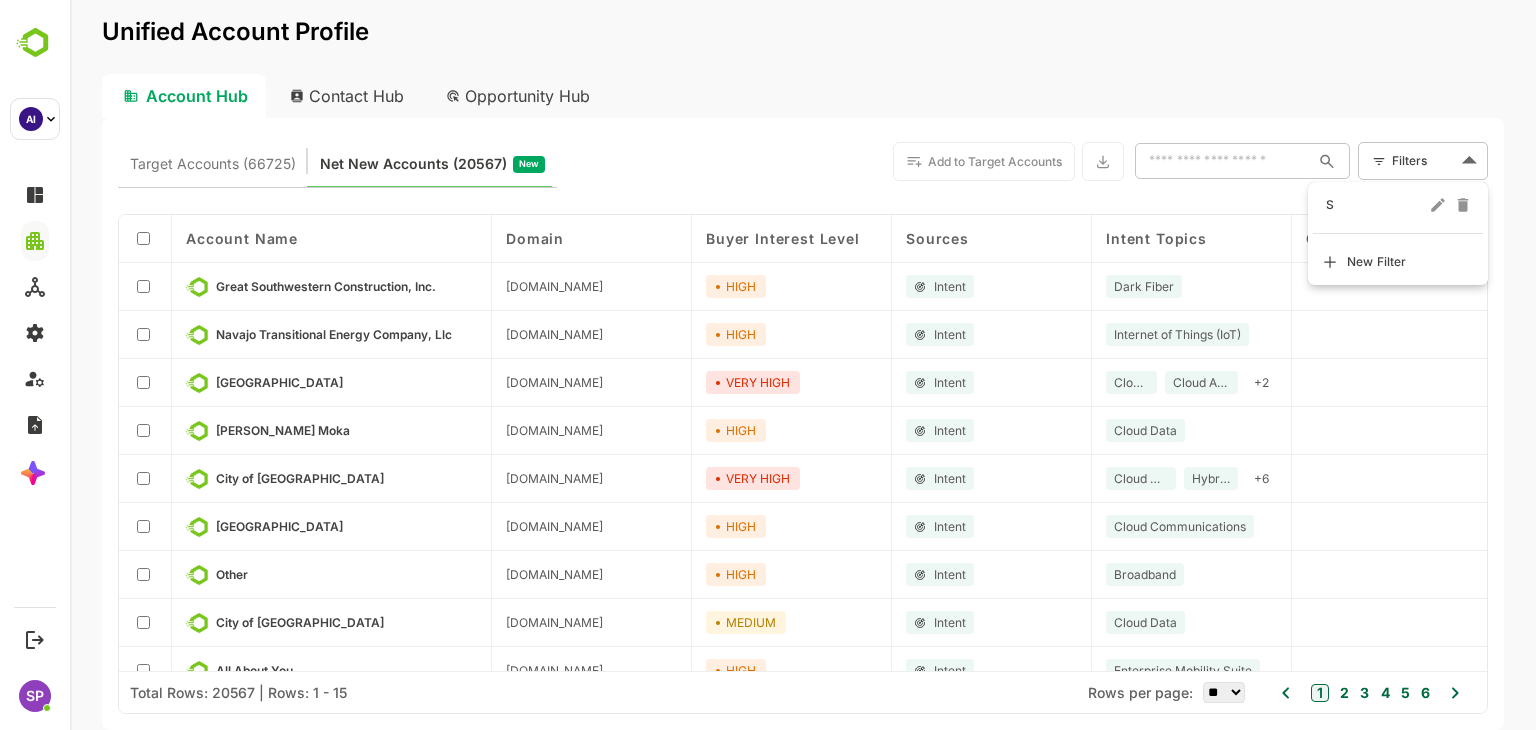 click on "Unified Account Profile Account Hub Contact Hub Opportunity Hub Target Accounts (66725) Net New Accounts ( 20567 ) New Add to Target Accounts ​ Filters ​ Account Name Domain Buyer Interest Level Sources Intent Topics Channel Last Event Date Last Visit Date Surging Country Visit Countries Last Intent Date Recent Activities Web Pages Visited Great Southwestern Construction, Inc. [DOMAIN_NAME] HIGH Intent Dark Fiber [DATE] [DATE] Navajo Transitional Energy Company, Llc [DOMAIN_NAME] HIGH Intent Internet of Things (IoT) [DATE] [DATE] [GEOGRAPHIC_DATA] 36 [DOMAIN_NAME] VERY HIGH Intent Cloud Data Cloud Applications + 2 [DATE] [DATE] [PERSON_NAME] Moka [DOMAIN_NAME] HIGH Intent Cloud Data [DATE] [DATE] City of [GEOGRAPHIC_DATA][DOMAIN_NAME] VERY HIGH Intent Cloud Applications Hybrid Cloud + 6 [DATE] [DATE] [GEOGRAPHIC_DATA] [DOMAIN_NAME] HIGH Intent Cloud Communications [DATE] [DATE] Other [DOMAIN_NAME] HIGH Intent MEDIUM" at bounding box center (803, 365) 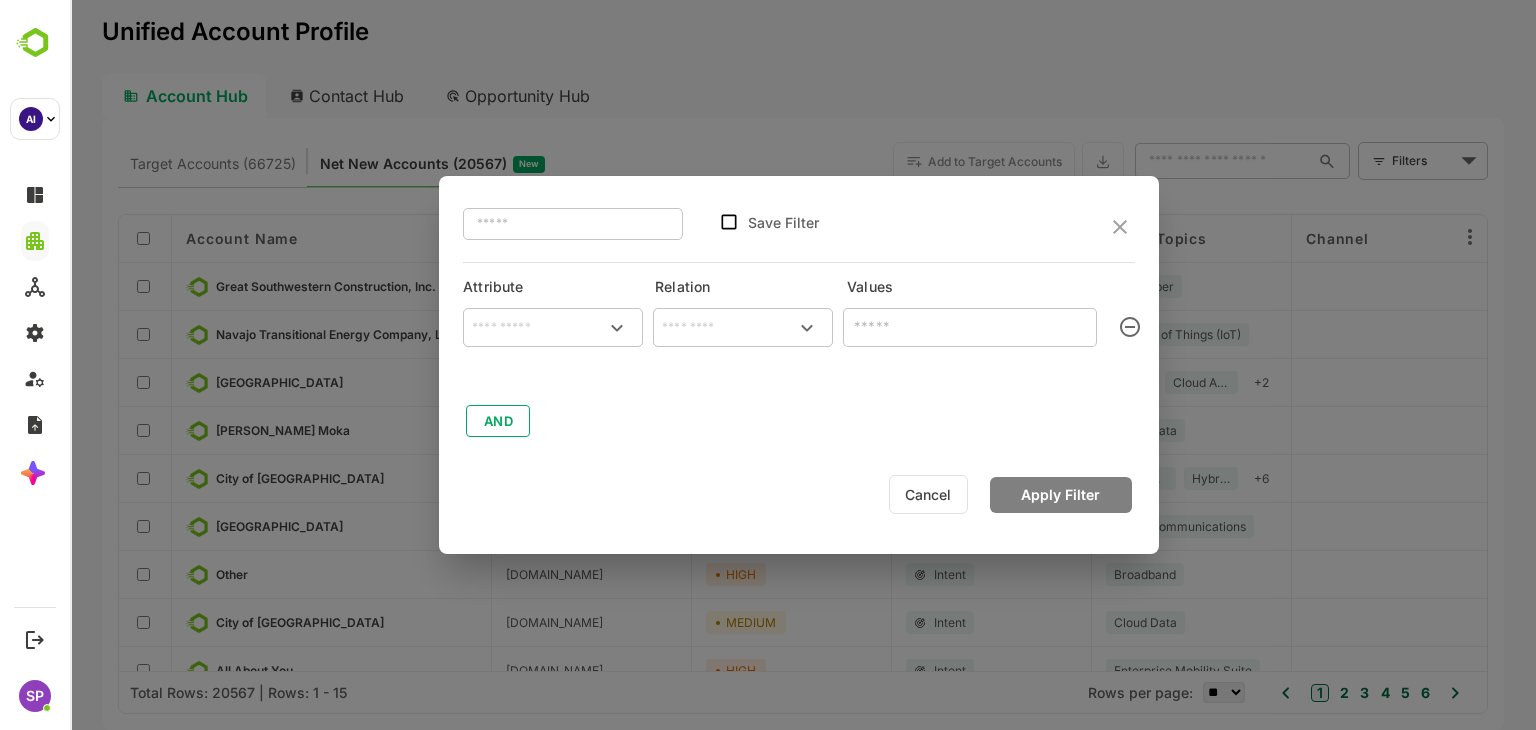 click at bounding box center (553, 328) 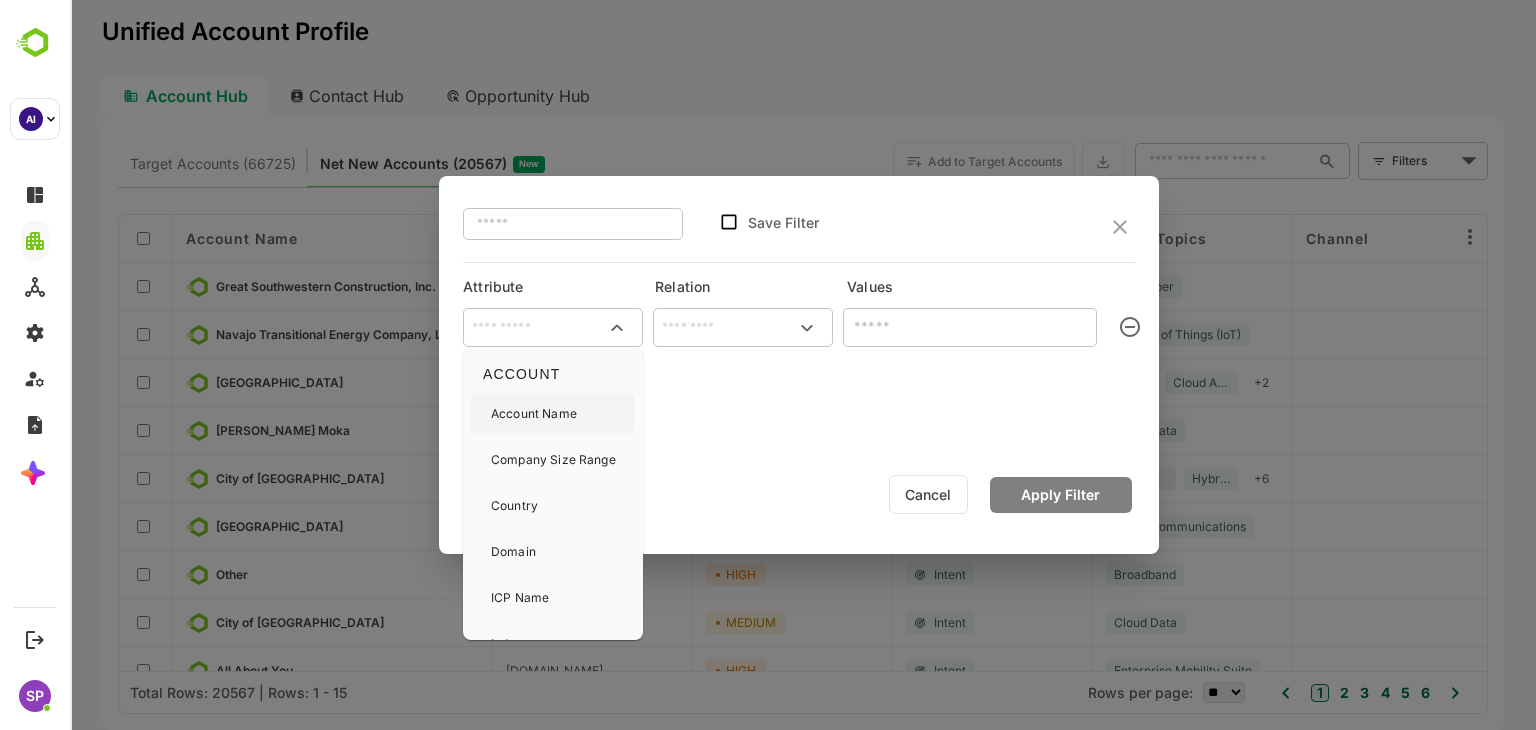 click on "Account Name" at bounding box center (534, 414) 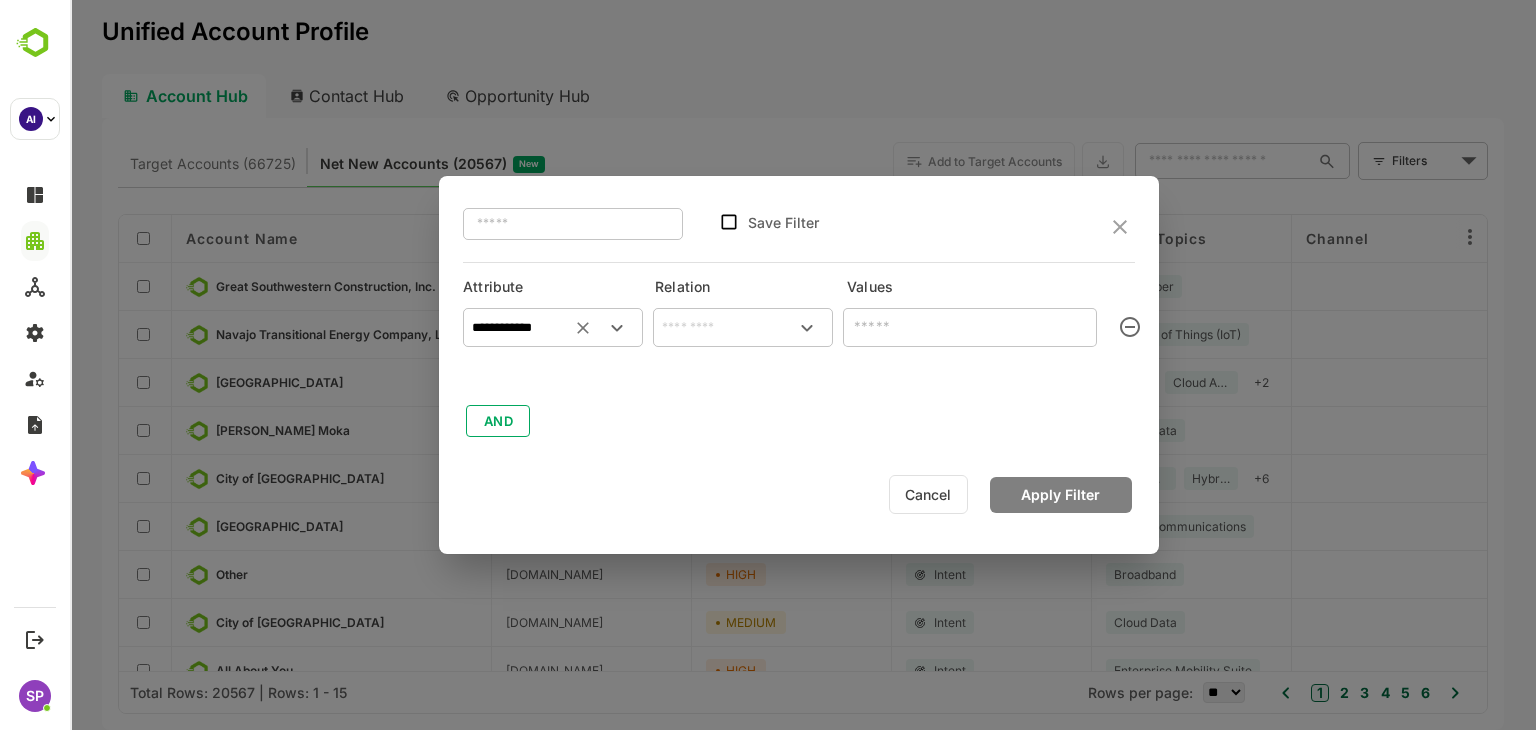 click at bounding box center [743, 328] 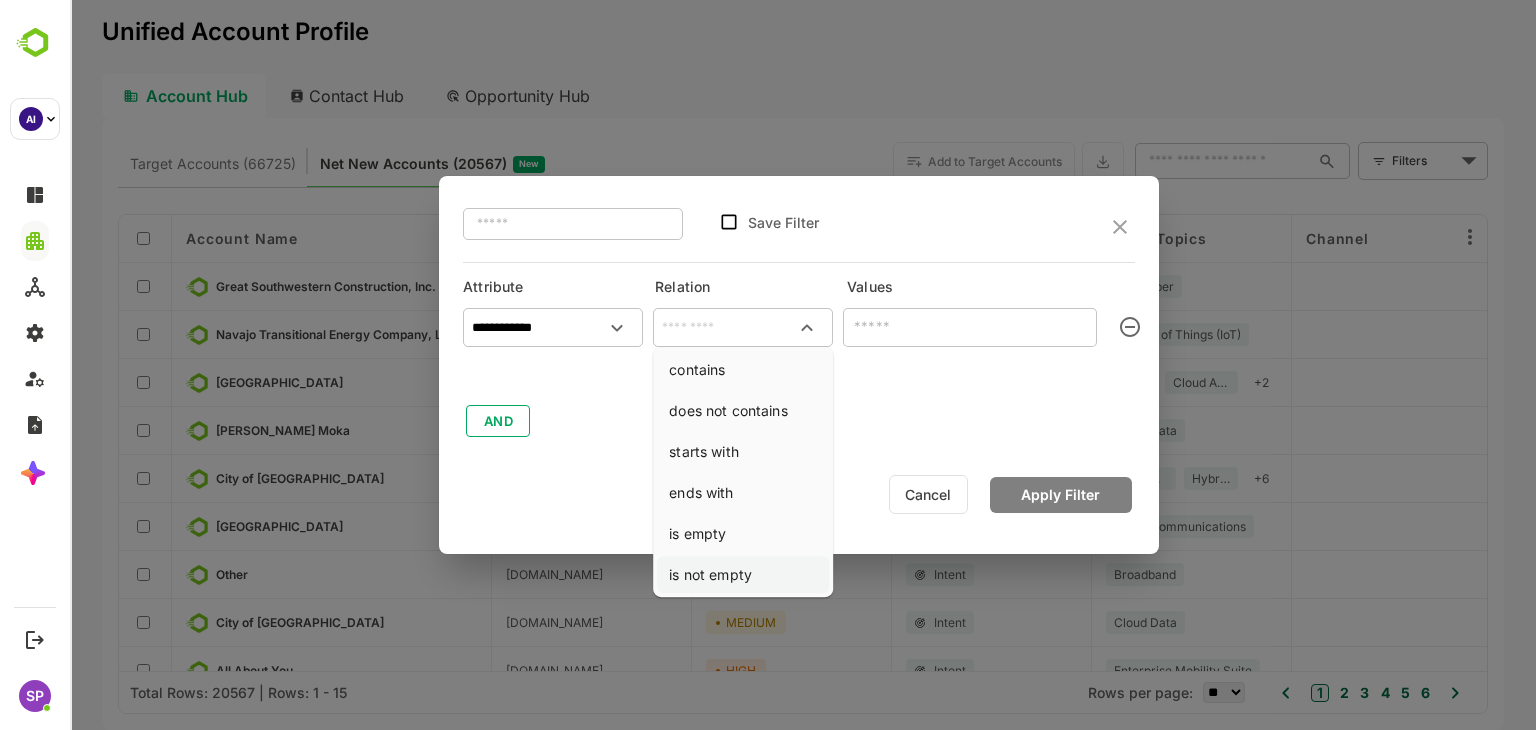 click on "is not empty" at bounding box center (743, 574) 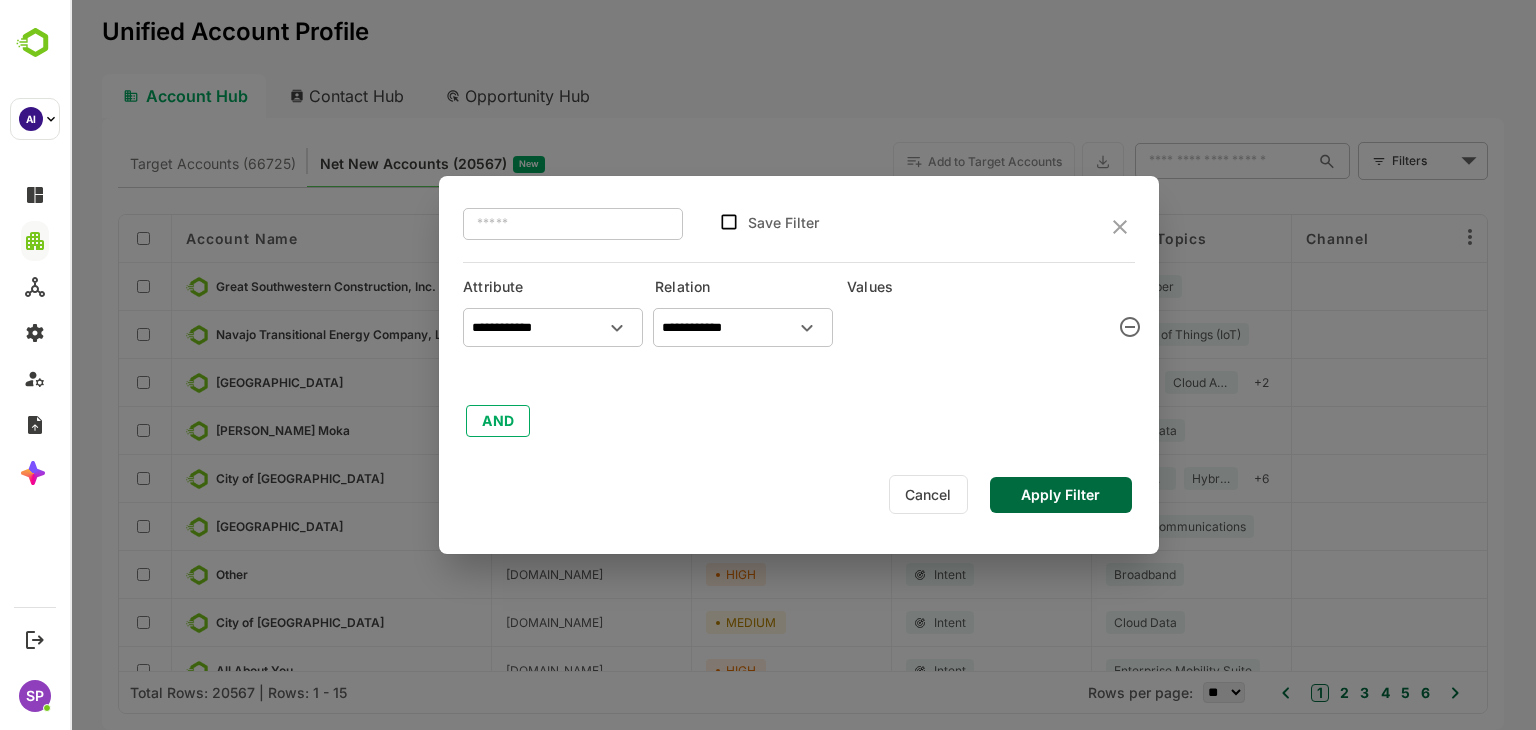 click on "Apply Filter" at bounding box center [1061, 495] 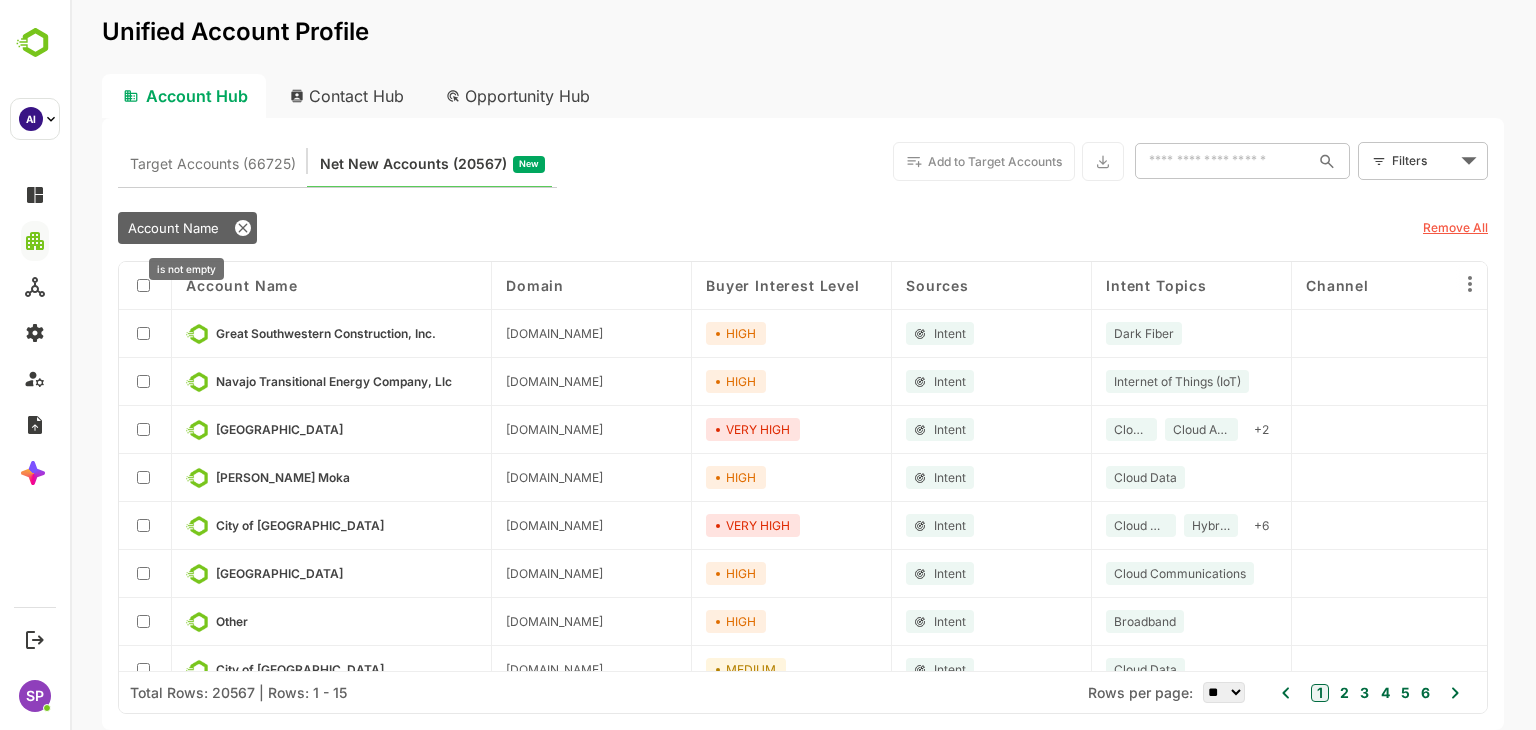 click on "Account Name" at bounding box center (173, 228) 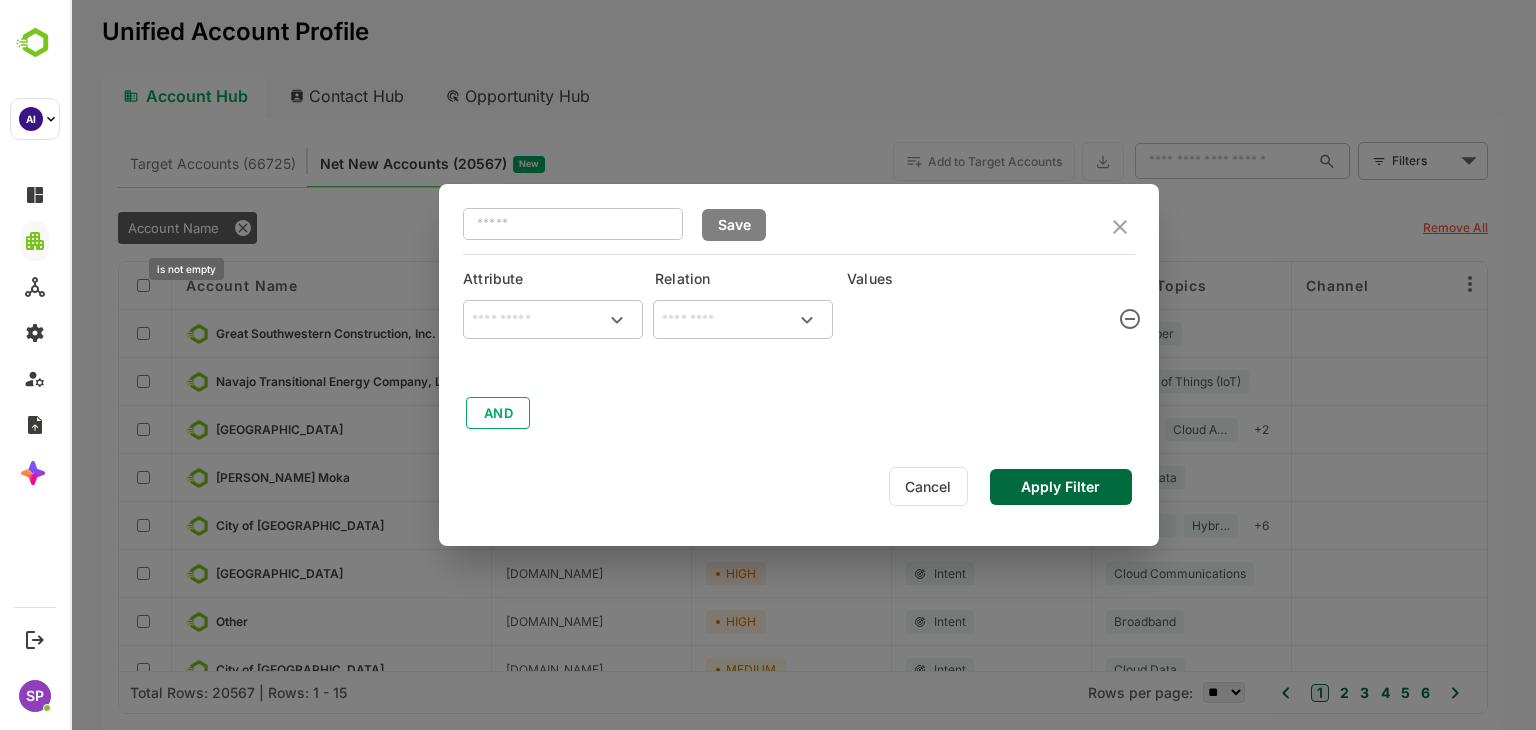 type on "**********" 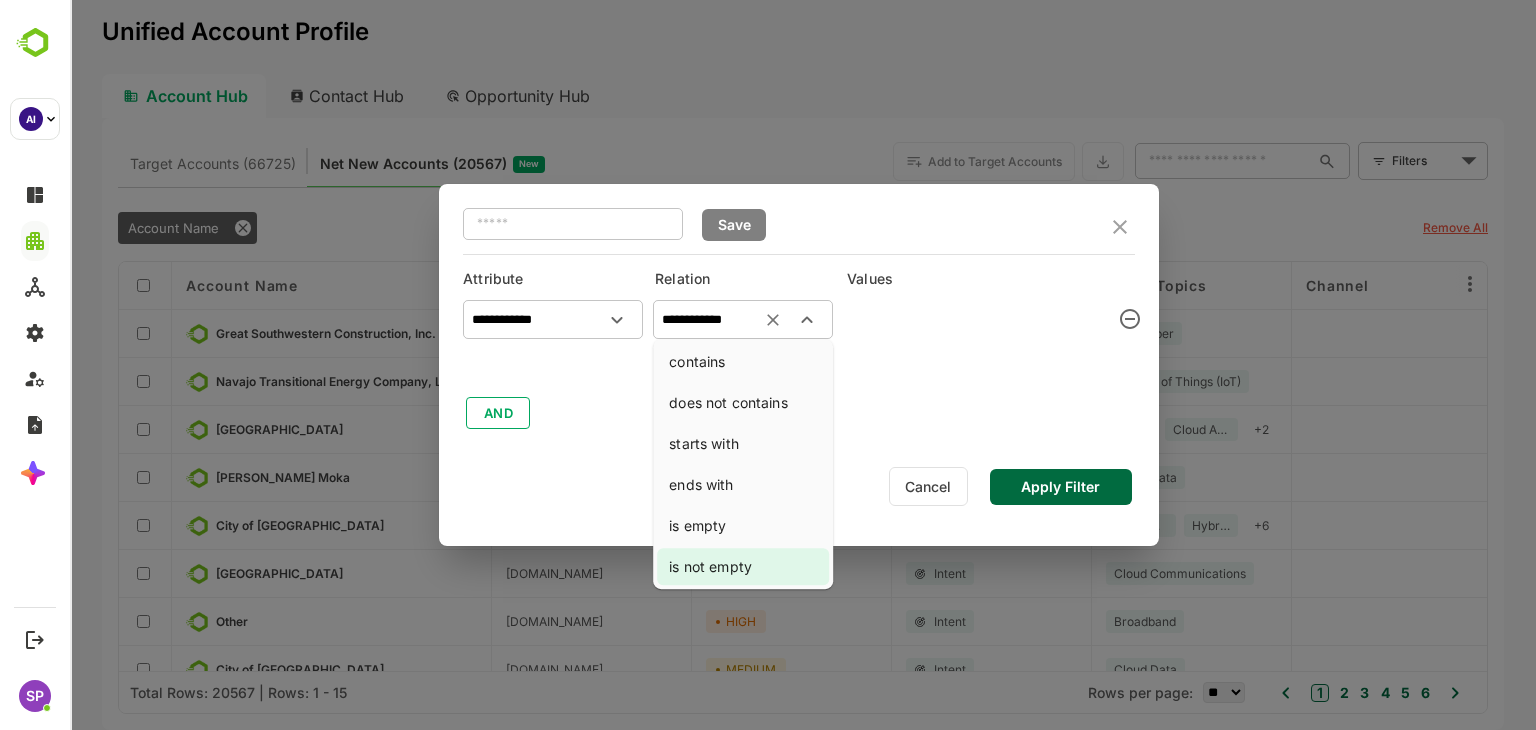 click on "**********" at bounding box center [743, 320] 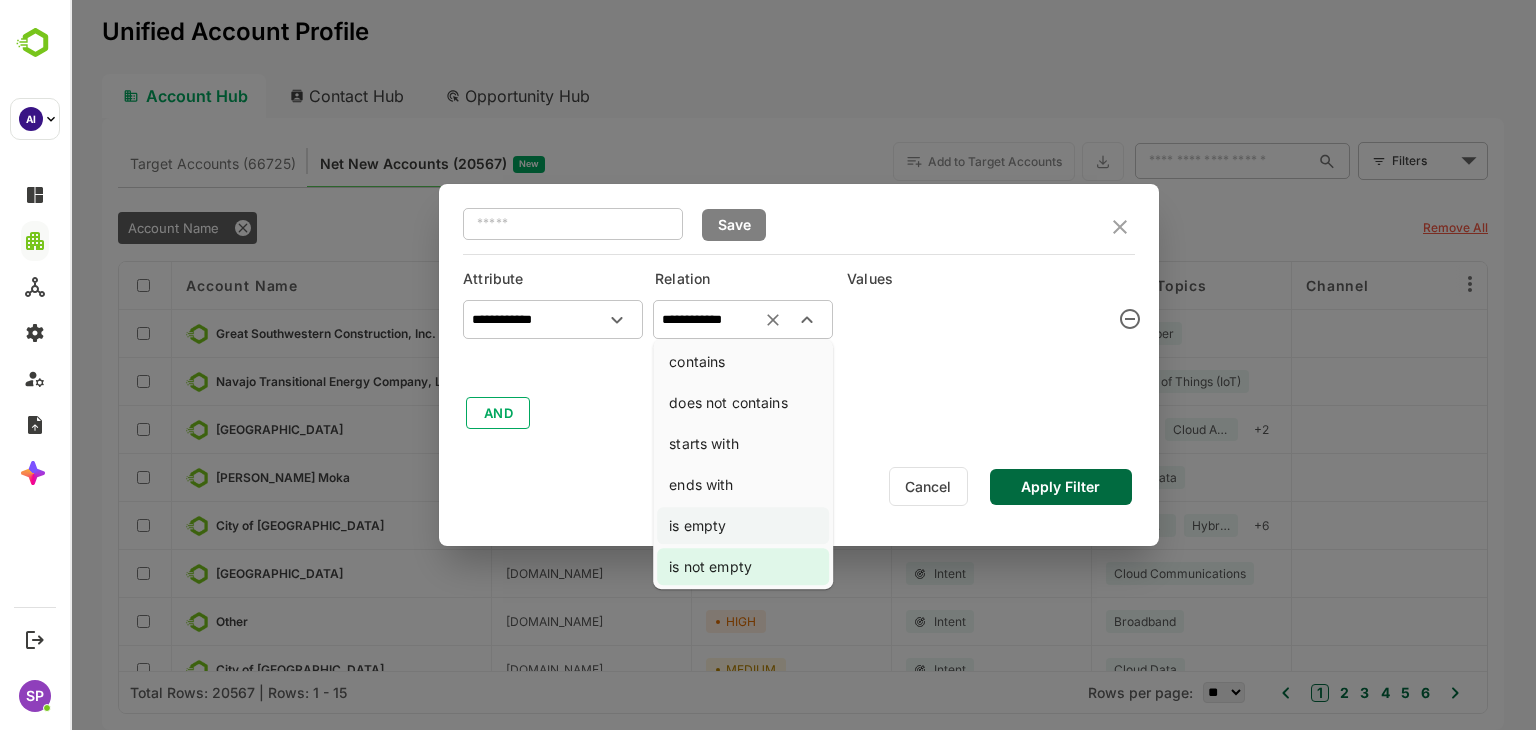 click on "is empty" at bounding box center (743, 525) 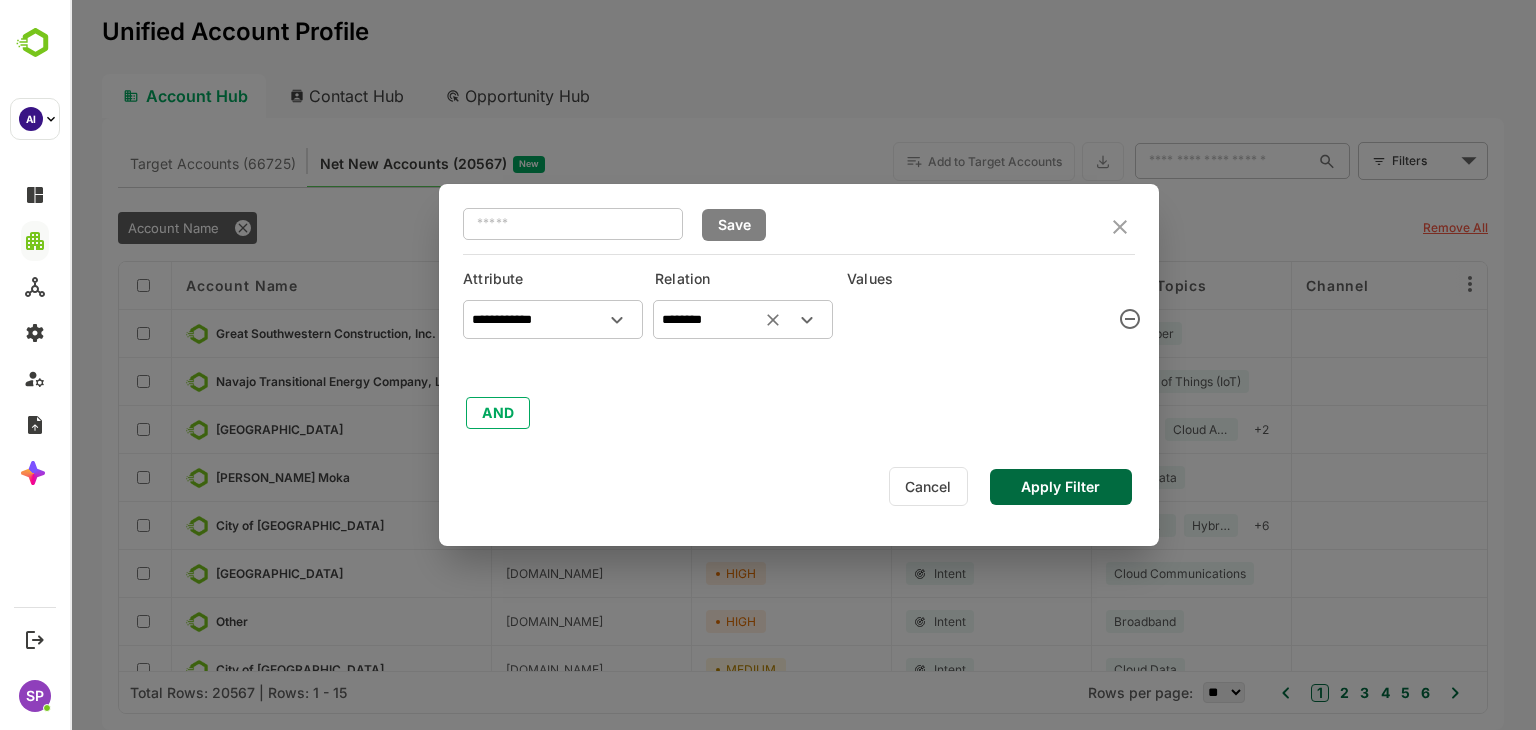 click on "Apply Filter" at bounding box center [1061, 487] 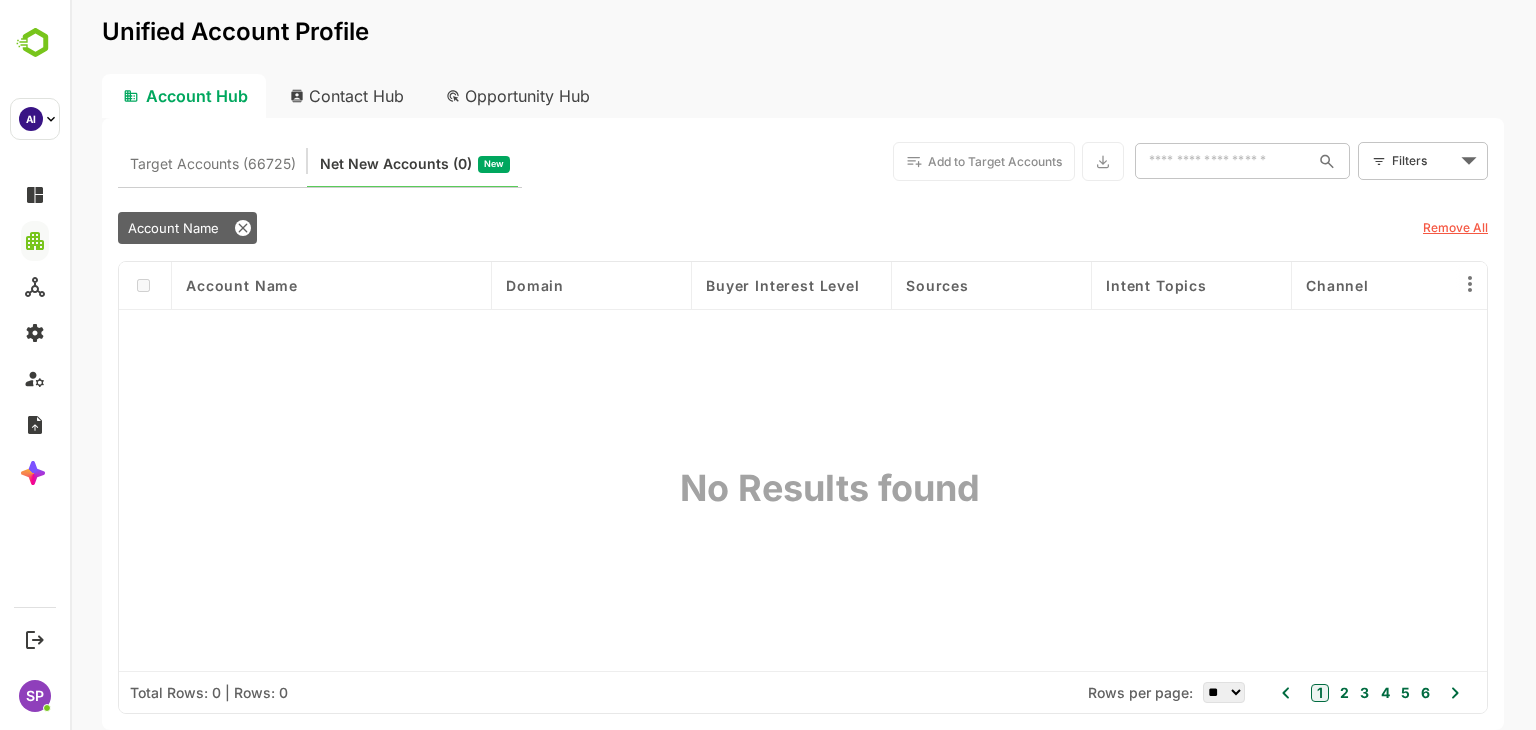 click on "Remove All" at bounding box center (1455, 227) 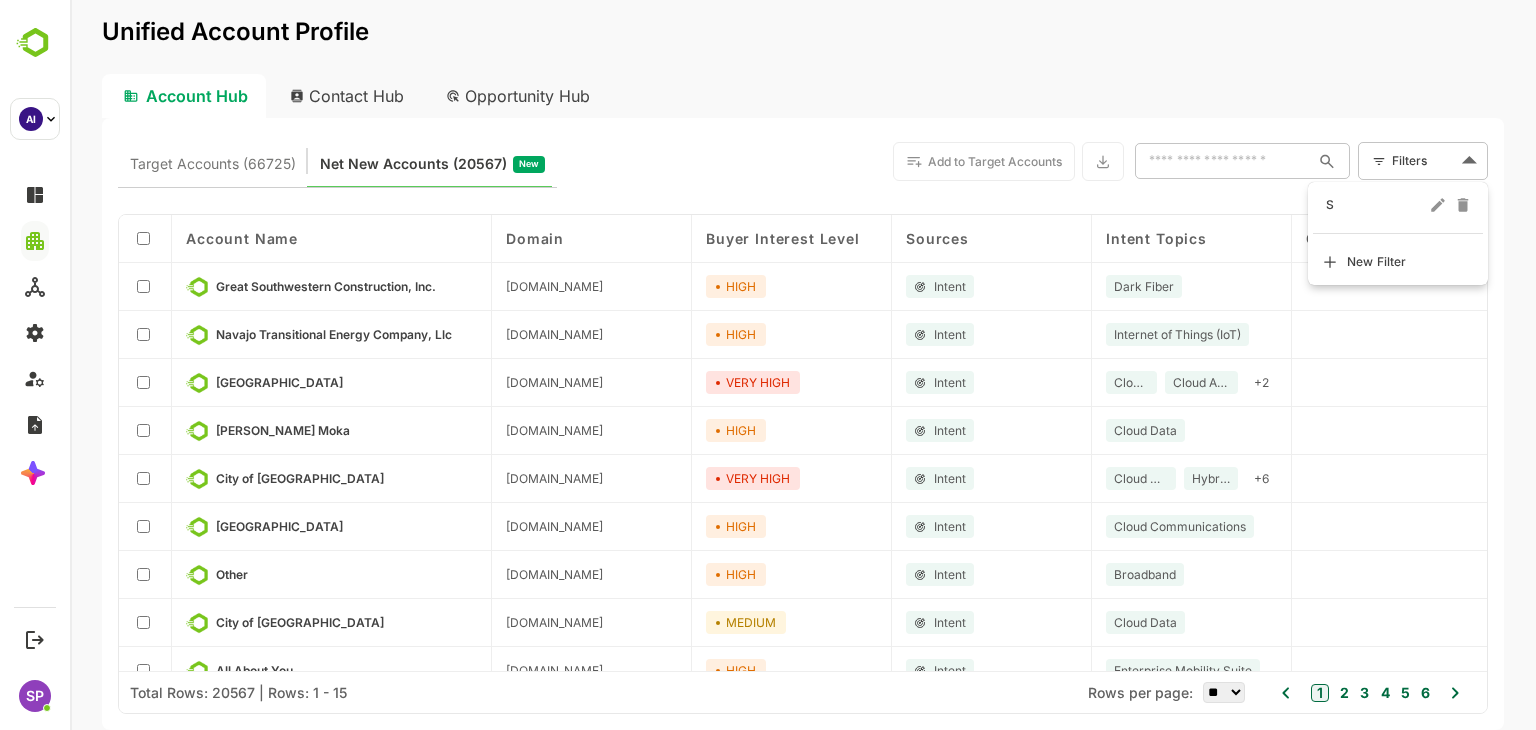 click on "Unified Account Profile Account Hub Contact Hub Opportunity Hub Target Accounts (66725) Net New Accounts ( 20567 ) New Add to Target Accounts ​ Filters ​ Account Name Domain Buyer Interest Level Sources Intent Topics Channel Last Event Date Last Visit Date Surging Country Visit Countries Last Intent Date Recent Activities Web Pages Visited Great Southwestern Construction, Inc. gswc.us HIGH Intent Dark Fiber 2025-06-30 2025-06-30 Navajo Transitional Energy Company, Llc navenergy.com HIGH Intent Internet of Things (IoT) 2025-06-30 2025-06-30 Winnetka Public School District 36 winnetka36.org VERY HIGH Intent Cloud Data Cloud Applications + 2 2025-06-30 2025-06-30 Keller Williams Moka kellerwilliams.com HIGH Intent Cloud Data 2025-06-16 2025-06-16 City of Clarksville cityofclarksville.com VERY HIGH Intent Cloud Applications Hybrid Cloud + 6 2025-07-07 2025-07-07 Goochland County Public Schools goochlandschools.org HIGH Intent Cloud Communications 2025-06-23 2025-06-23 Other mnptac.org HIGH Intent MEDIUM" at bounding box center (803, 365) 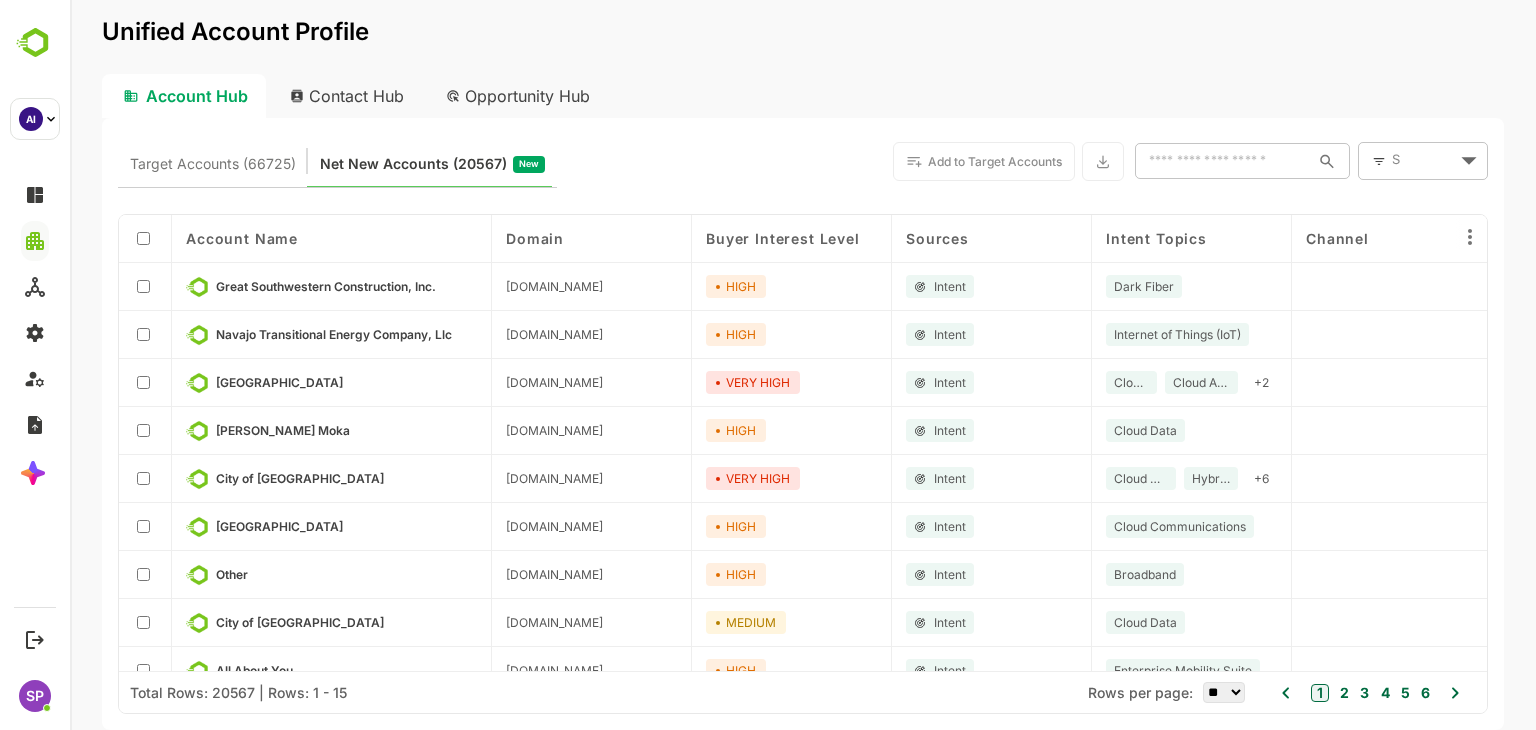 click on "Unified Account Profile Account Hub Contact Hub Opportunity Hub Target Accounts (66725) Net New Accounts ( 20567 ) New Add to Target Accounts ​ S * ​ Account Name Domain Buyer Interest Level Sources Intent Topics Channel Last Event Date Last Visit Date Surging Country Visit Countries Last Intent Date Recent Activities Web Pages Visited Great Southwestern Construction, Inc. gswc.us HIGH Intent Dark Fiber 2025-06-30 2025-06-30 Navajo Transitional Energy Company, Llc navenergy.com HIGH Intent Internet of Things (IoT) 2025-06-30 2025-06-30 Winnetka Public School District 36 winnetka36.org VERY HIGH Intent Cloud Data Cloud Applications + 2 2025-06-30 2025-06-30 Keller Williams Moka kellerwilliams.com HIGH Intent Cloud Data 2025-06-16 2025-06-16 City of Clarksville cityofclarksville.com VERY HIGH Intent Cloud Applications Hybrid Cloud + 6 2025-07-07 2025-07-07 Goochland County Public Schools goochlandschools.org HIGH Intent Cloud Communications 2025-06-23 2025-06-23 Other mnptac.org HIGH Intent Broadband" at bounding box center (803, 365) 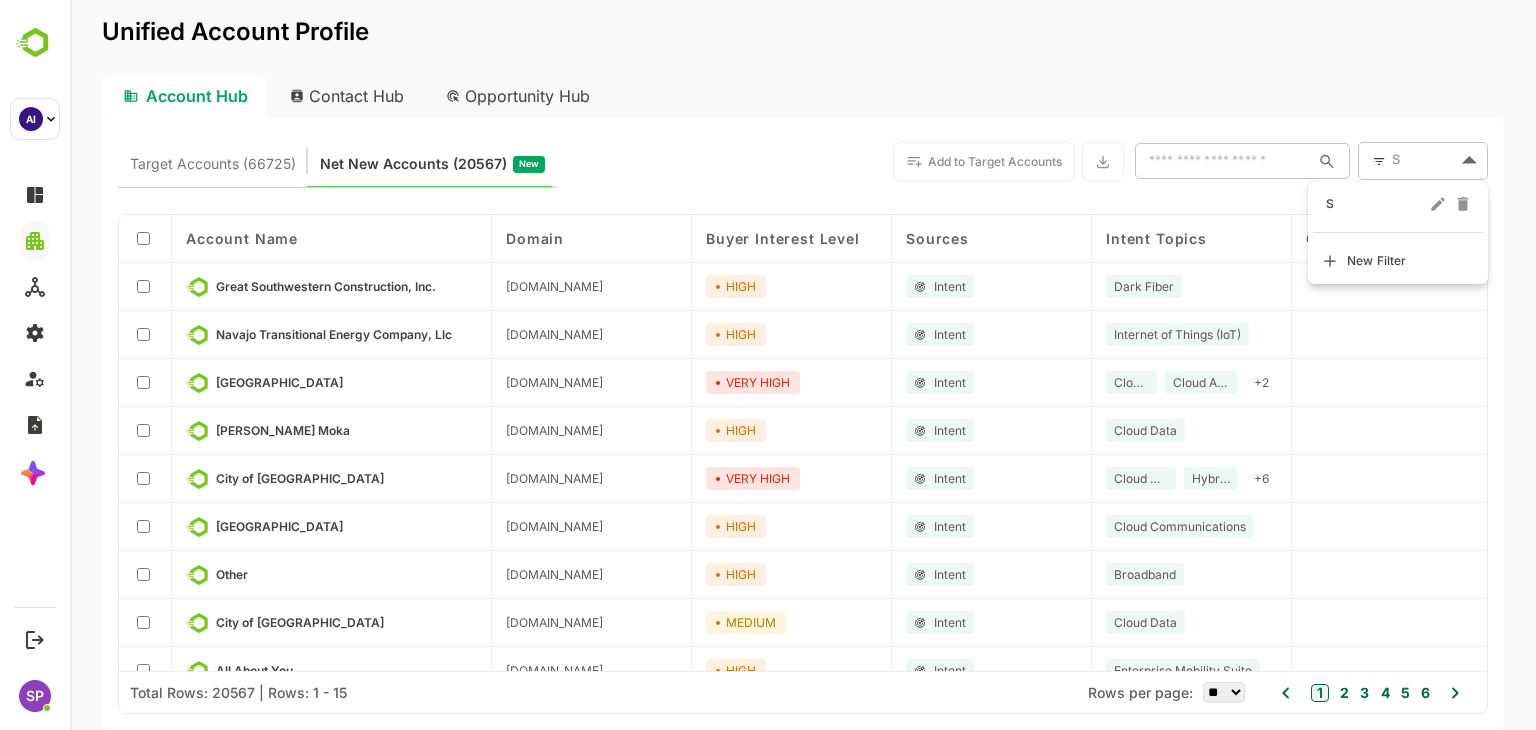 click on "S" at bounding box center [1376, 204] 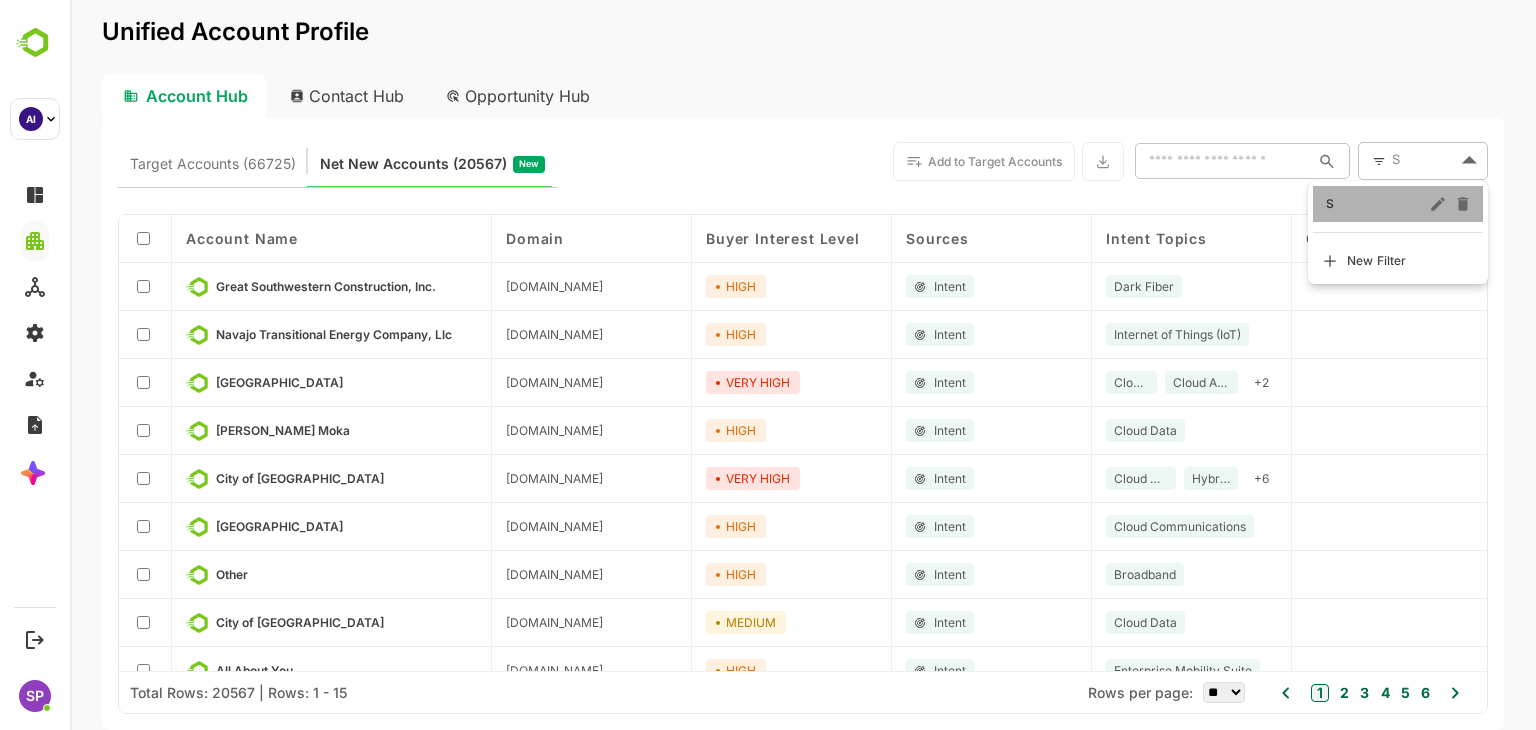 click on "S" at bounding box center [1376, 204] 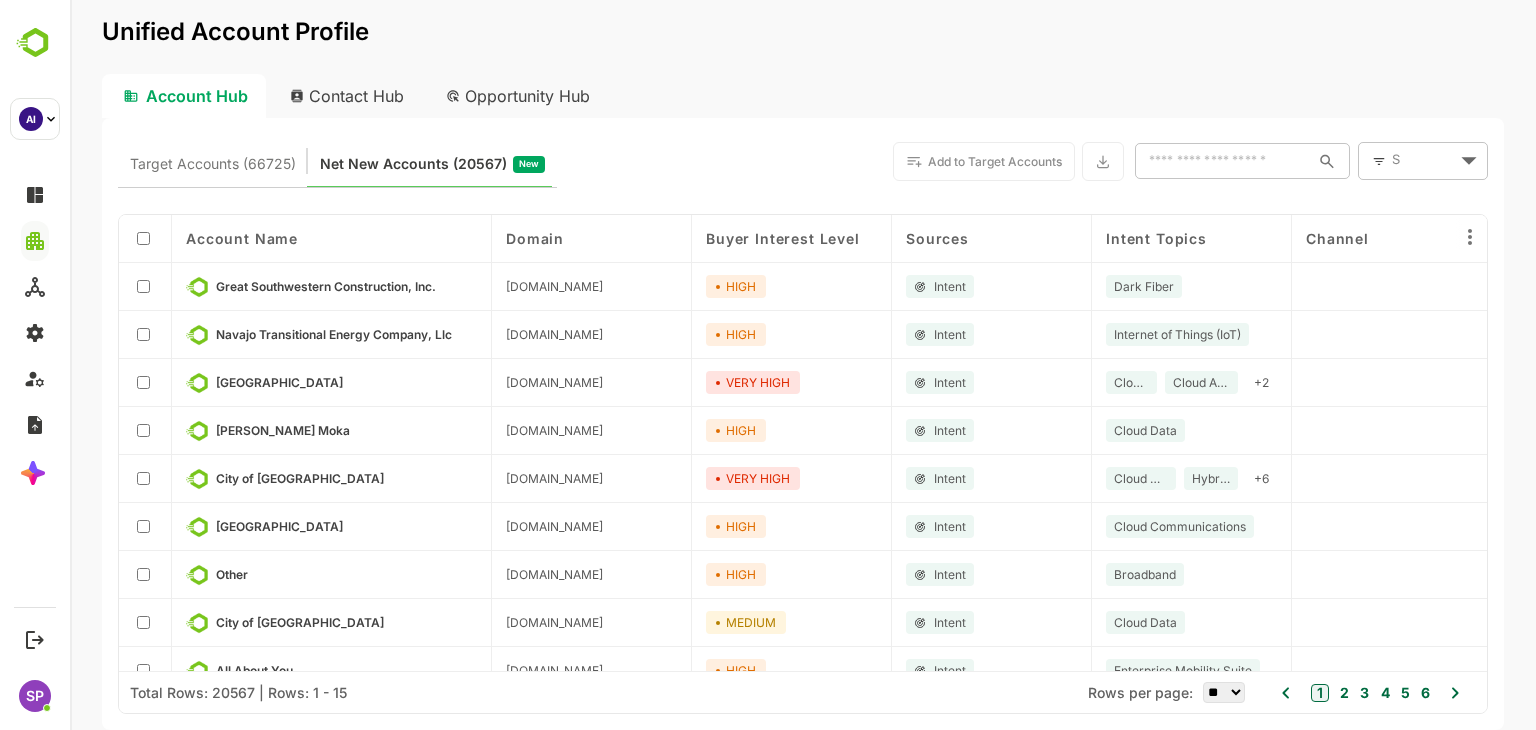click on "Unified Account Profile Account Hub Contact Hub Opportunity Hub Target Accounts (66725) Net New Accounts ( 20567 ) New Add to Target Accounts ​ S * ​ Account Name Domain Buyer Interest Level Sources Intent Topics Channel Last Event Date Last Visit Date Surging Country Visit Countries Last Intent Date Recent Activities Web Pages Visited Great Southwestern Construction, Inc. gswc.us HIGH Intent Dark Fiber 2025-06-30 2025-06-30 Navajo Transitional Energy Company, Llc navenergy.com HIGH Intent Internet of Things (IoT) 2025-06-30 2025-06-30 Winnetka Public School District 36 winnetka36.org VERY HIGH Intent Cloud Data Cloud Applications + 2 2025-06-30 2025-06-30 Keller Williams Moka kellerwilliams.com HIGH Intent Cloud Data 2025-06-16 2025-06-16 City of Clarksville cityofclarksville.com VERY HIGH Intent Cloud Applications Hybrid Cloud + 6 2025-07-07 2025-07-07 Goochland County Public Schools goochlandschools.org HIGH Intent Cloud Communications 2025-06-23 2025-06-23 Other mnptac.org HIGH Intent Broadband" at bounding box center (803, 365) 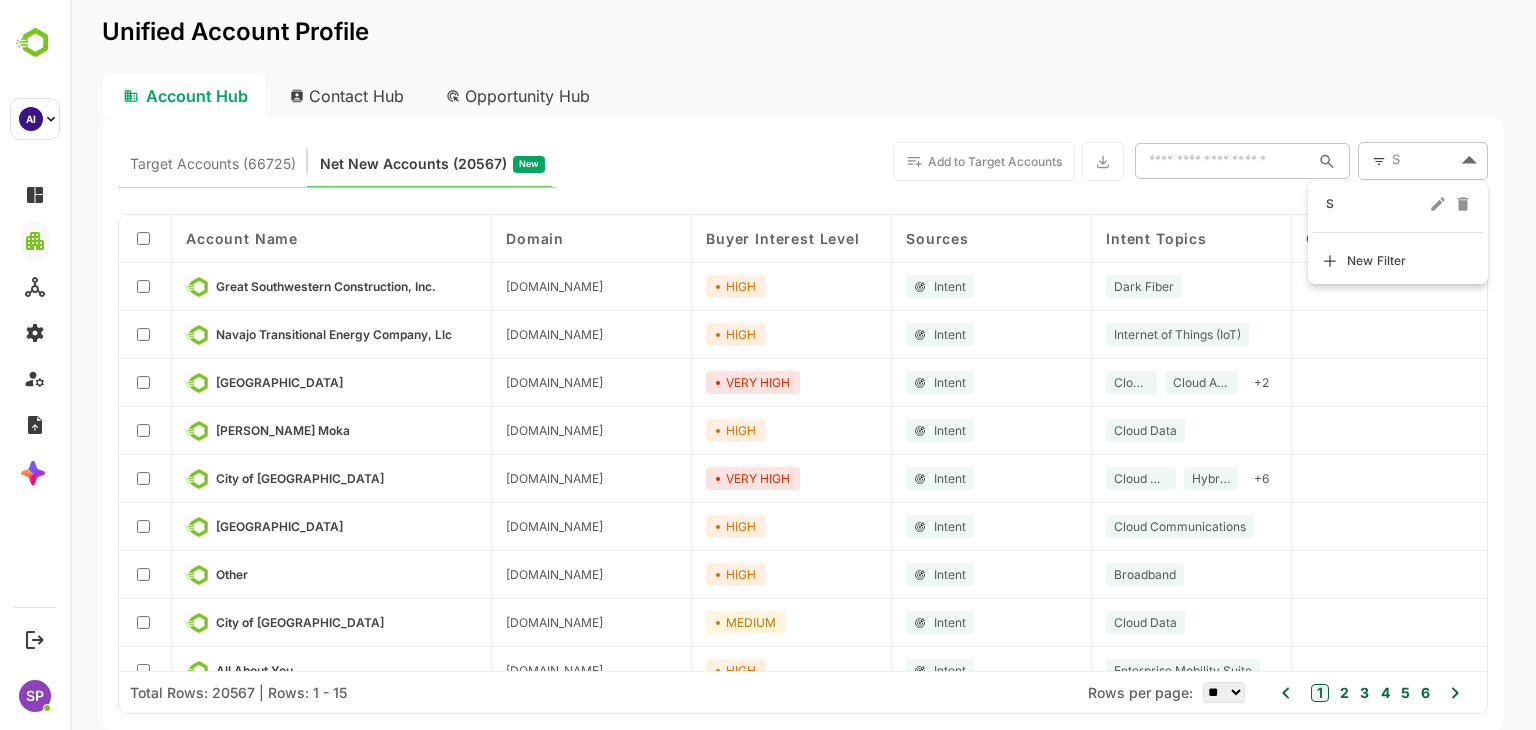 click on "New Filter" at bounding box center (1377, 261) 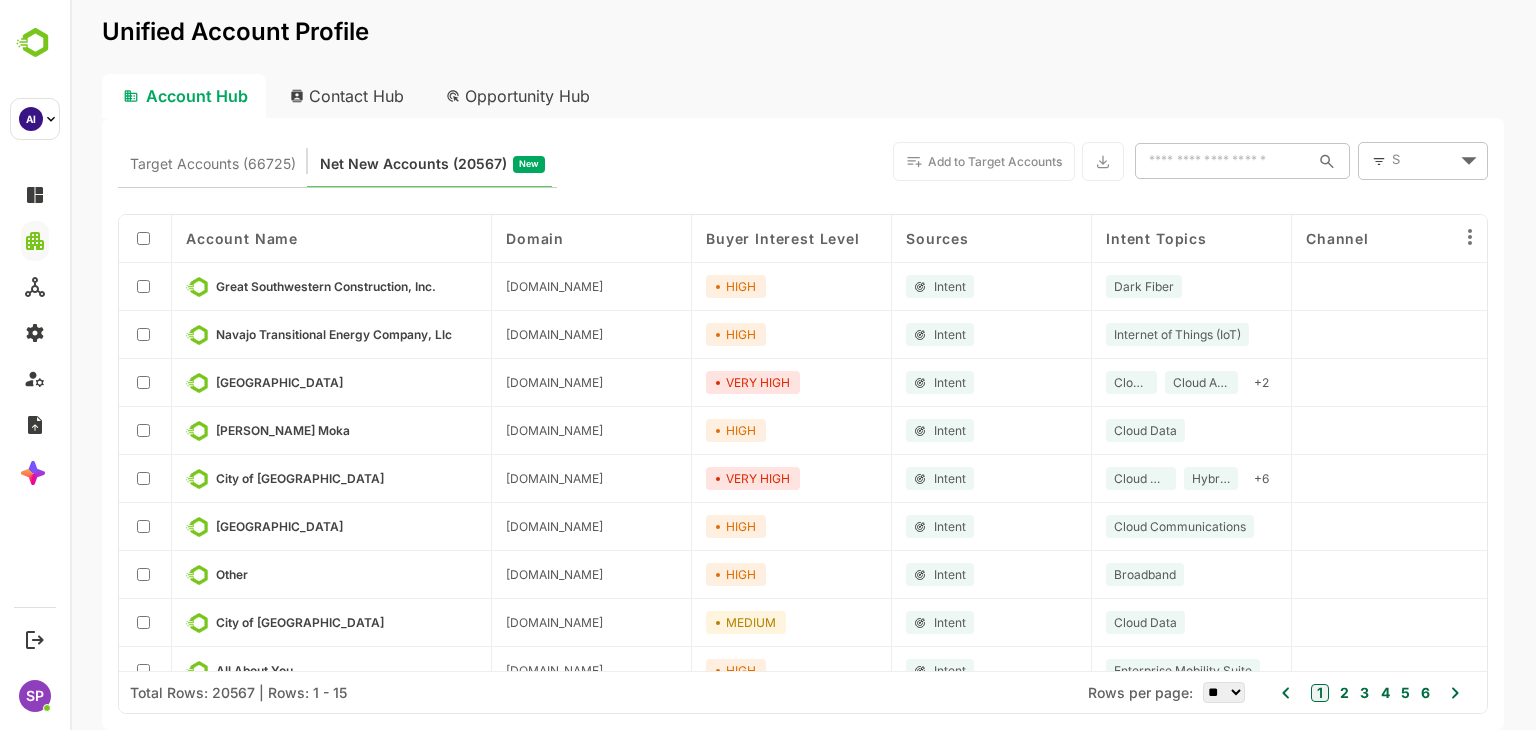 click on "Unified Account Profile Account Hub Contact Hub Opportunity Hub Target Accounts (66725) Net New Accounts ( 20567 ) New Add to Target Accounts ​ S * ​ Account Name Domain Buyer Interest Level Sources Intent Topics Channel Last Event Date Last Visit Date Surging Country Visit Countries Last Intent Date Recent Activities Web Pages Visited Great Southwestern Construction, Inc. gswc.us HIGH Intent Dark Fiber 2025-06-30 2025-06-30 Navajo Transitional Energy Company, Llc navenergy.com HIGH Intent Internet of Things (IoT) 2025-06-30 2025-06-30 Winnetka Public School District 36 winnetka36.org VERY HIGH Intent Cloud Data Cloud Applications + 2 2025-06-30 2025-06-30 Keller Williams Moka kellerwilliams.com HIGH Intent Cloud Data 2025-06-16 2025-06-16 City of Clarksville cityofclarksville.com VERY HIGH Intent Cloud Applications Hybrid Cloud + 6 2025-07-07 2025-07-07 Goochland County Public Schools goochlandschools.org HIGH Intent Cloud Communications 2025-06-23 2025-06-23 Other mnptac.org HIGH Intent Broadband" at bounding box center (803, 365) 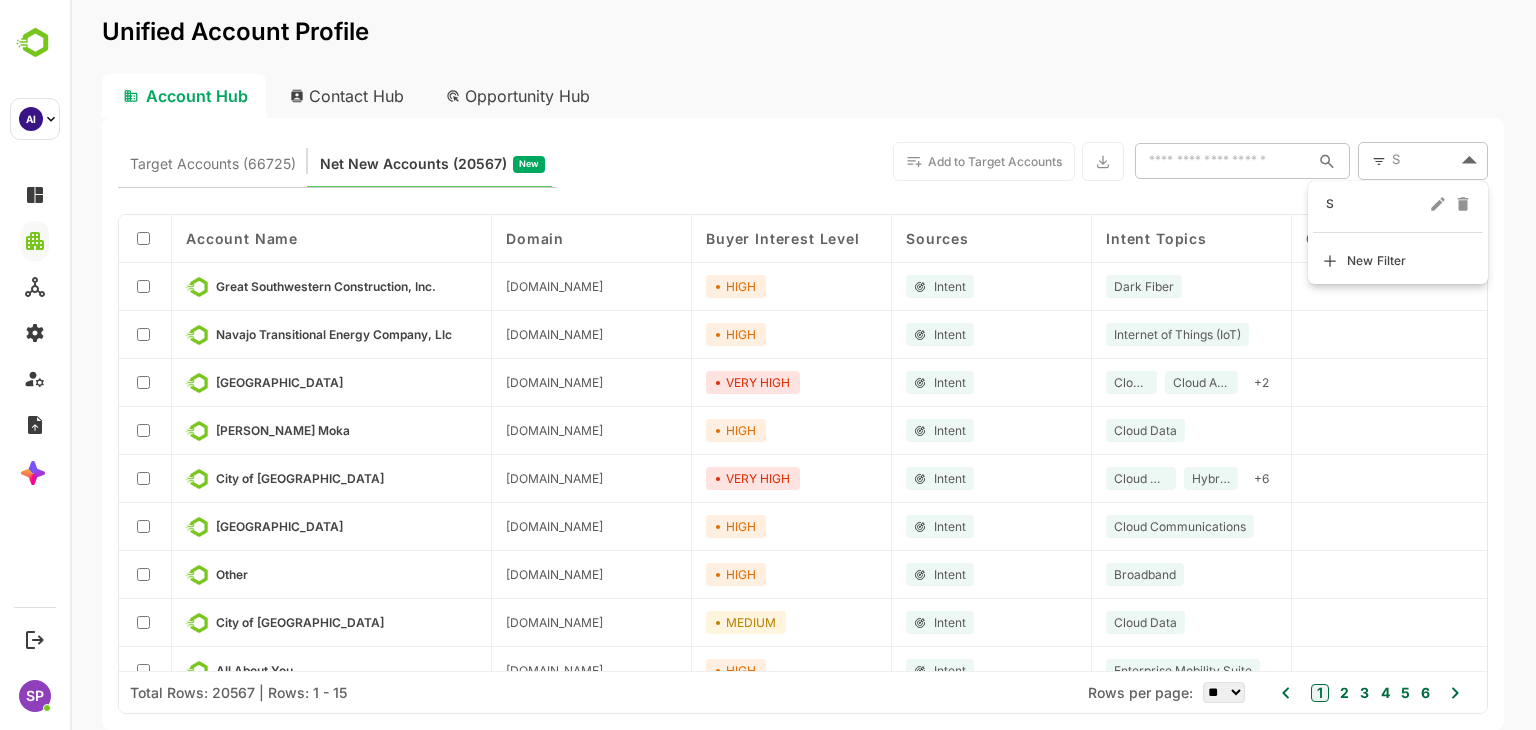 click on "New Filter" at bounding box center (1373, 261) 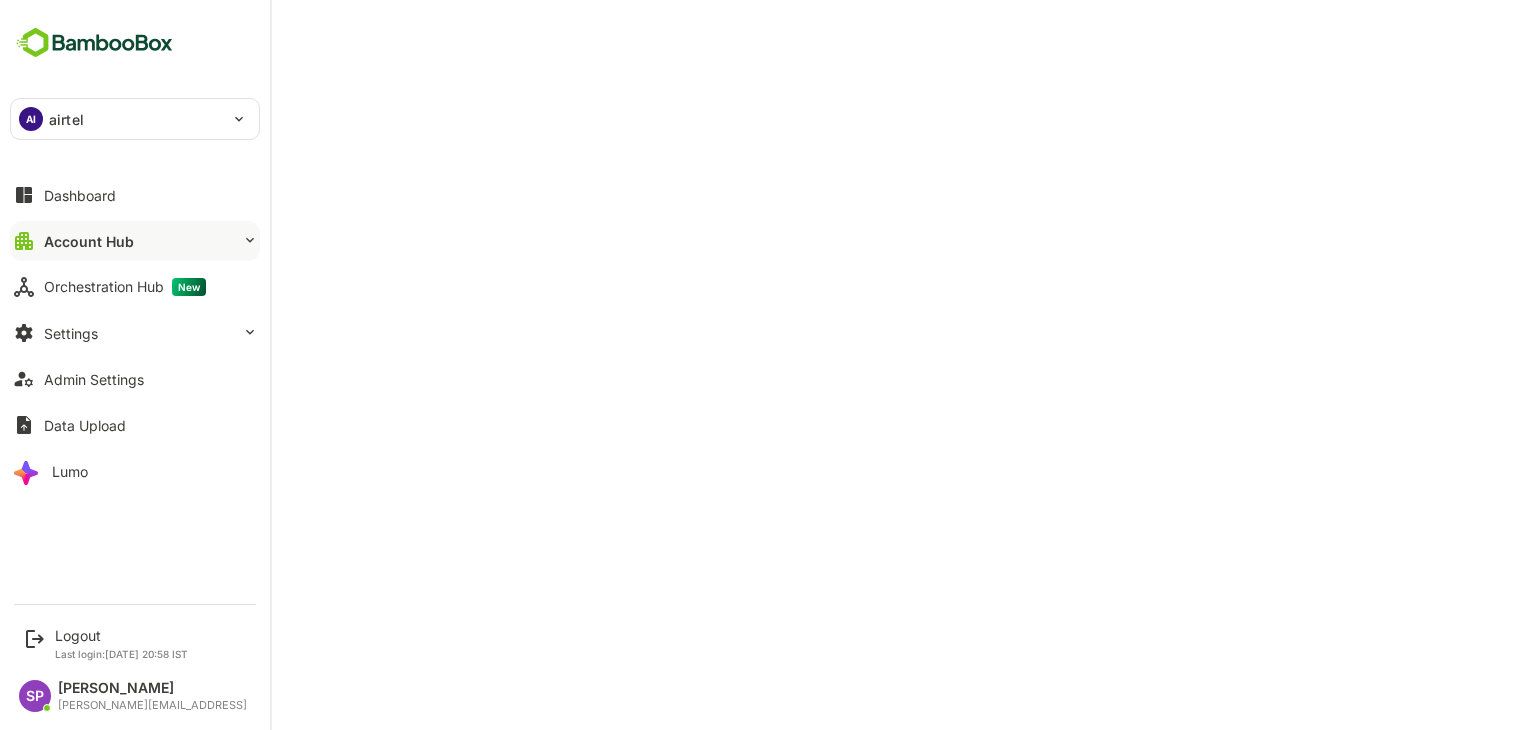 scroll, scrollTop: 0, scrollLeft: 0, axis: both 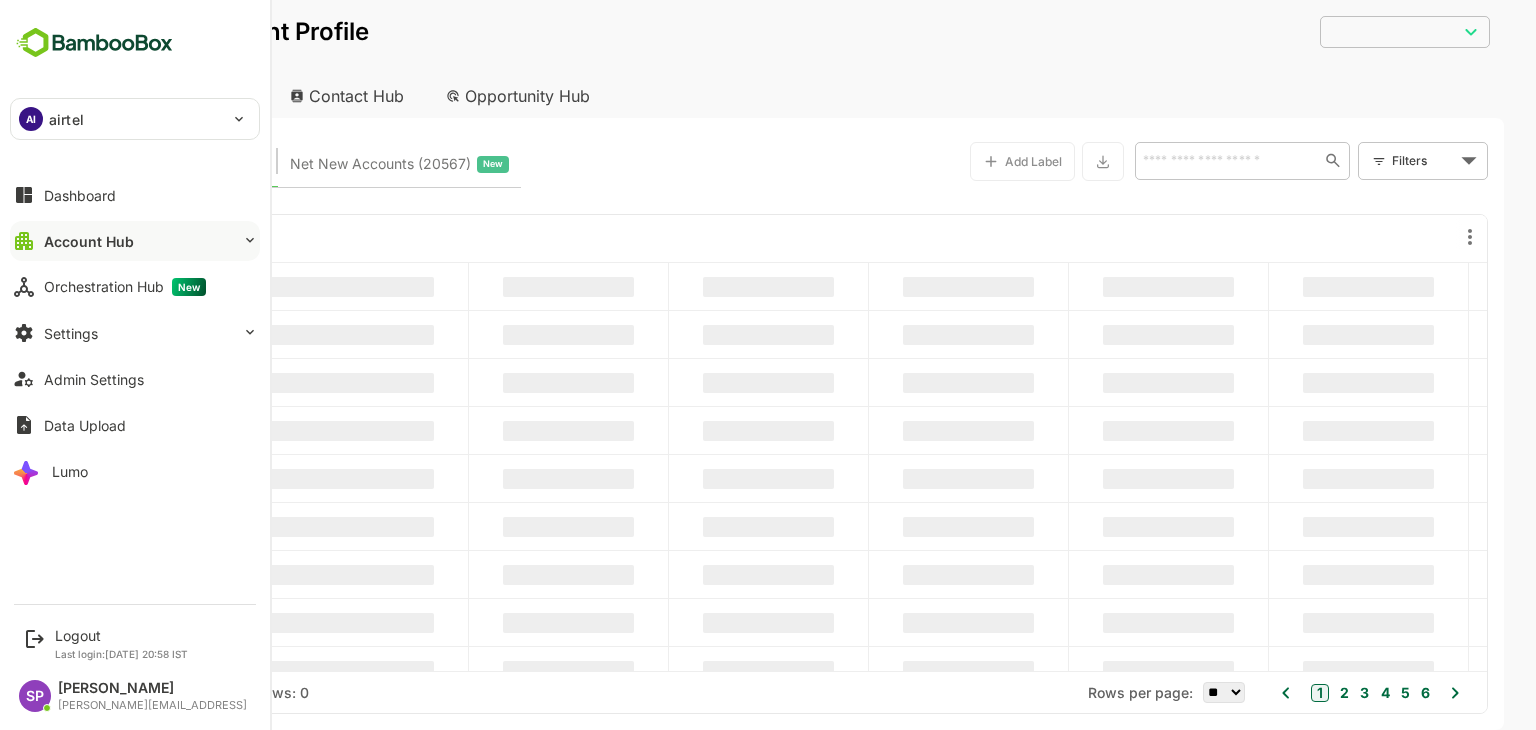 type on "**********" 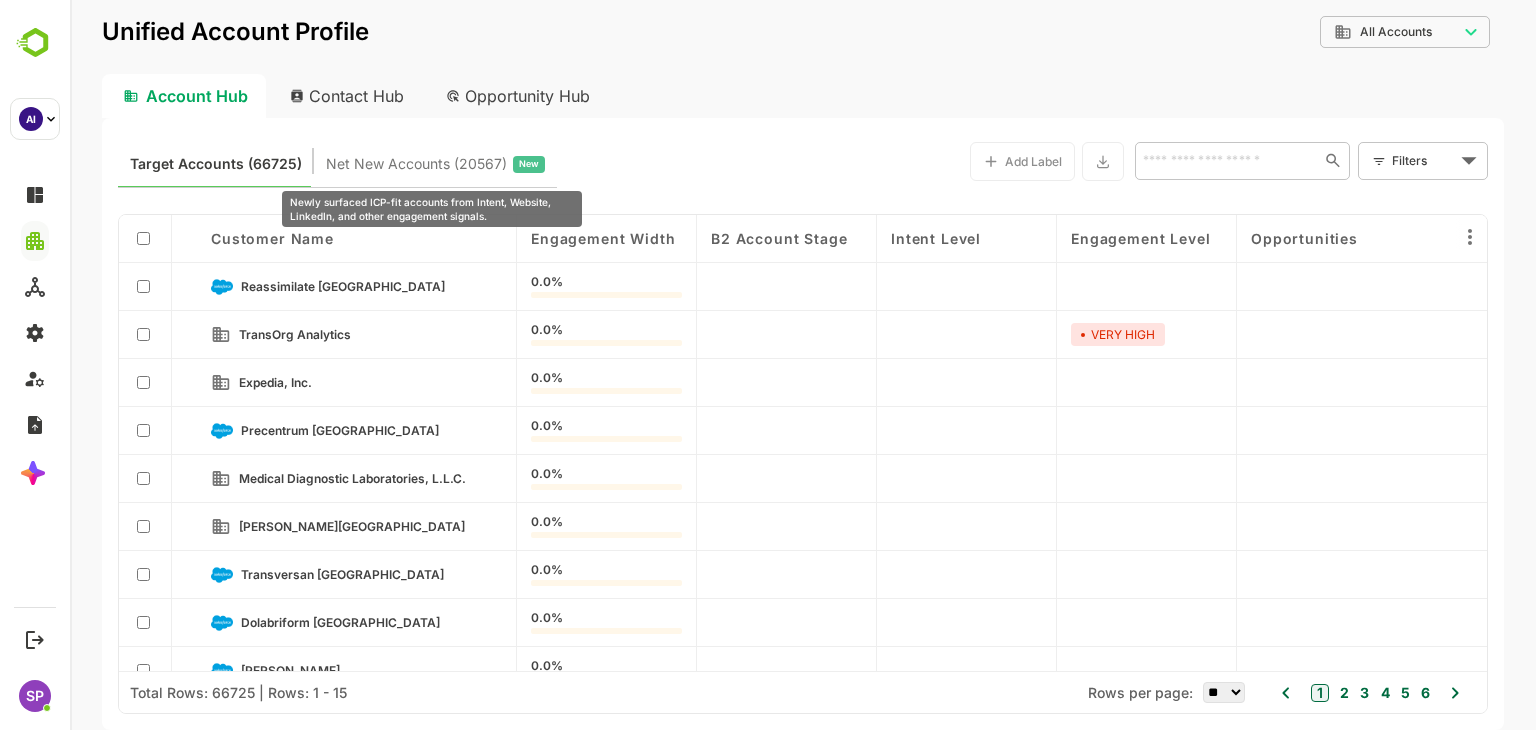 click on "Net New Accounts ( 20567 )" at bounding box center (416, 164) 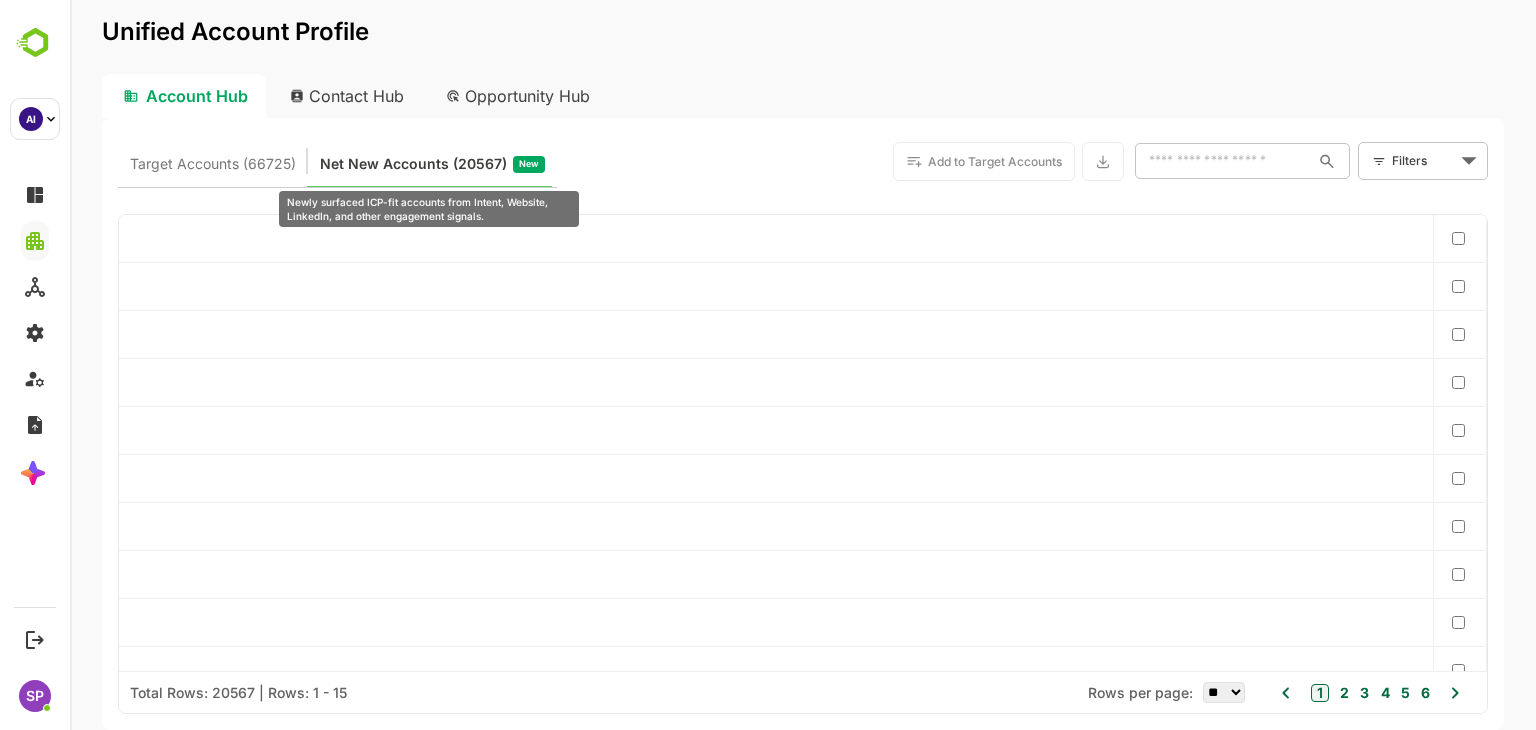 type 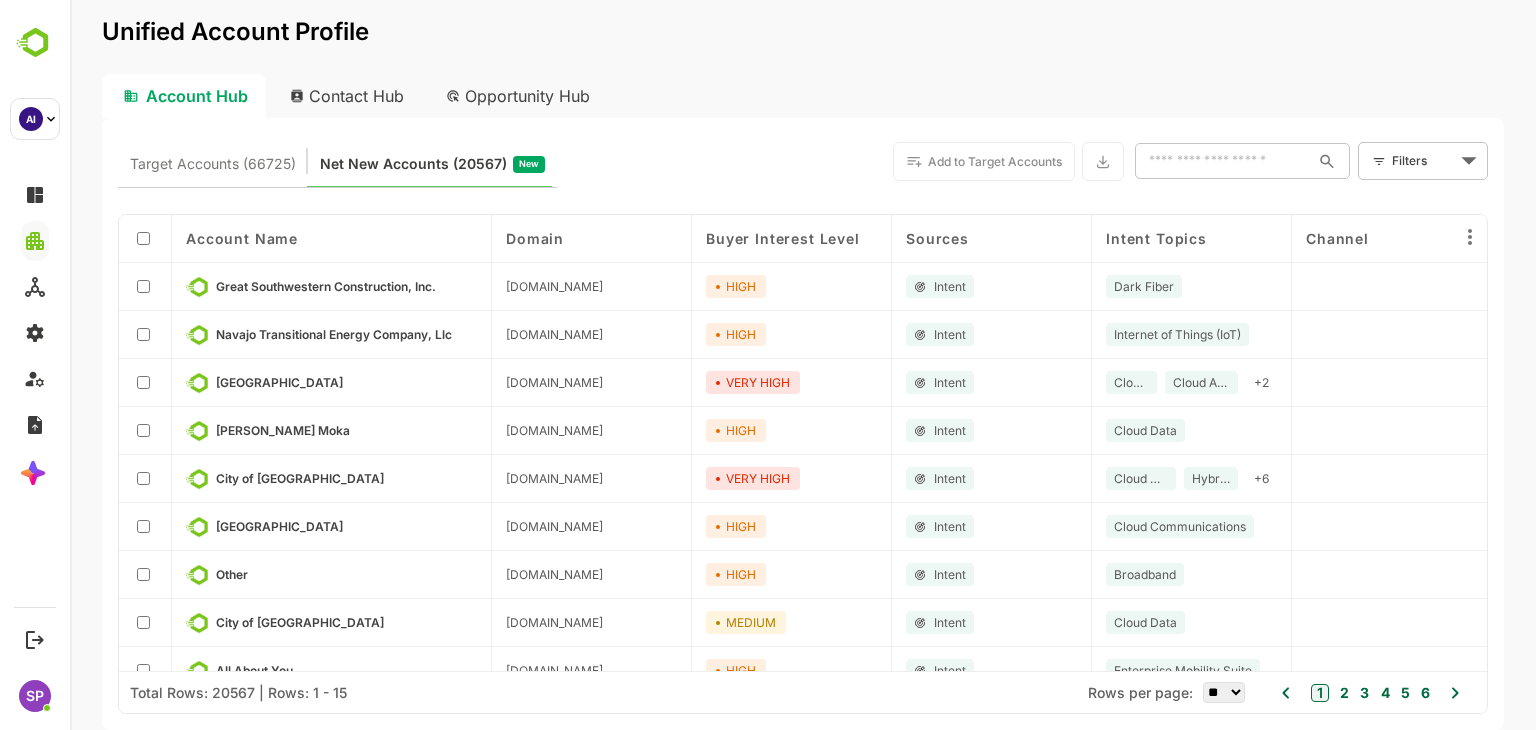 click 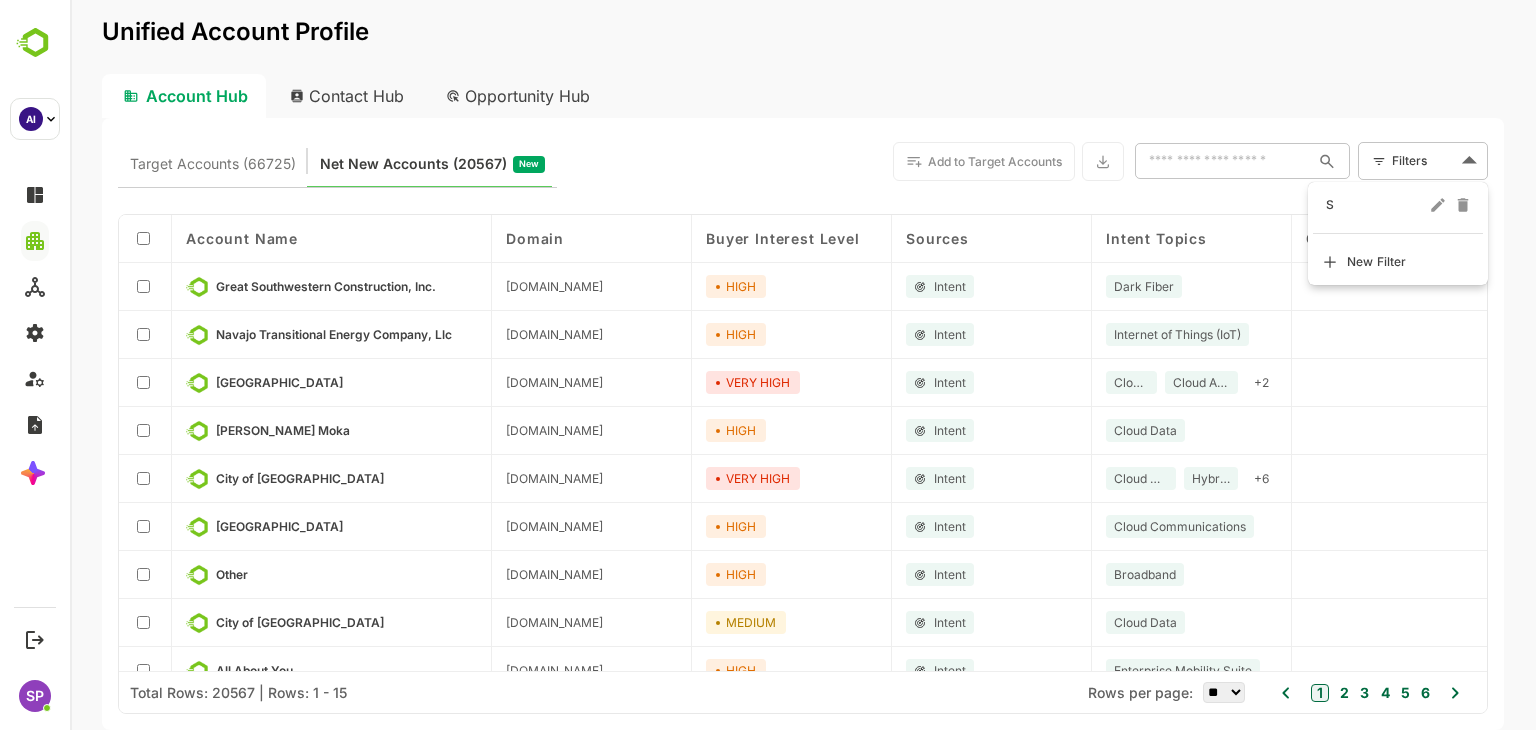 click on "Unified Account Profile Account Hub Contact Hub Opportunity Hub Target Accounts (66725) Net New Accounts ( 20567 ) New Add to Target Accounts ​ Filters ​ Account Name Domain Buyer Interest Level Sources Intent Topics Channel Last Event Date Last Visit Date Surging Country Visit Countries Last Intent Date Recent Activities Web Pages Visited Great Southwestern Construction, Inc. [DOMAIN_NAME] HIGH Intent Dark Fiber [DATE] [DATE] Navajo Transitional Energy Company, Llc [DOMAIN_NAME] HIGH Intent Internet of Things (IoT) [DATE] [DATE] [GEOGRAPHIC_DATA] 36 [DOMAIN_NAME] VERY HIGH Intent Cloud Data Cloud Applications + 2 [DATE] [DATE] [PERSON_NAME] Moka [DOMAIN_NAME] HIGH Intent Cloud Data [DATE] [DATE] City of [GEOGRAPHIC_DATA][DOMAIN_NAME] VERY HIGH Intent Cloud Applications Hybrid Cloud + 6 [DATE] [DATE] [GEOGRAPHIC_DATA] [DOMAIN_NAME] HIGH Intent Cloud Communications [DATE] [DATE] Other [DOMAIN_NAME] HIGH Intent MEDIUM" at bounding box center [803, 365] 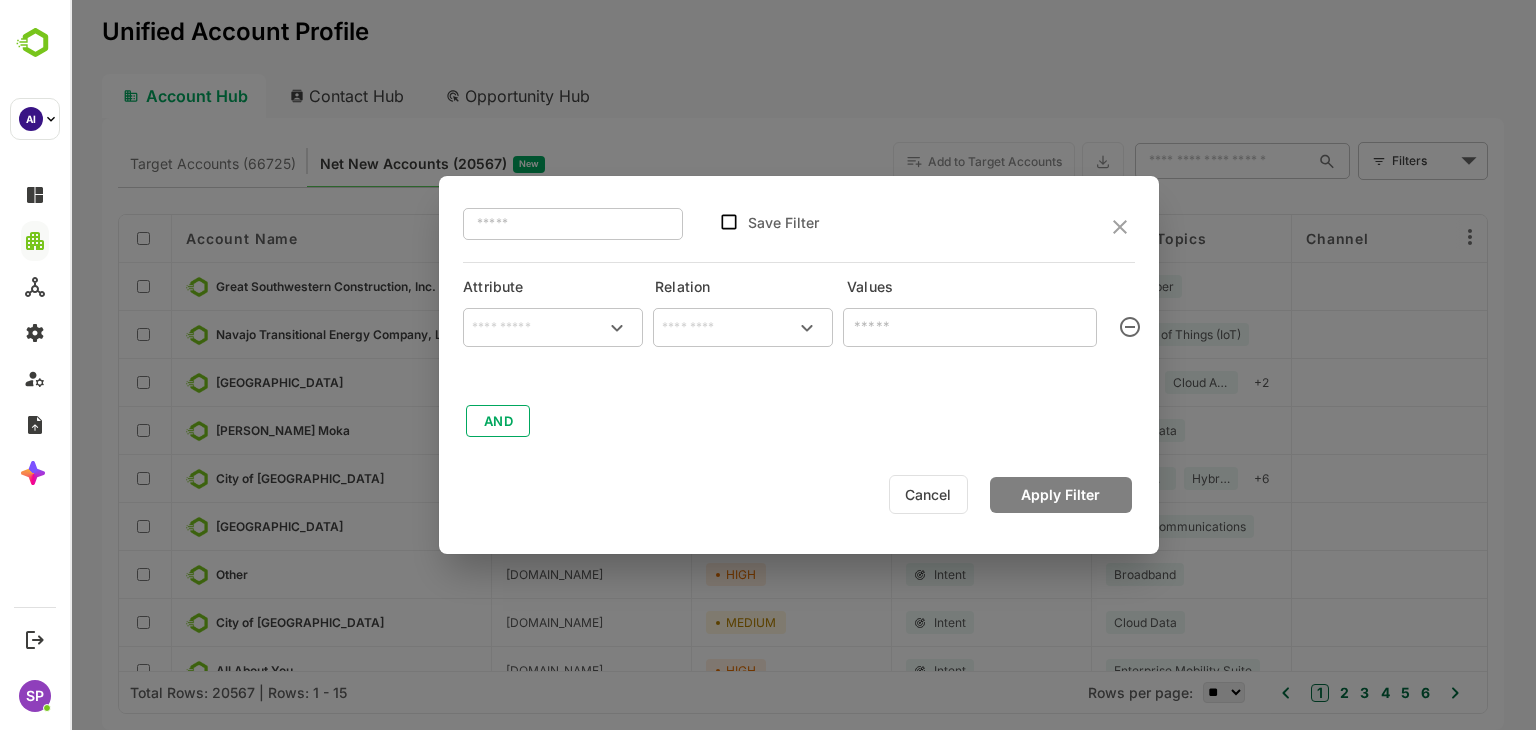 click at bounding box center [553, 328] 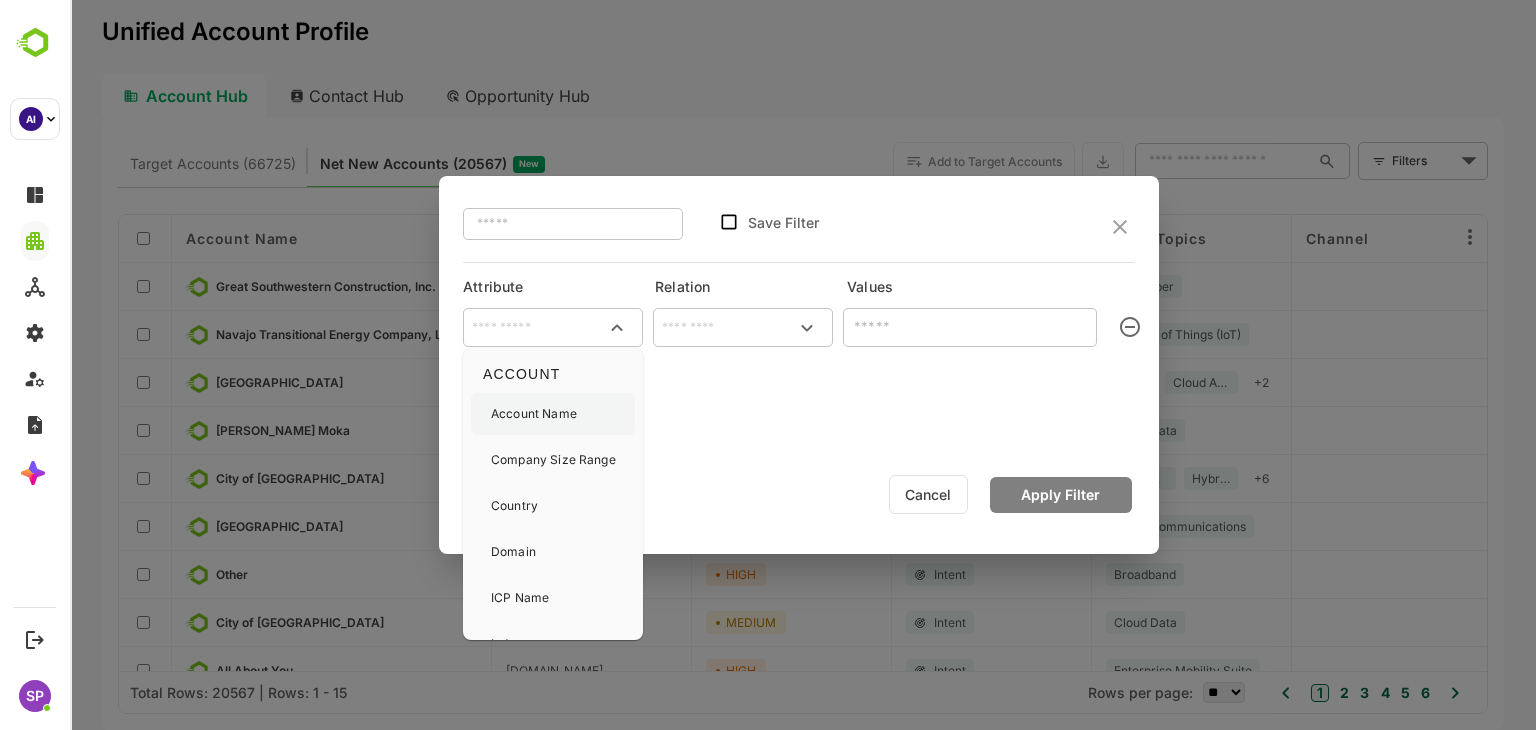 click on "Account Name" at bounding box center [534, 414] 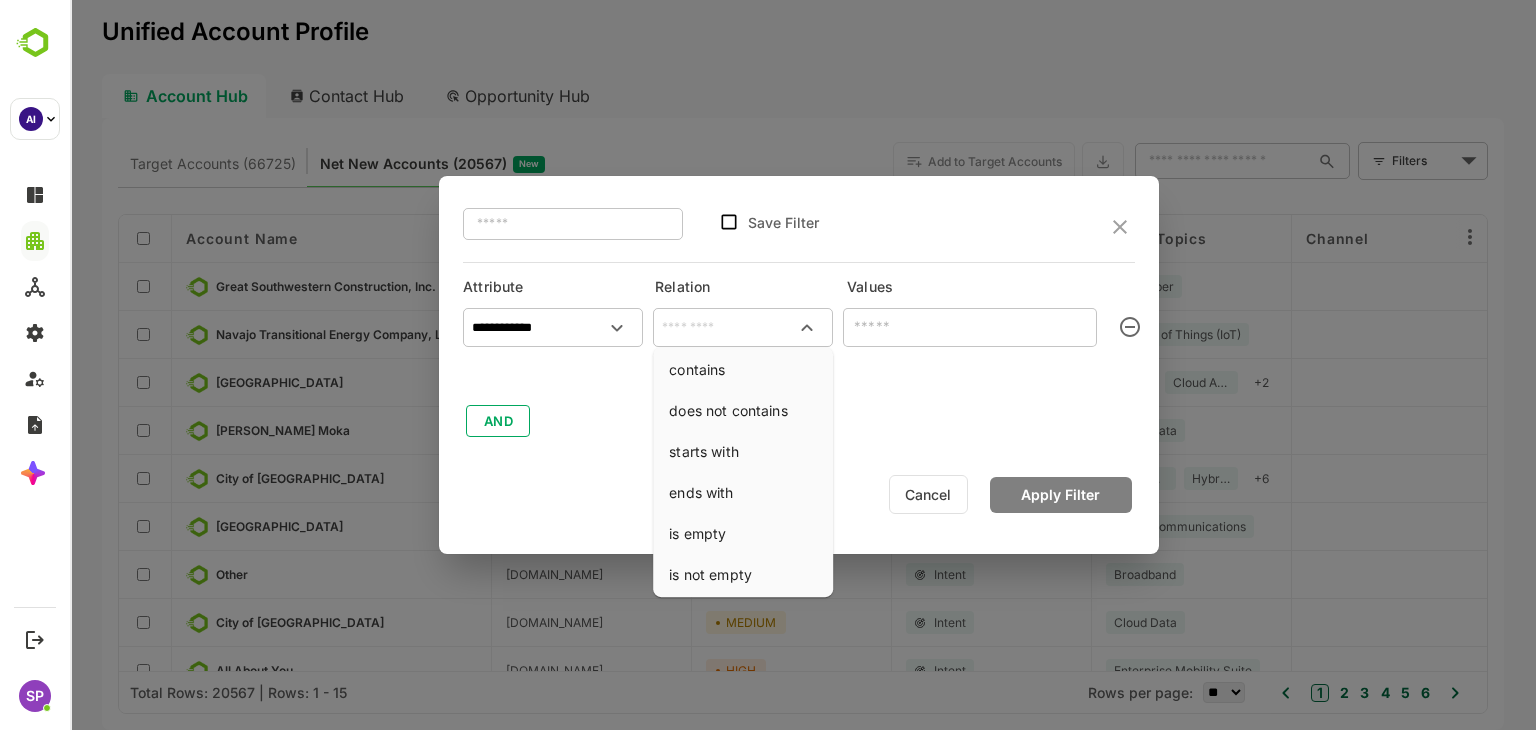 click at bounding box center [743, 328] 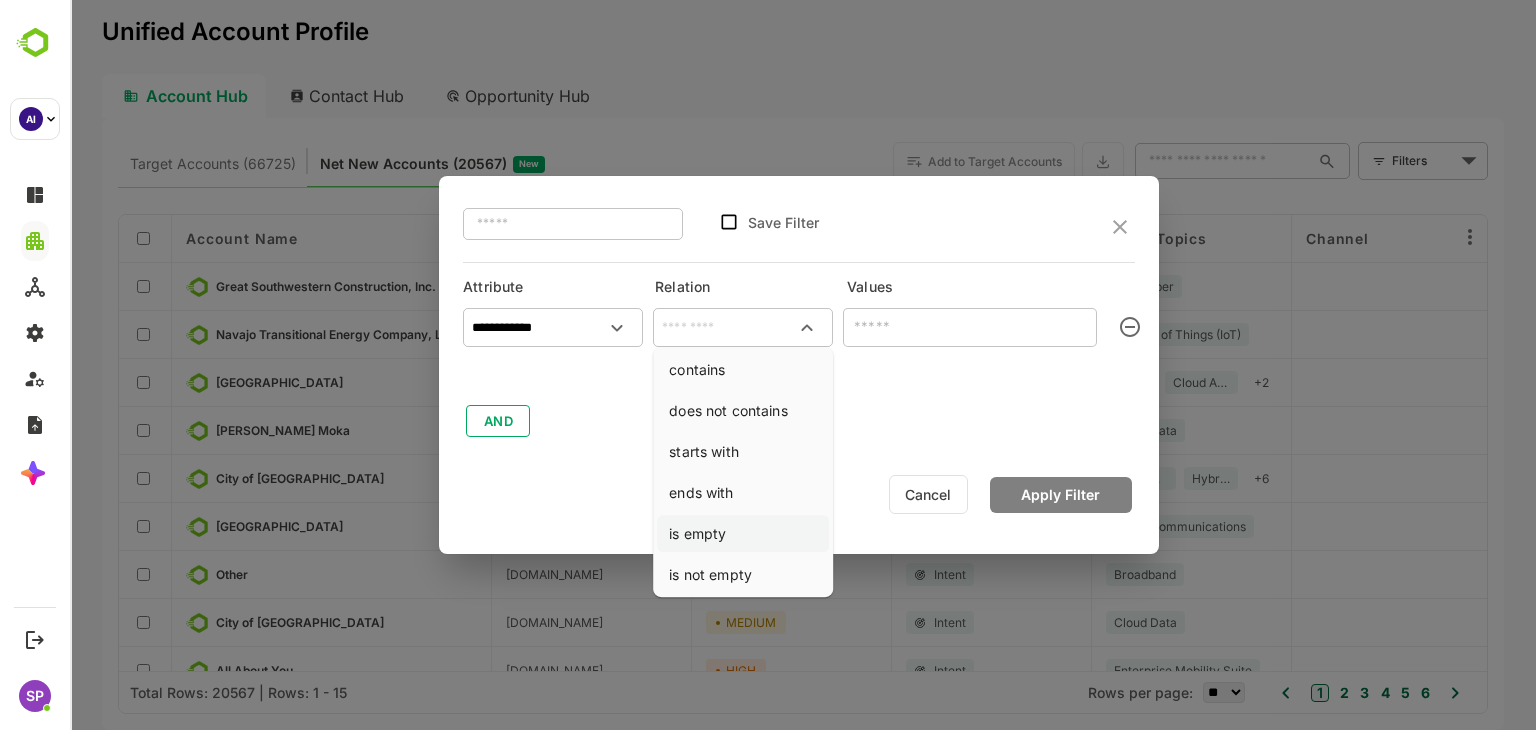 click on "is empty" at bounding box center (743, 533) 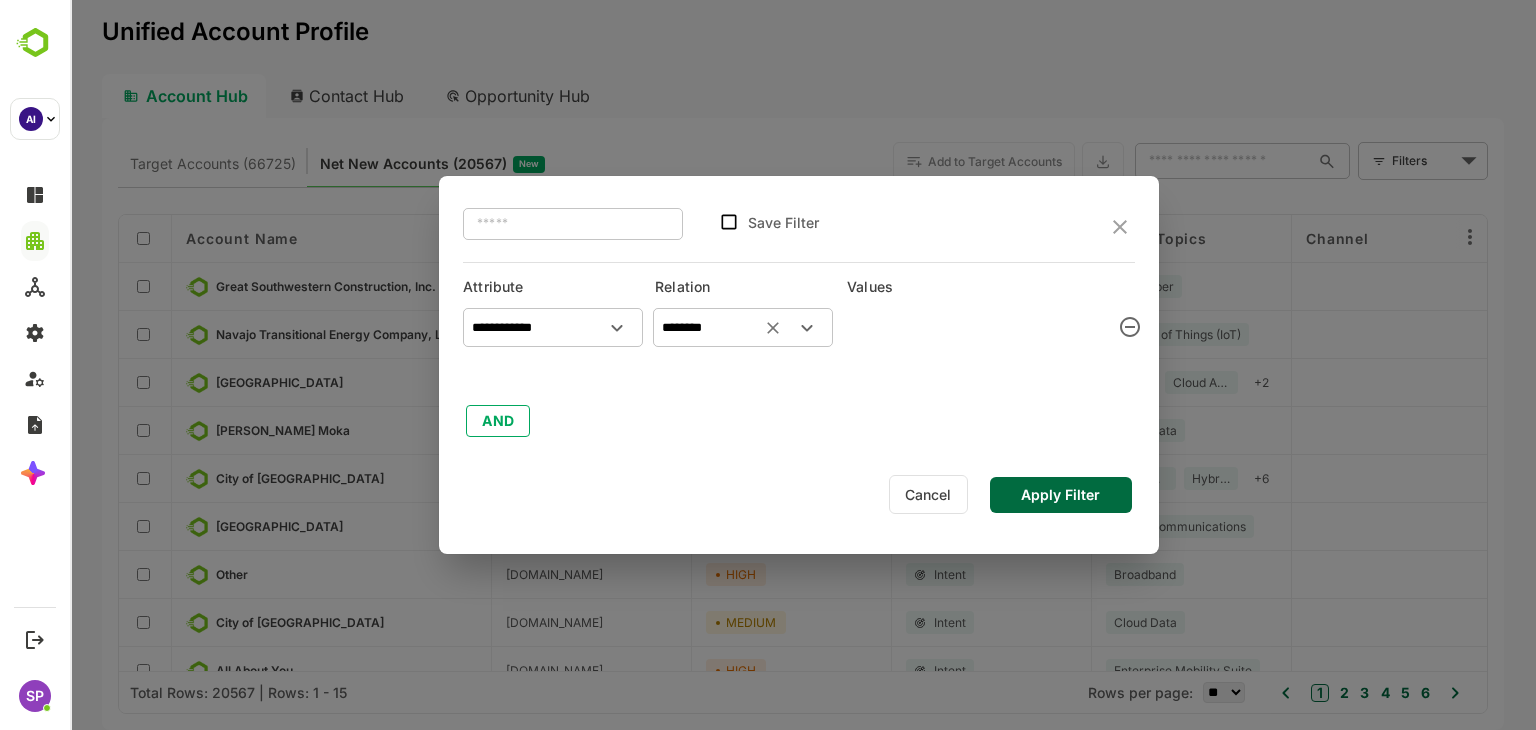 click at bounding box center [573, 224] 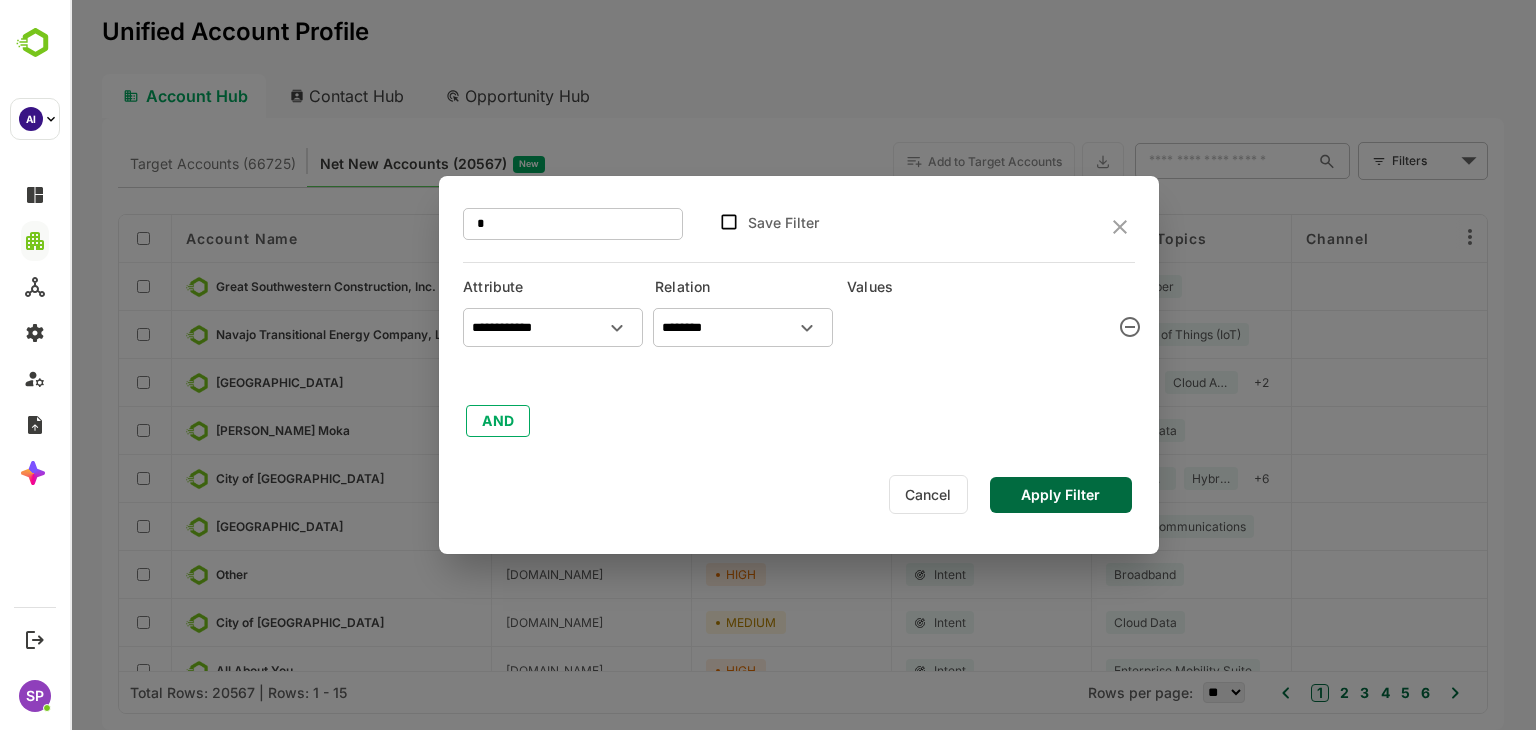 type on "*" 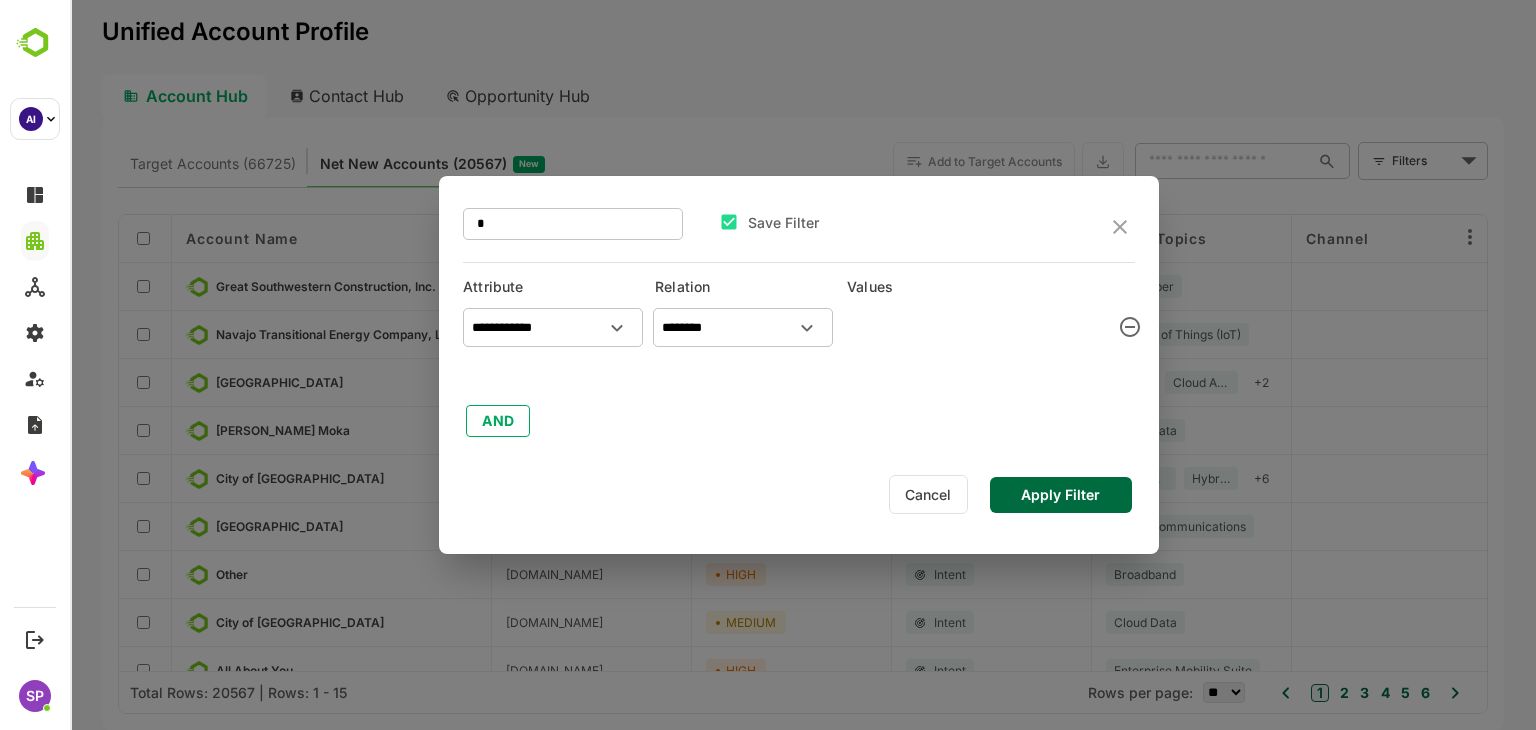 click on "Apply Filter" at bounding box center [1061, 495] 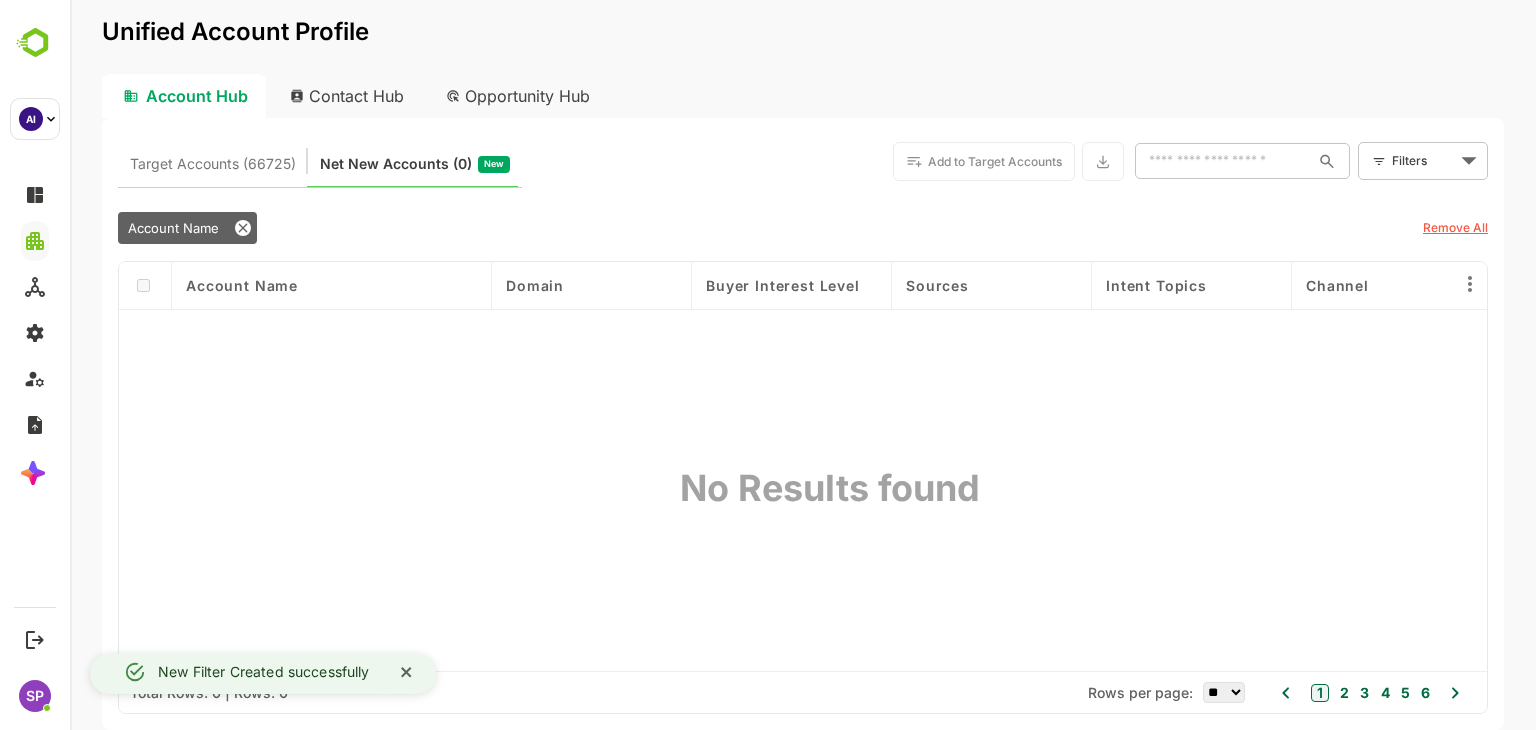 click on "Remove All" at bounding box center (1455, 227) 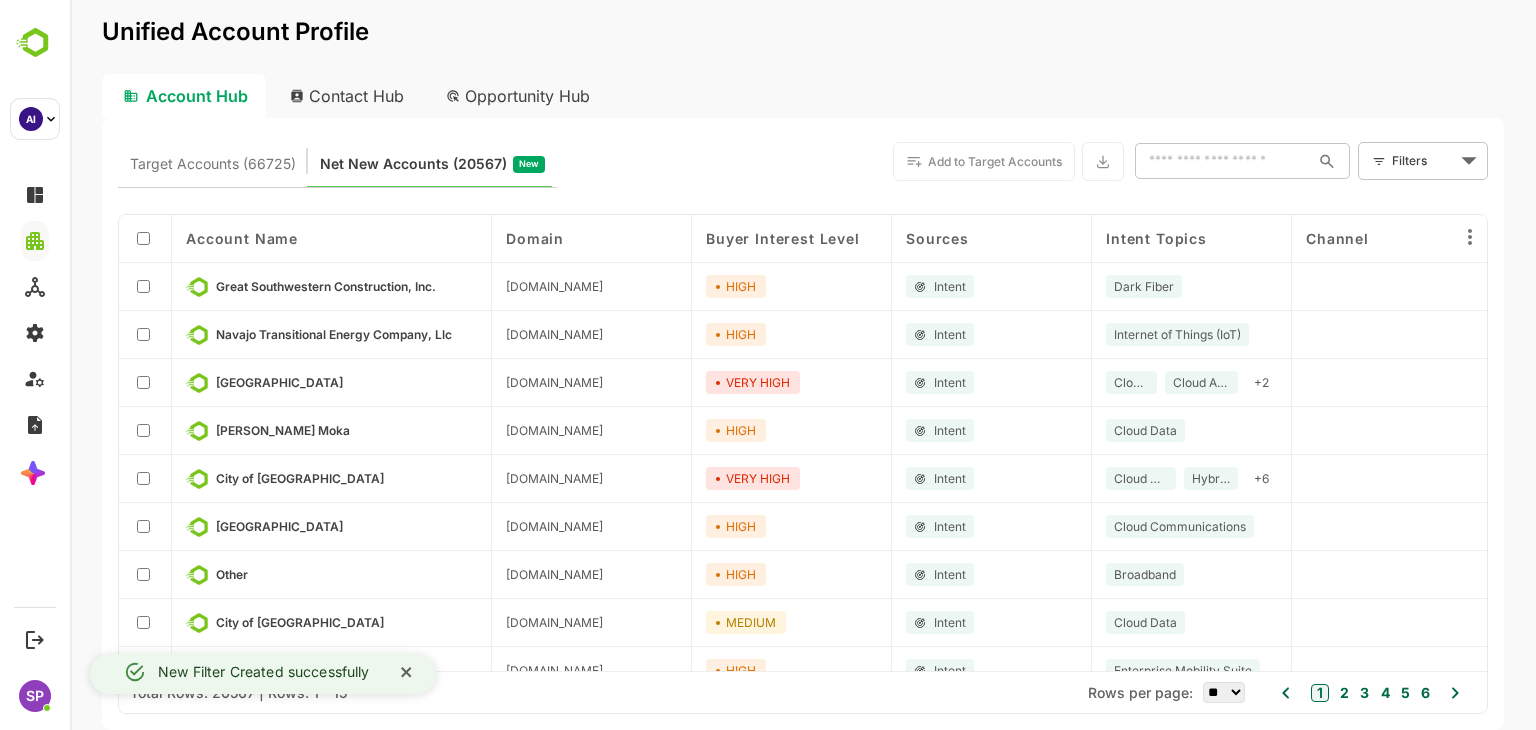 click on "Unified Account Profile Account Hub Contact Hub Opportunity Hub Target Accounts (66725) Net New Accounts ( 20567 ) New Add to Target Accounts ​ Filters ​ Account Name Domain Buyer Interest Level Sources Intent Topics Channel Last Event Date Last Visit Date Surging Country Visit Countries Last Intent Date Recent Activities Web Pages Visited Great Southwestern Construction, Inc. [DOMAIN_NAME] HIGH Intent Dark Fiber [DATE] [DATE] Navajo Transitional Energy Company, Llc [DOMAIN_NAME] HIGH Intent Internet of Things (IoT) [DATE] [DATE] [GEOGRAPHIC_DATA] 36 [DOMAIN_NAME] VERY HIGH Intent Cloud Data Cloud Applications + 2 [DATE] [DATE] [PERSON_NAME] Moka [DOMAIN_NAME] HIGH Intent Cloud Data [DATE] [DATE] City of [GEOGRAPHIC_DATA][DOMAIN_NAME] VERY HIGH Intent Cloud Applications Hybrid Cloud + 6 [DATE] [DATE] [GEOGRAPHIC_DATA] [DOMAIN_NAME] HIGH Intent Cloud Communications [DATE] [DATE] Other [DOMAIN_NAME] HIGH Intent MEDIUM" at bounding box center [803, 365] 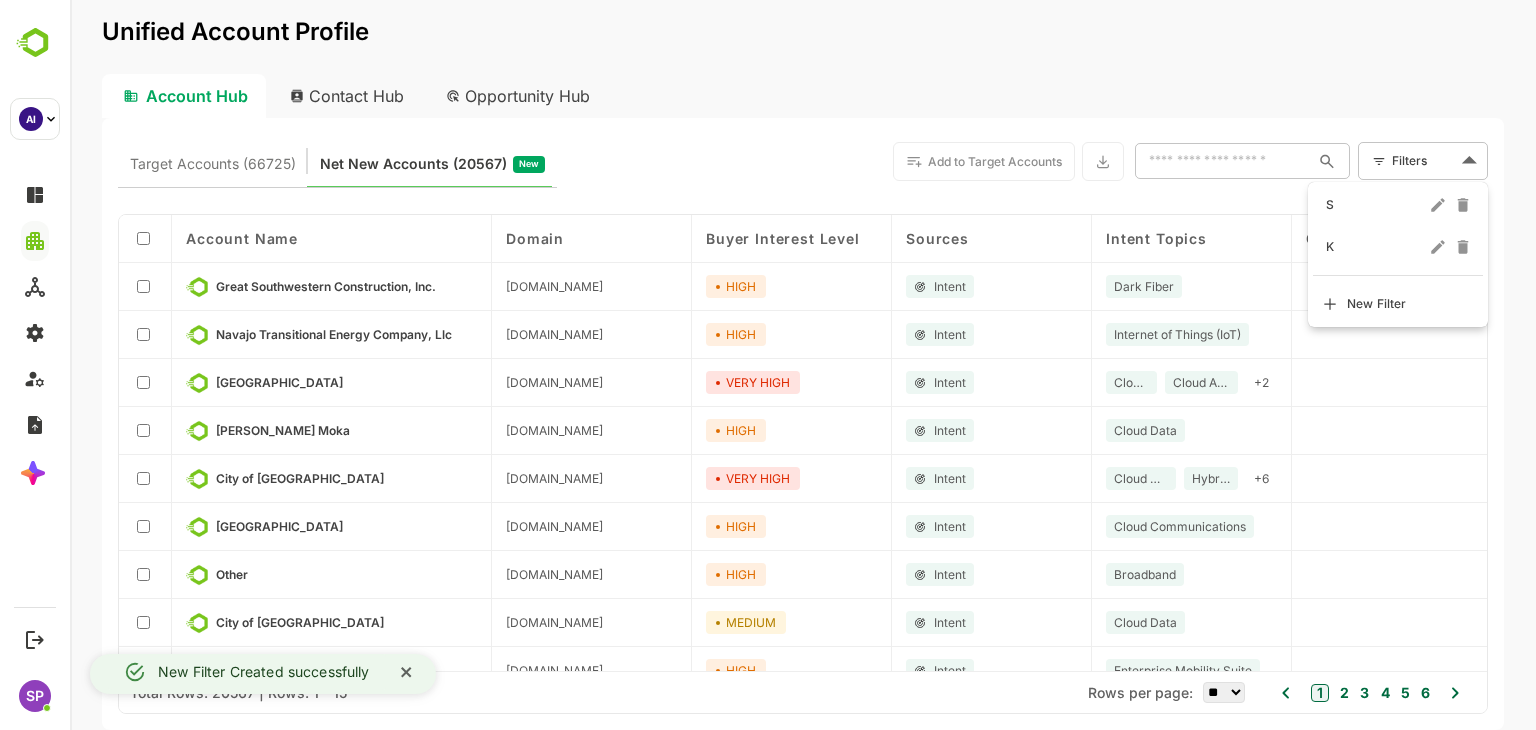 click on "K" at bounding box center [1376, 247] 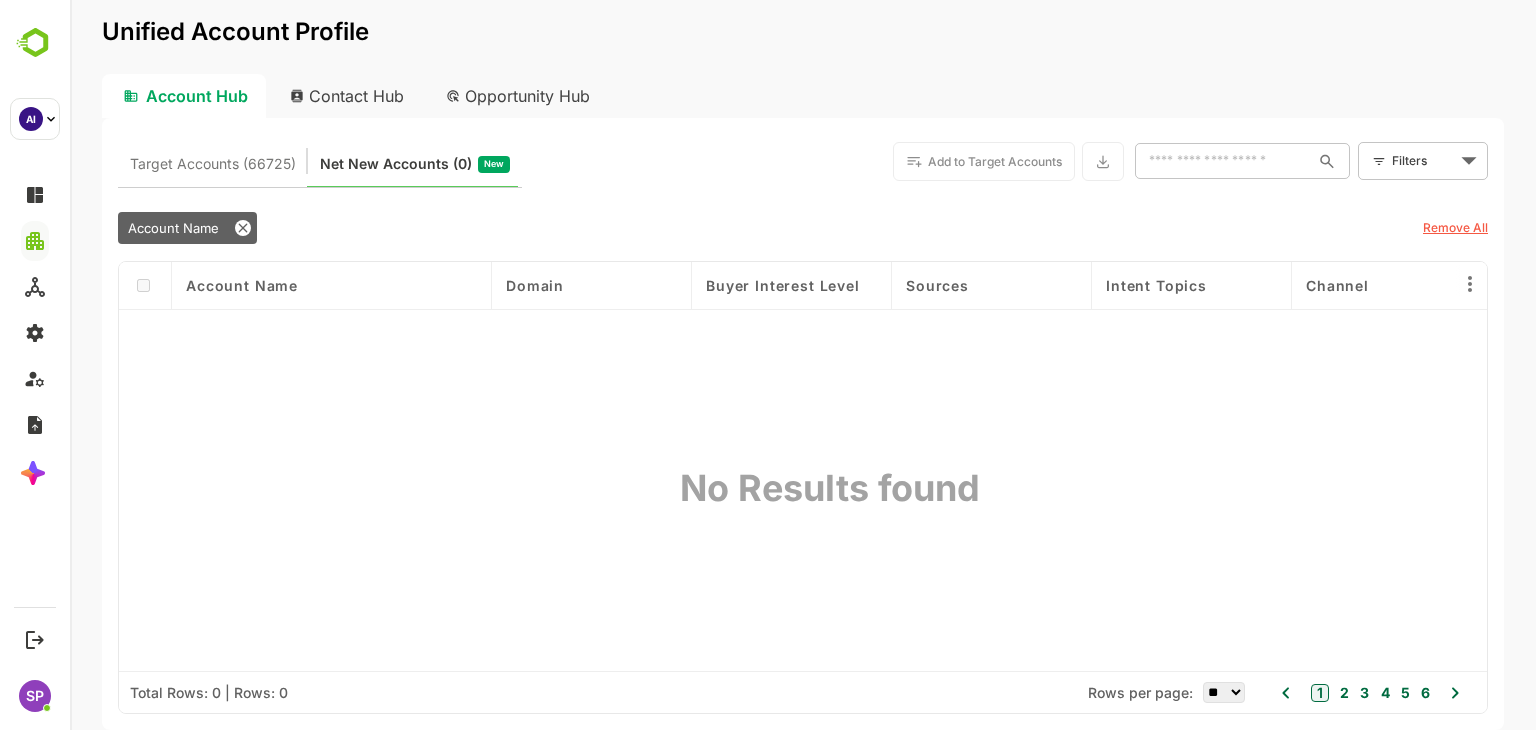 click on "Unified Account Profile Account Hub Contact Hub Opportunity Hub Target Accounts (66725) Net New Accounts ( 0 ) New Add to Target Accounts ​ Filters ​ Account Name Remove All Account Name Domain Buyer Interest Level Sources Intent Topics Channel Last Event Date Last Visit Date Surging Country Visit Countries Last Intent Date Recent Activities Web Pages Visited No Results found Total Rows:   0   | Rows: 0 Rows per page: ** ** ** *** *** **** 1 2 3 4 5 6" at bounding box center [803, 365] 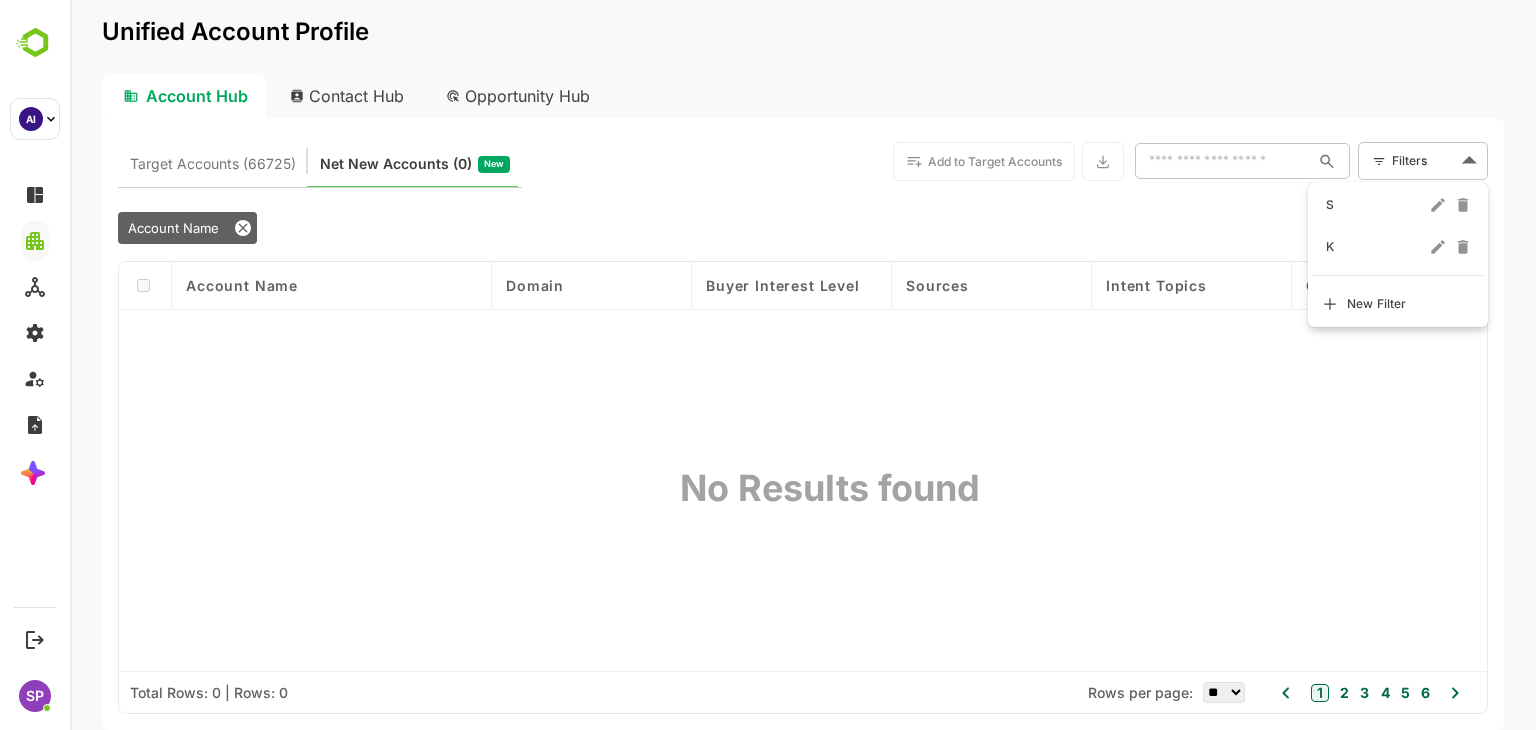 click on "S" at bounding box center (1376, 205) 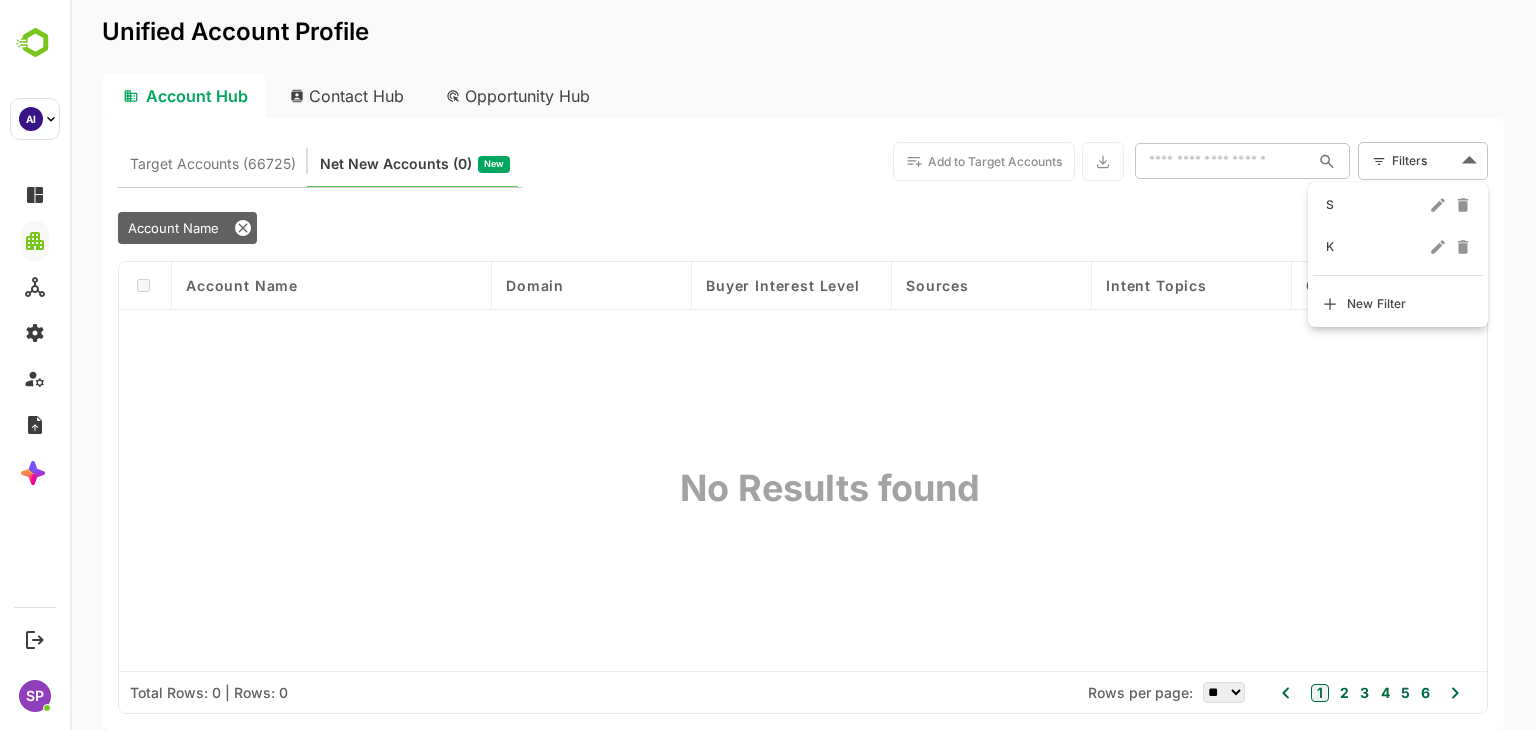type on "*" 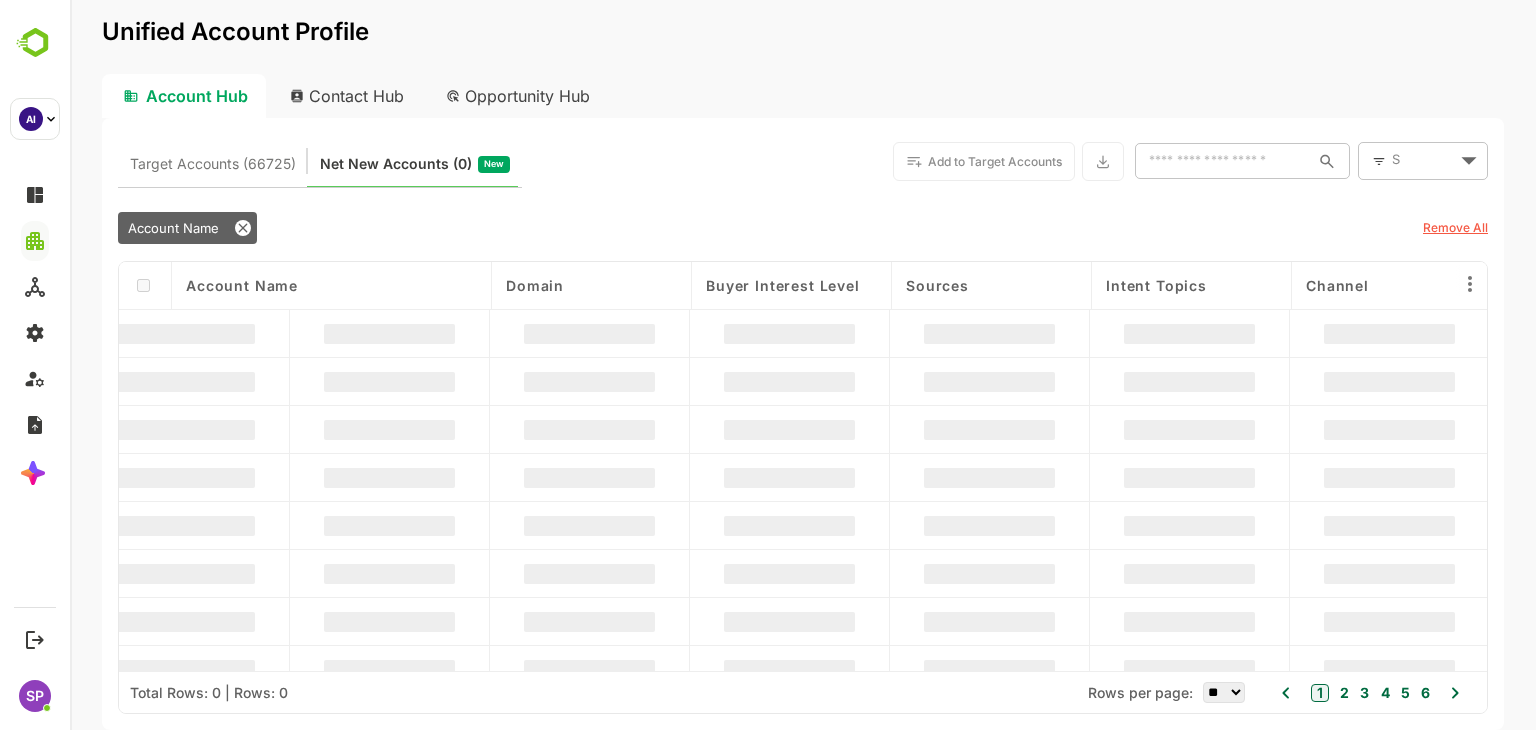click on "Unified Account Profile Account Hub Contact Hub Opportunity Hub Target Accounts (66725) Net New Accounts ( 0 ) New Add to Target Accounts ​ S * ​ Account Name Remove All Account Name Domain Buyer Interest Level Sources Intent Topics Channel Last Event Date Last Visit Date Surging Country Visit Countries Last Intent Date Recent Activities Web Pages Visited ⚲ Global search: Total Rows:   0   | Rows: 0 Rows per page: ** ** ** *** *** **** 1 2 3 4 5 6" at bounding box center (803, 365) 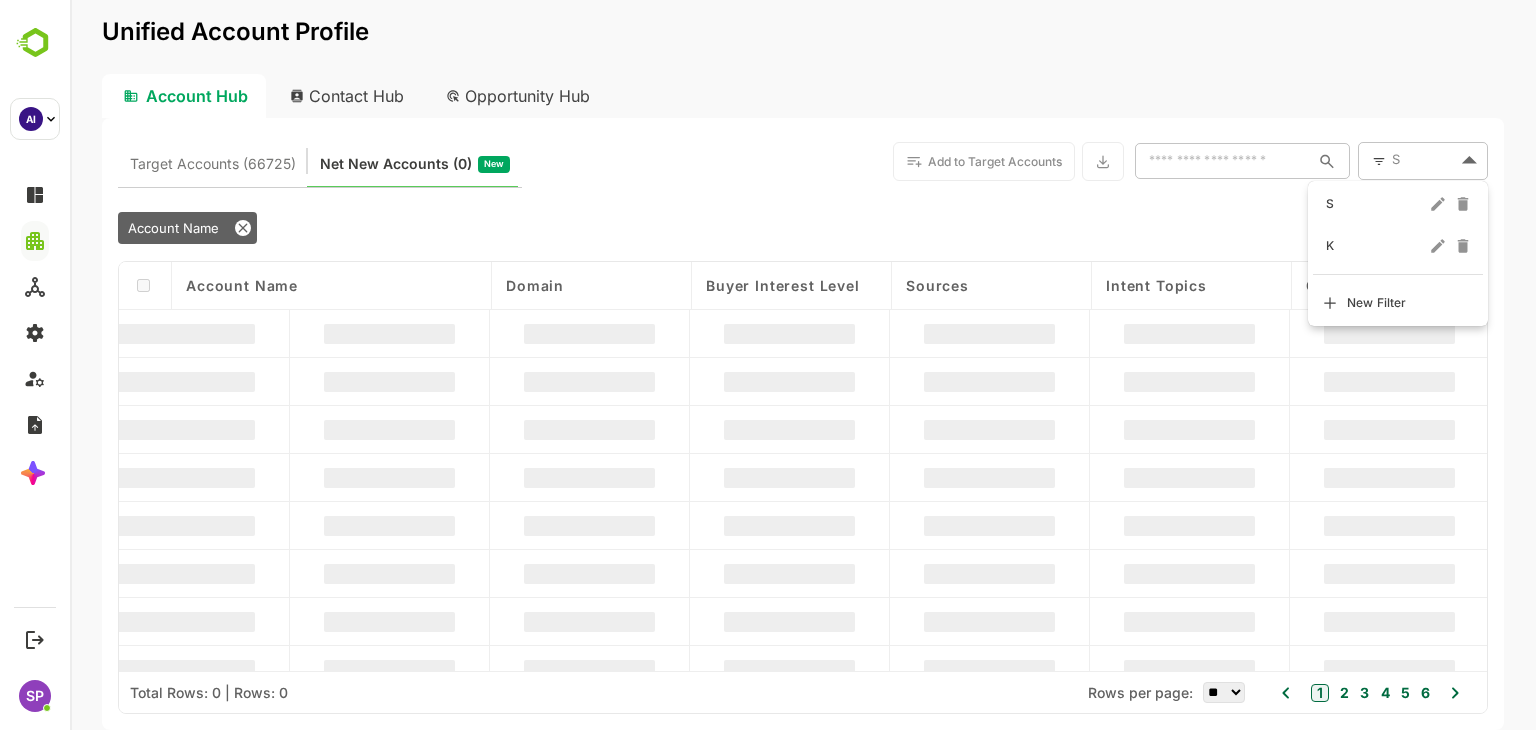 click 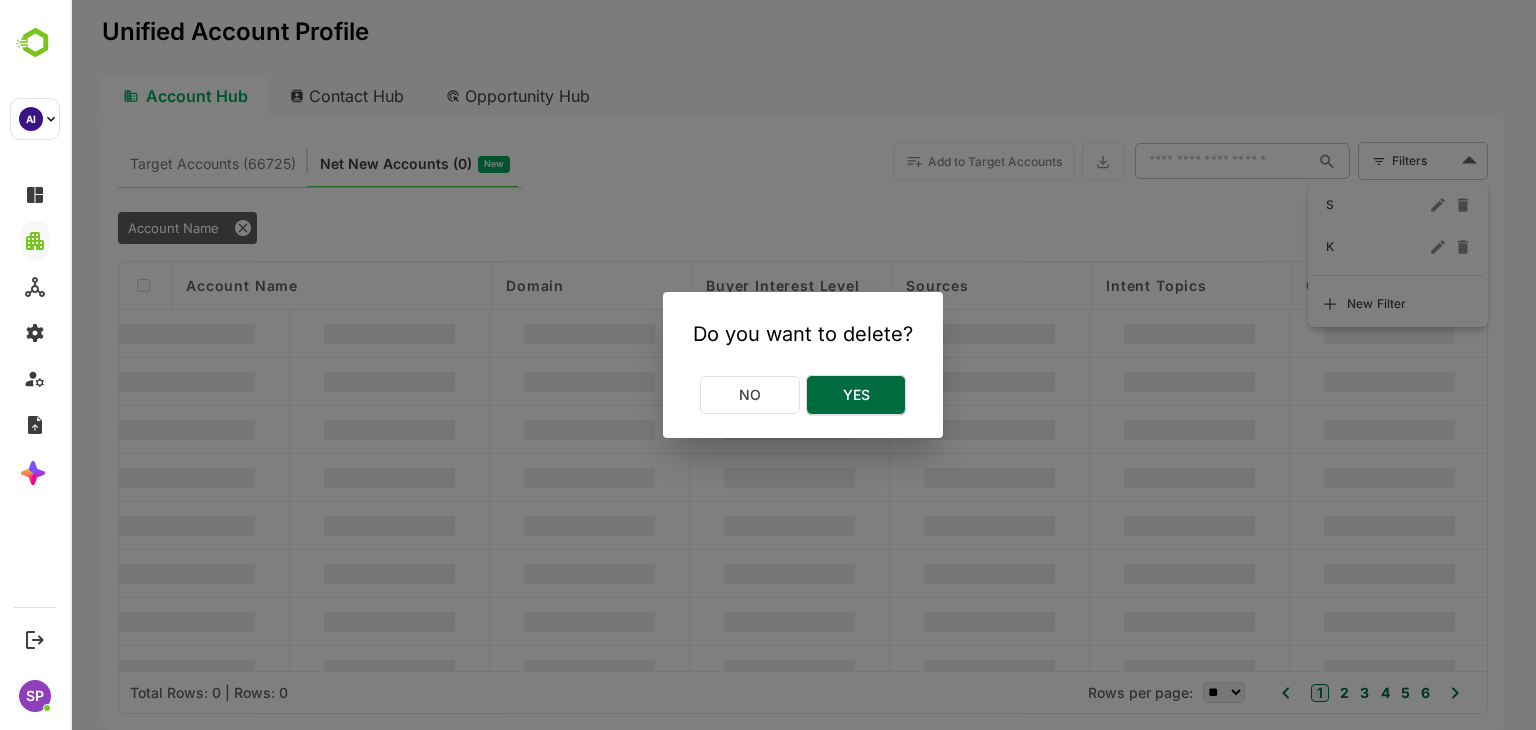 click on "Yes" at bounding box center (856, 395) 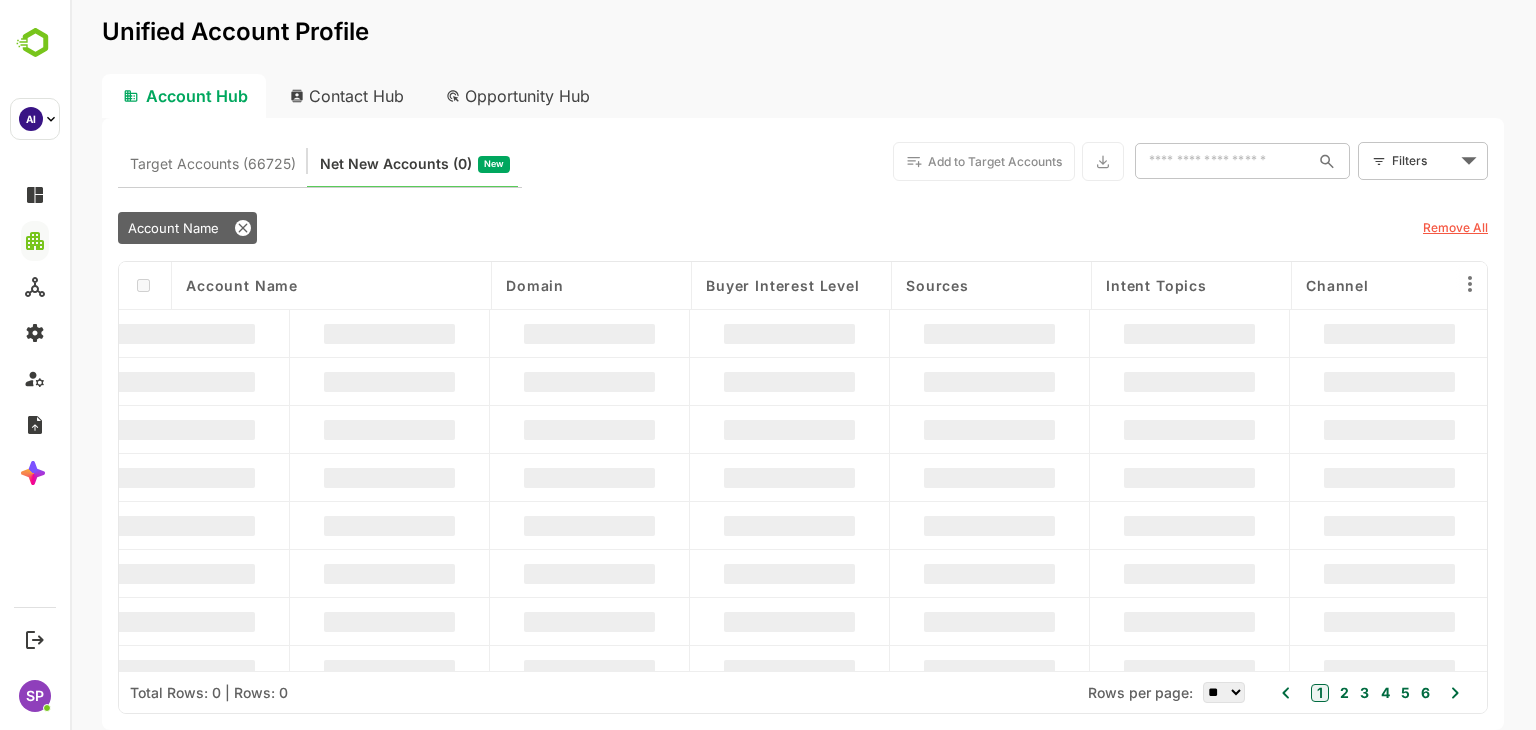 click on "Remove All" at bounding box center [1455, 227] 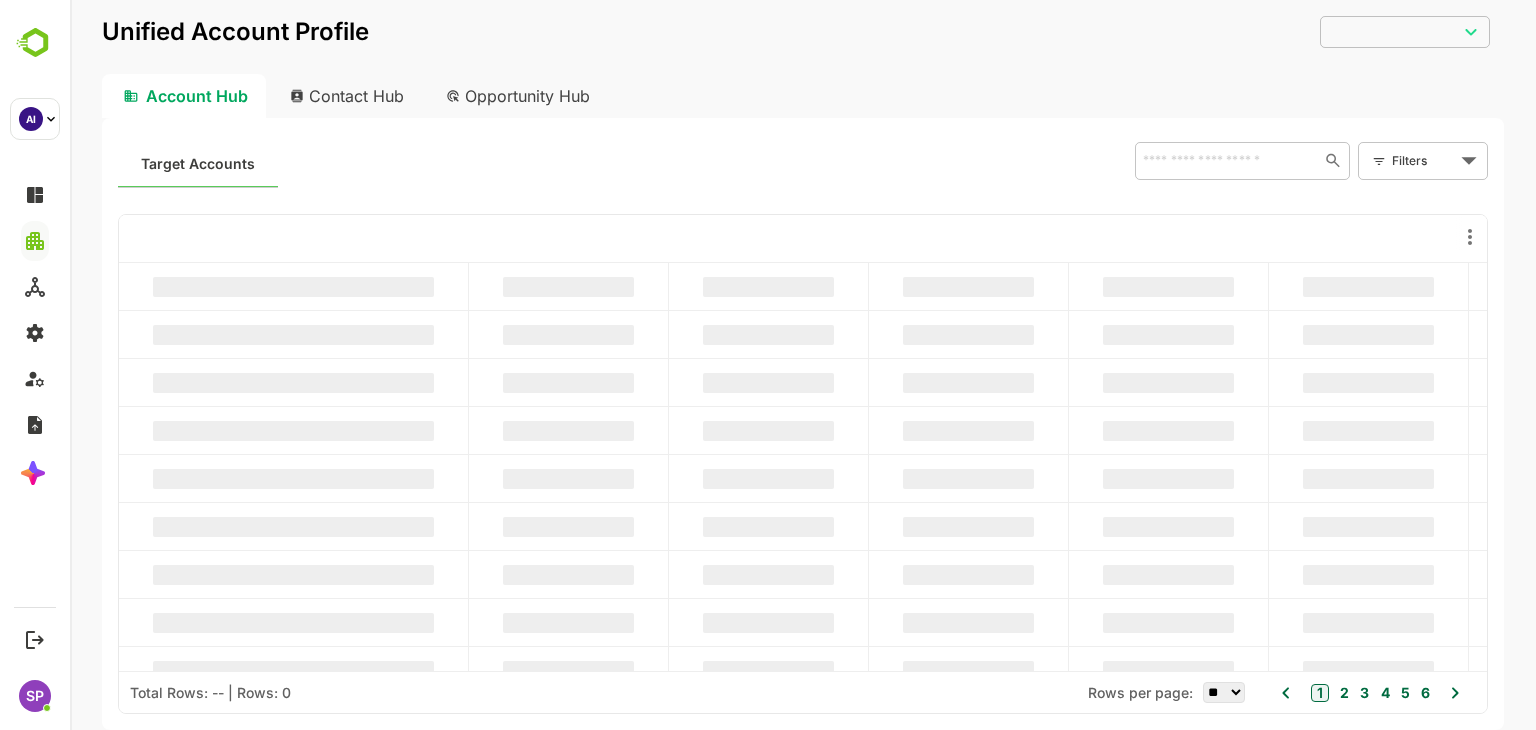 scroll, scrollTop: 0, scrollLeft: 0, axis: both 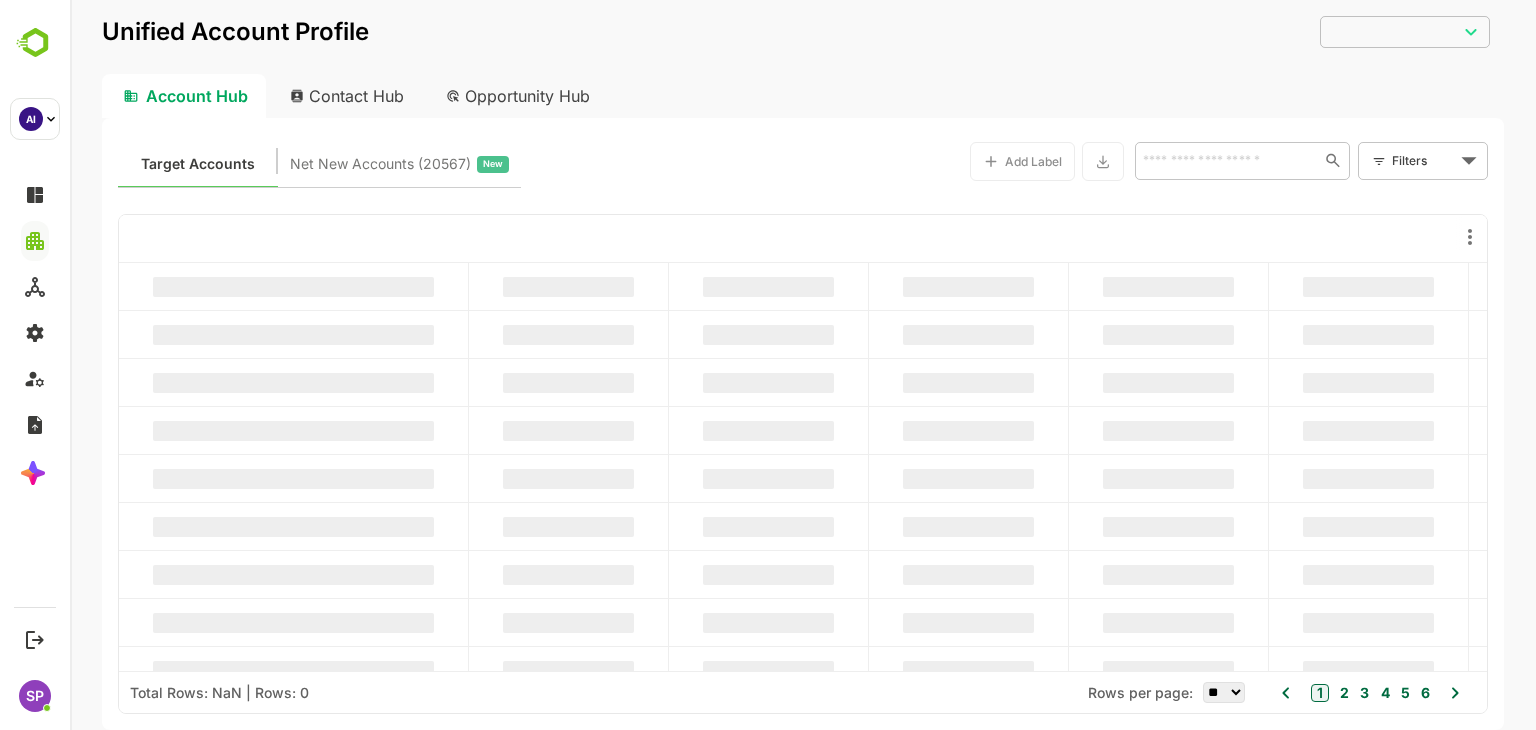 type on "**********" 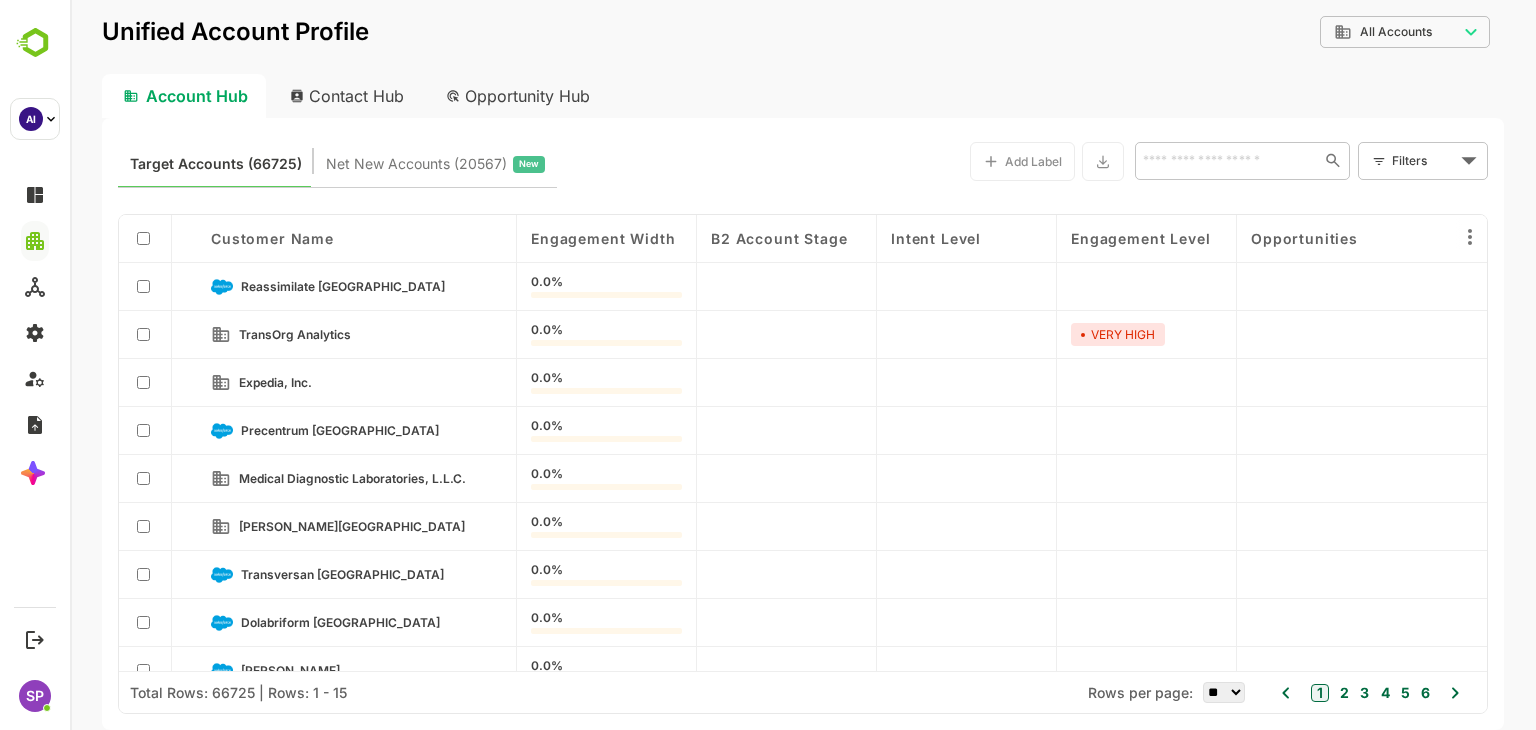 click on "**********" at bounding box center (803, 365) 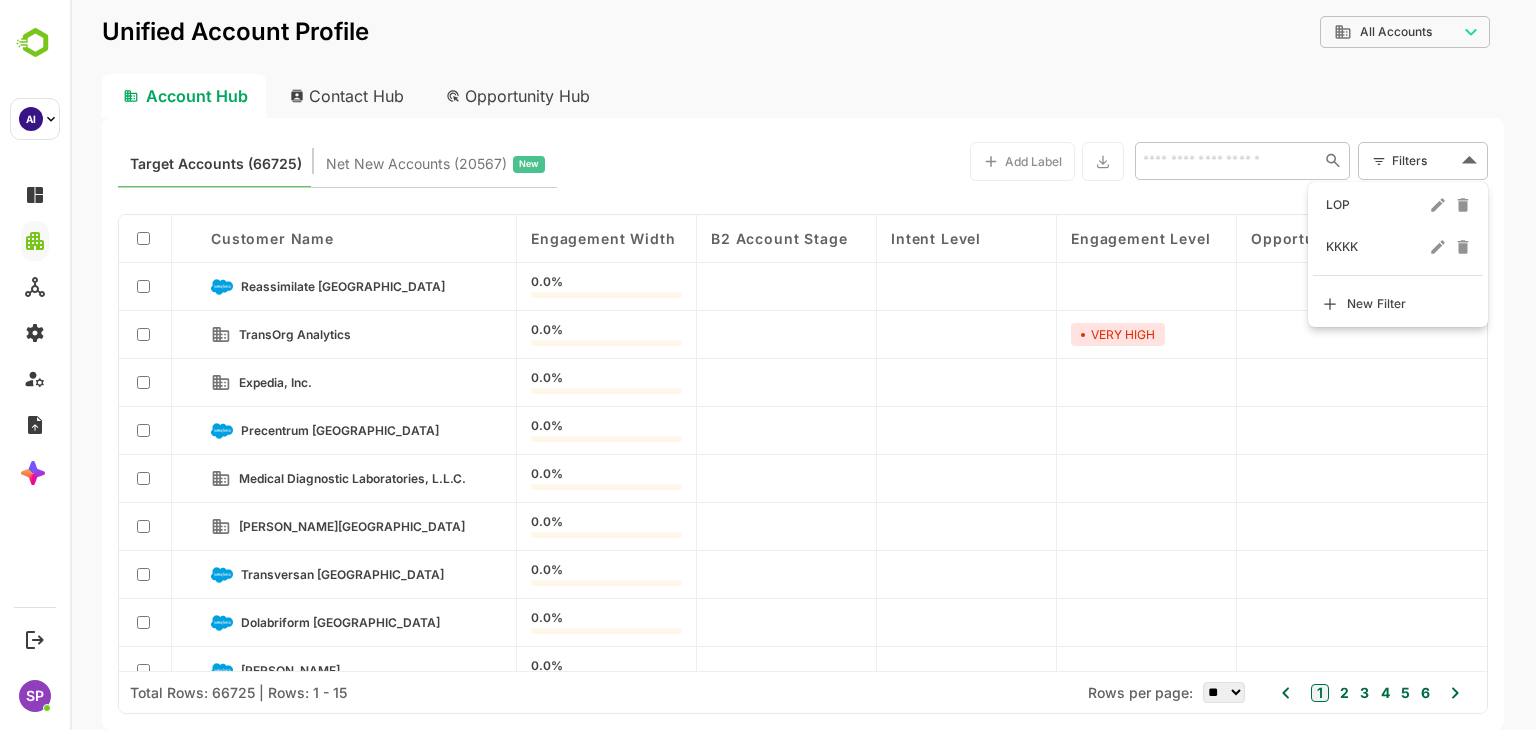 click on "LOP" at bounding box center [1376, 205] 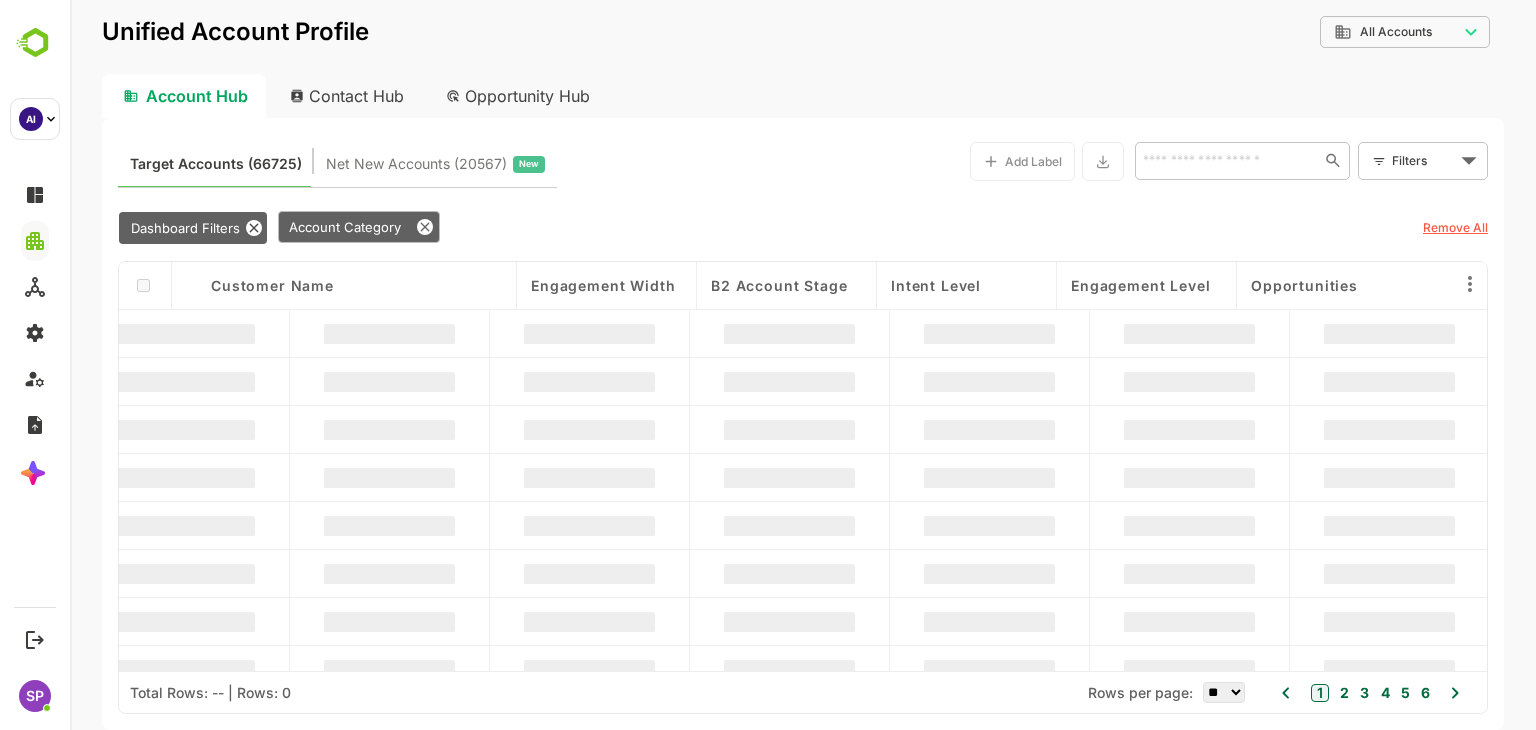 type 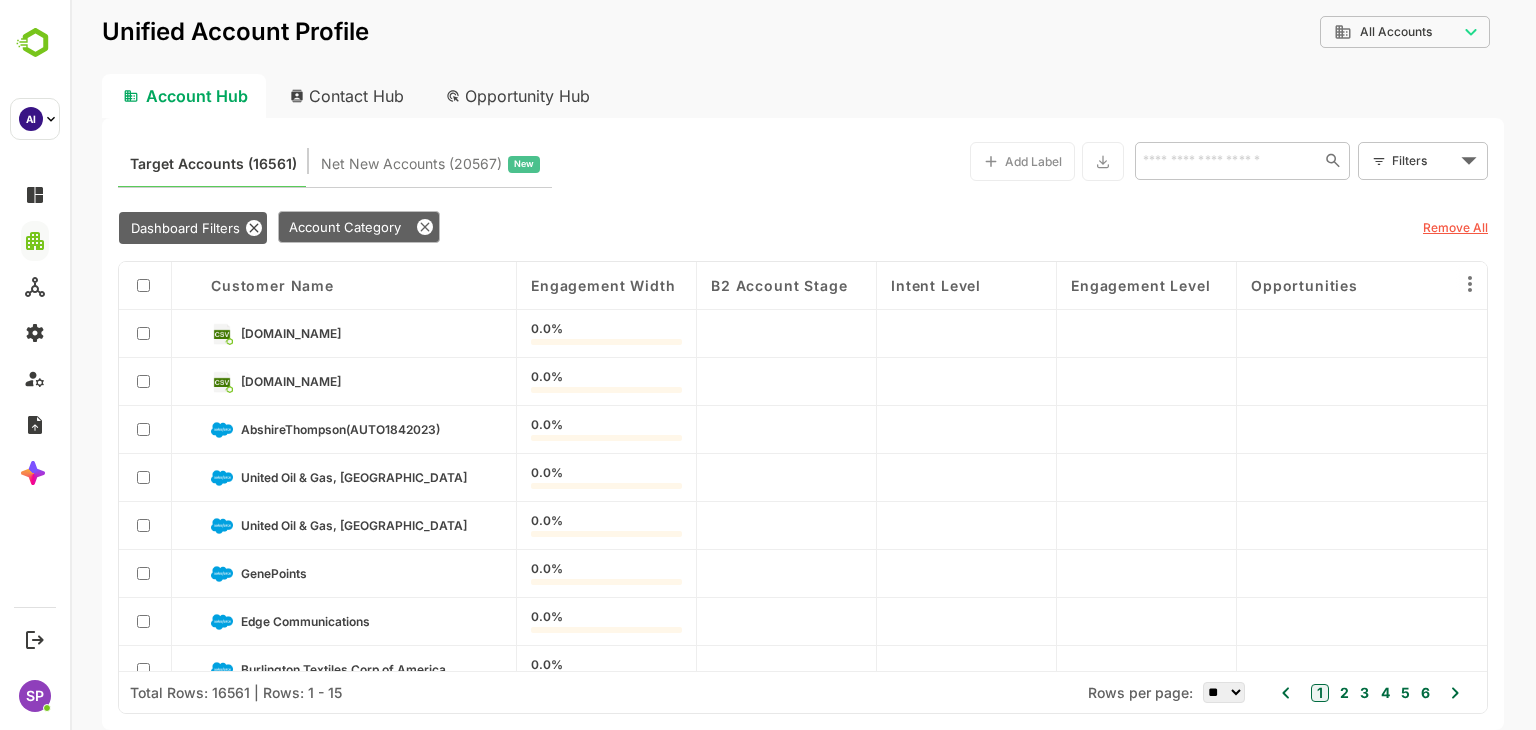 click on "Contact Hub" at bounding box center [348, 96] 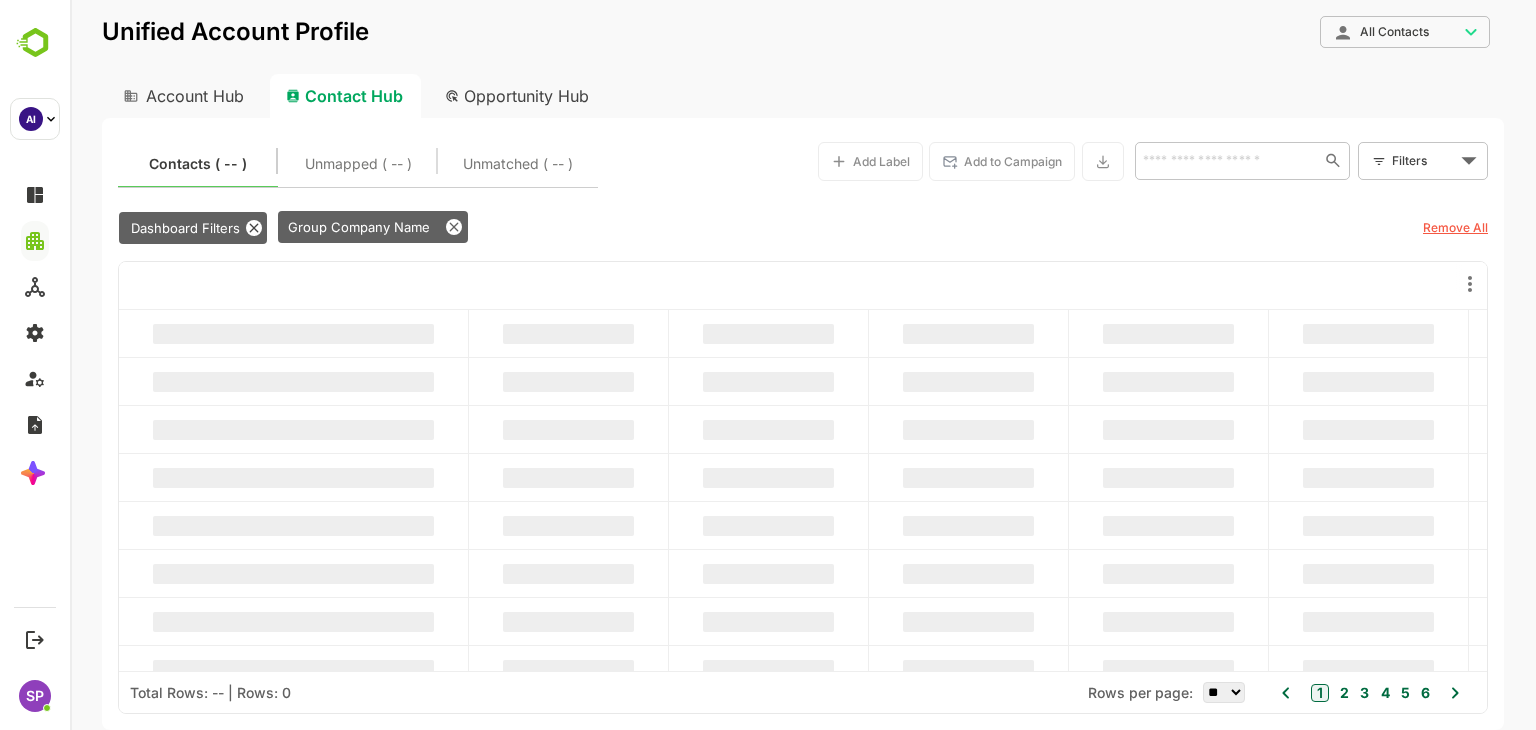 click on "Opportunity Hub" at bounding box center [518, 96] 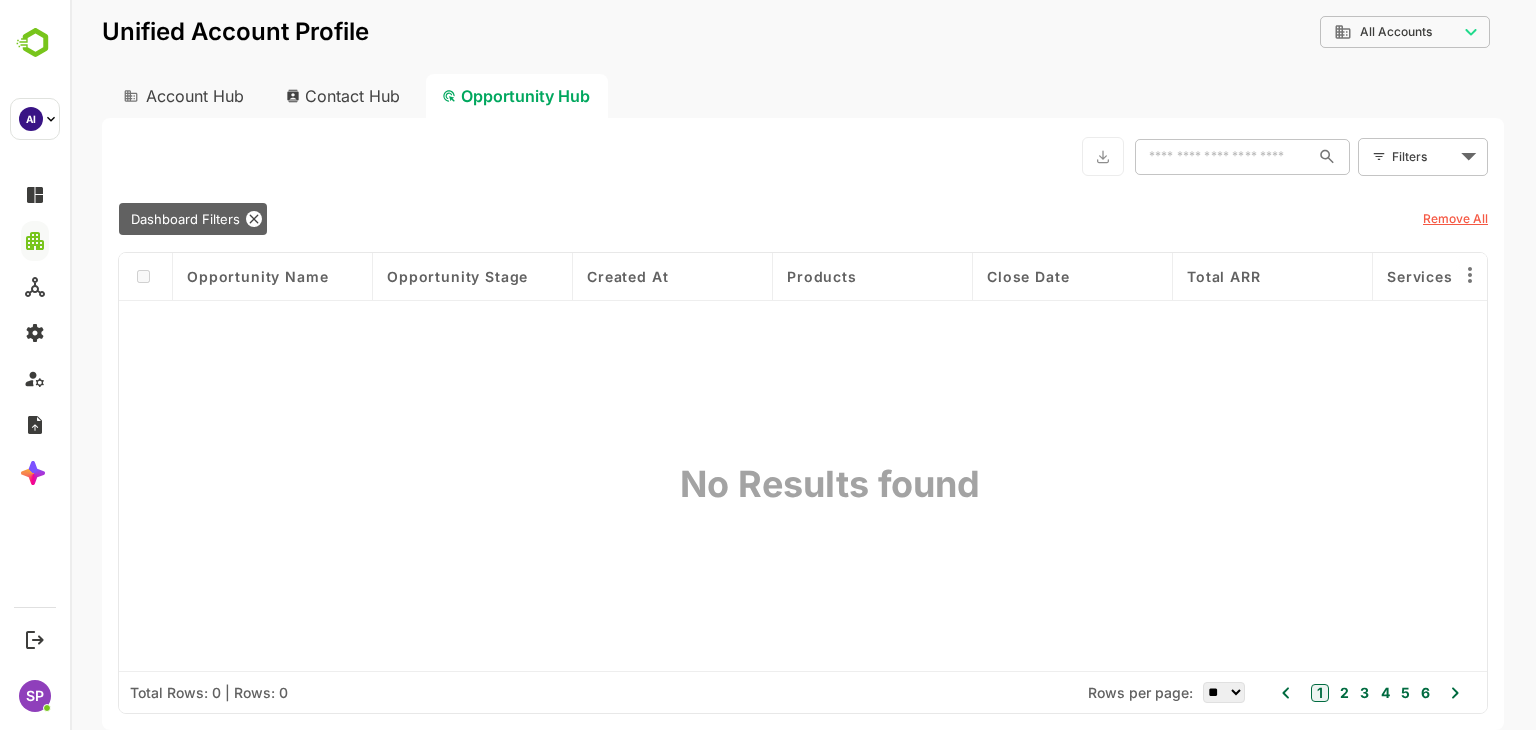 click on "Account Hub" at bounding box center (182, 96) 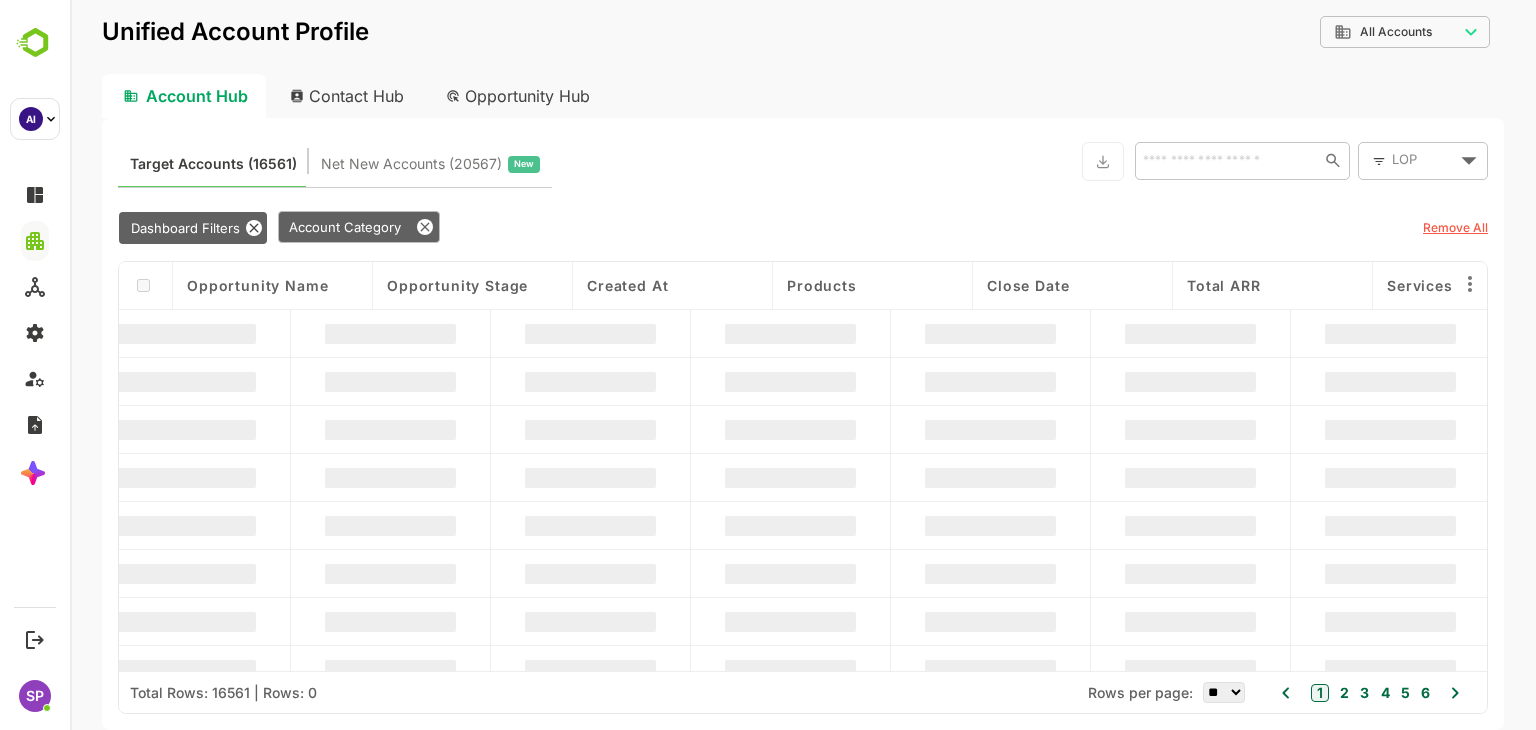 type on "***" 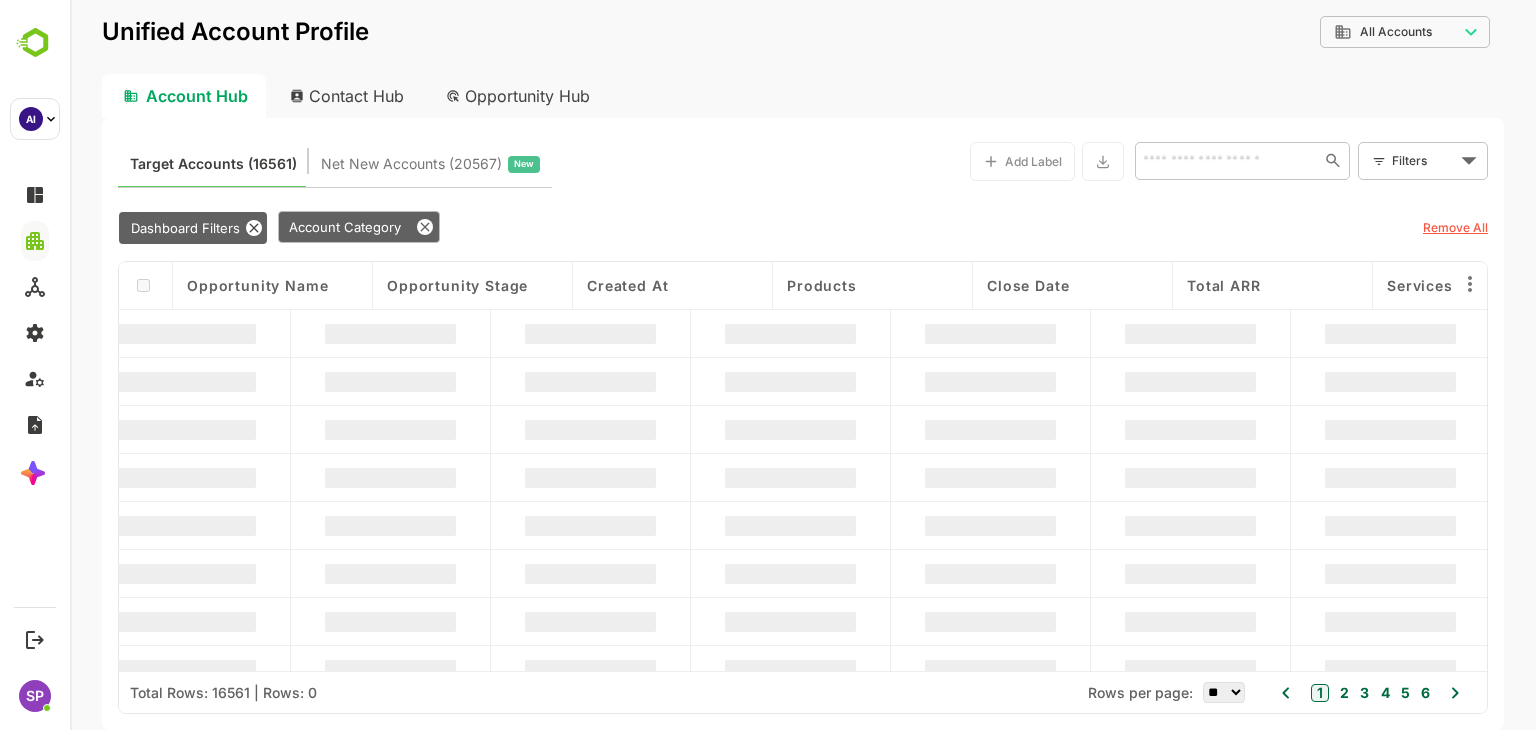 click on "Remove All" at bounding box center (1455, 227) 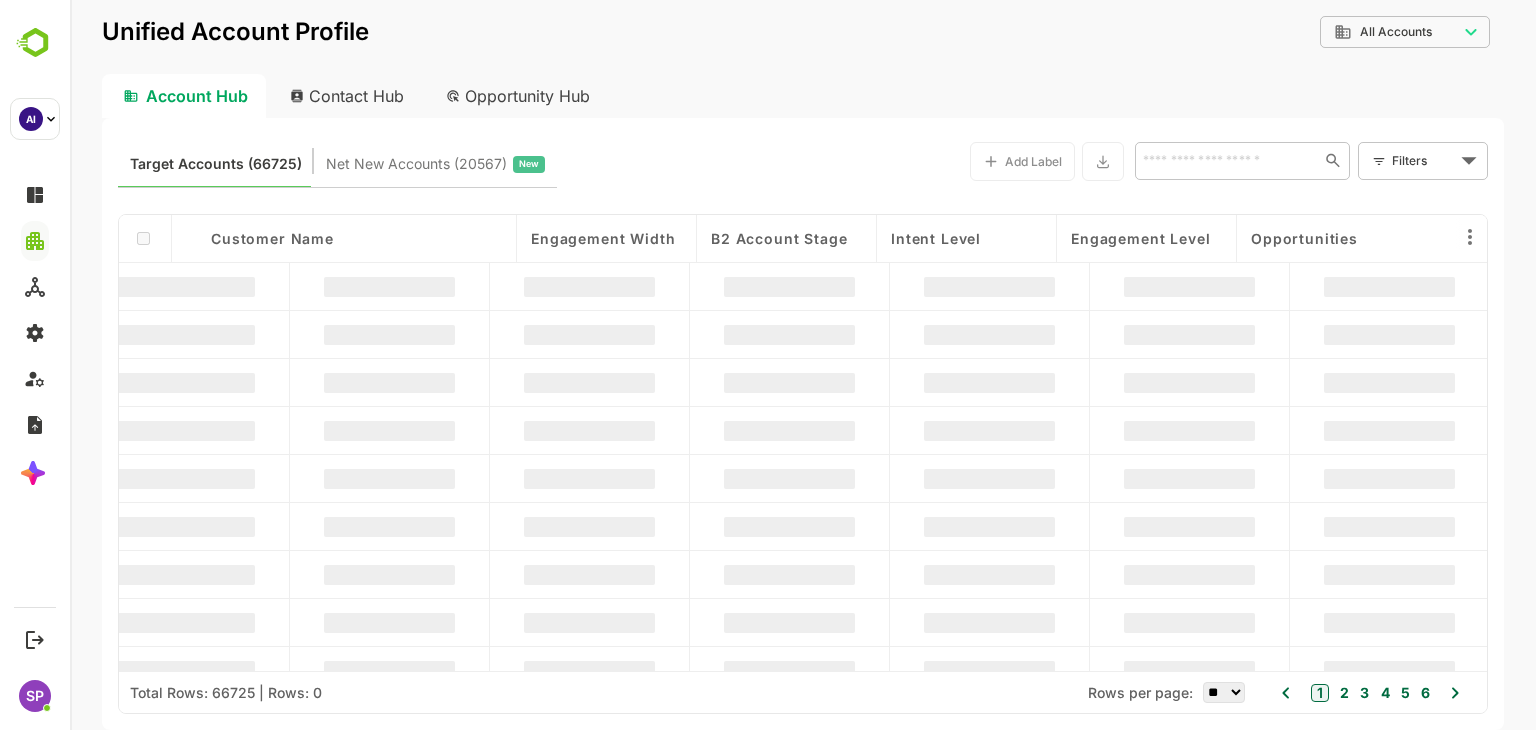 click on "Contact Hub" at bounding box center (348, 96) 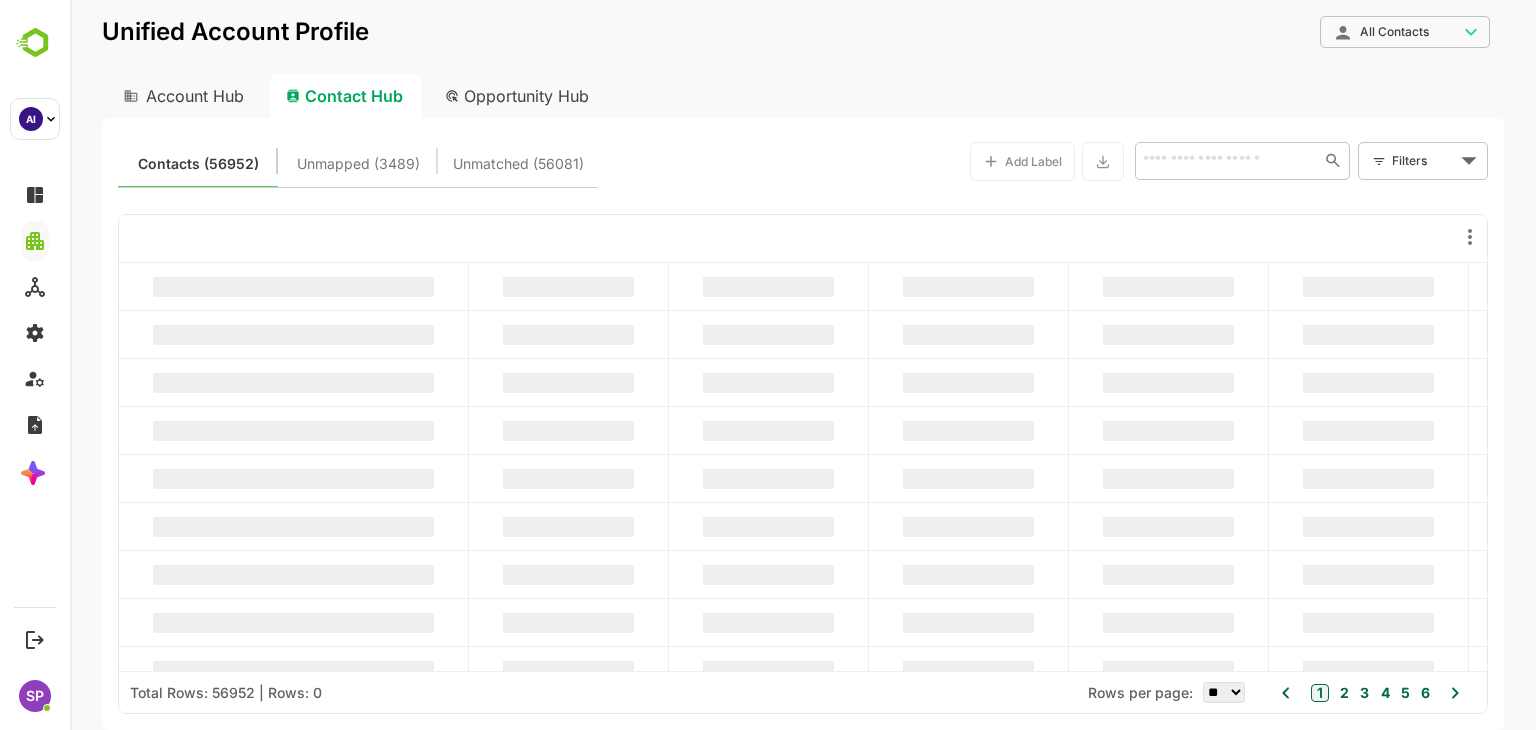 click on "Opportunity Hub" at bounding box center [518, 96] 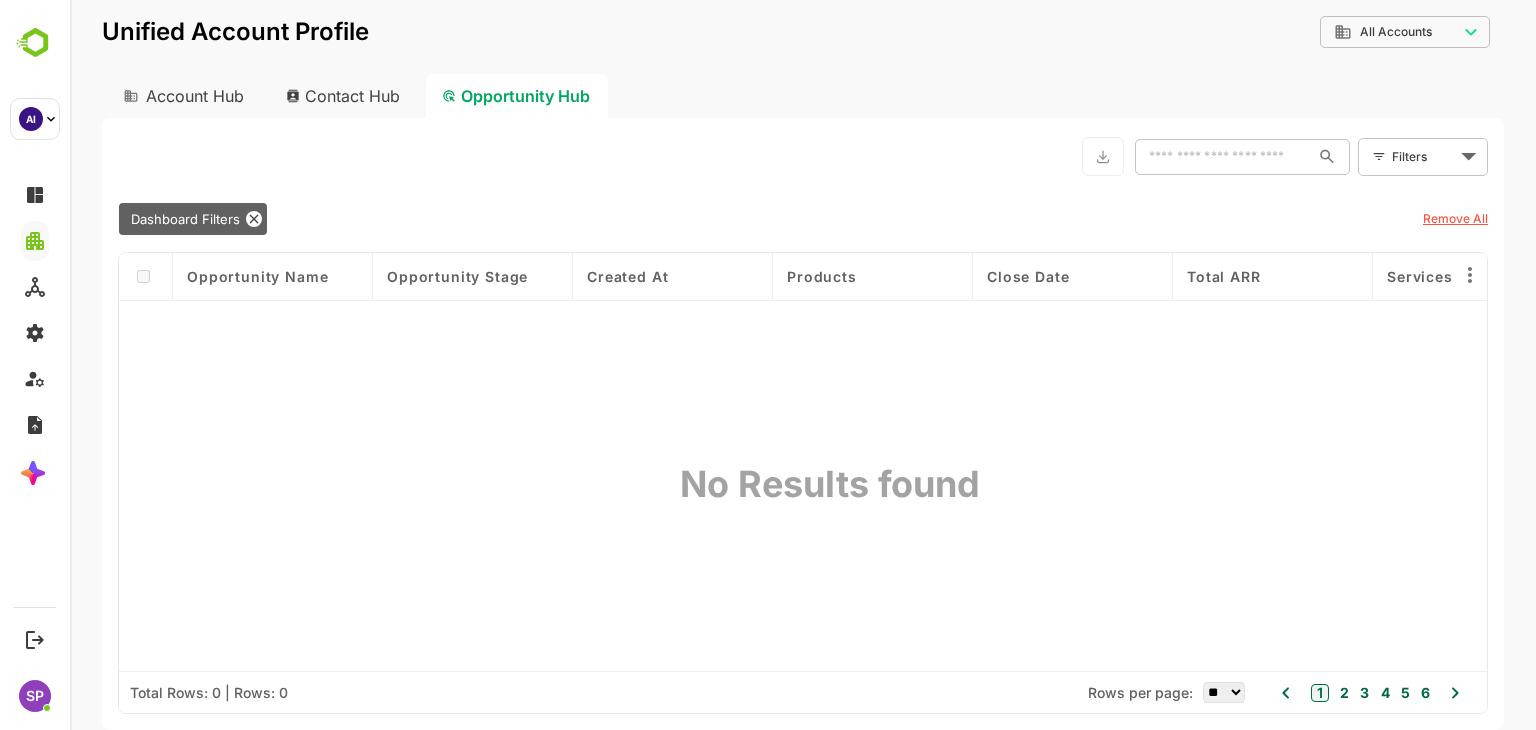 click on "Remove All" at bounding box center (1455, 218) 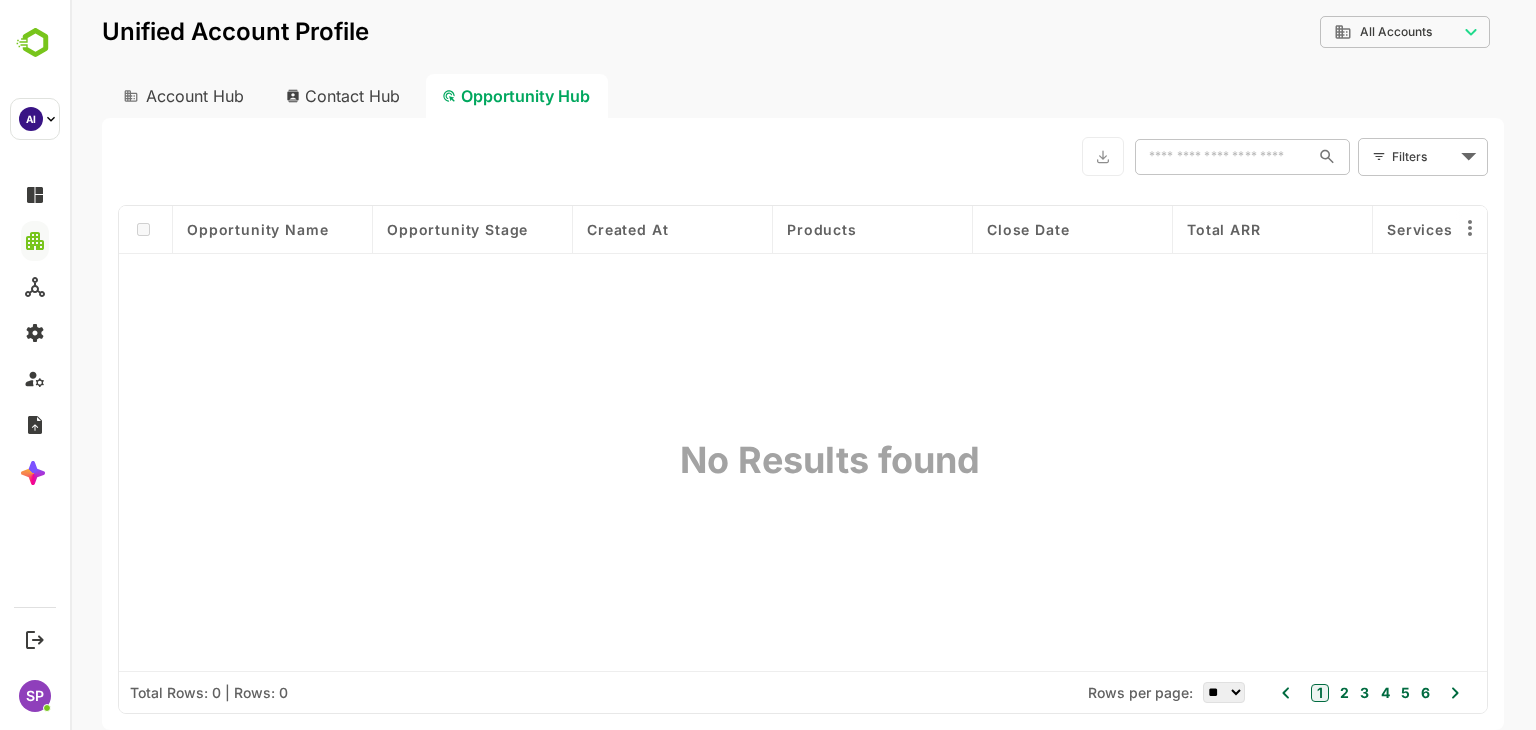 click on "Contact Hub" at bounding box center [344, 96] 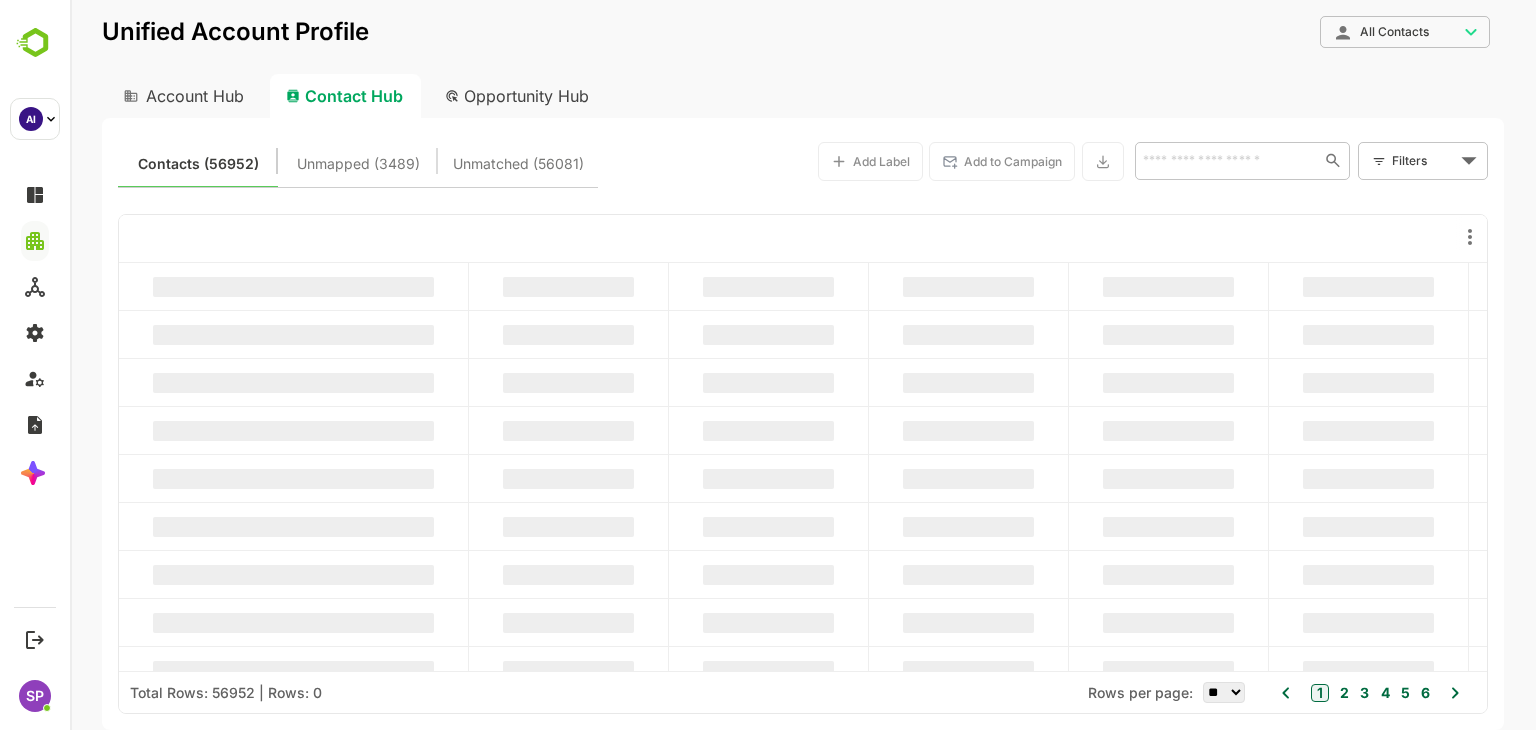 click on "Account Hub" at bounding box center [182, 96] 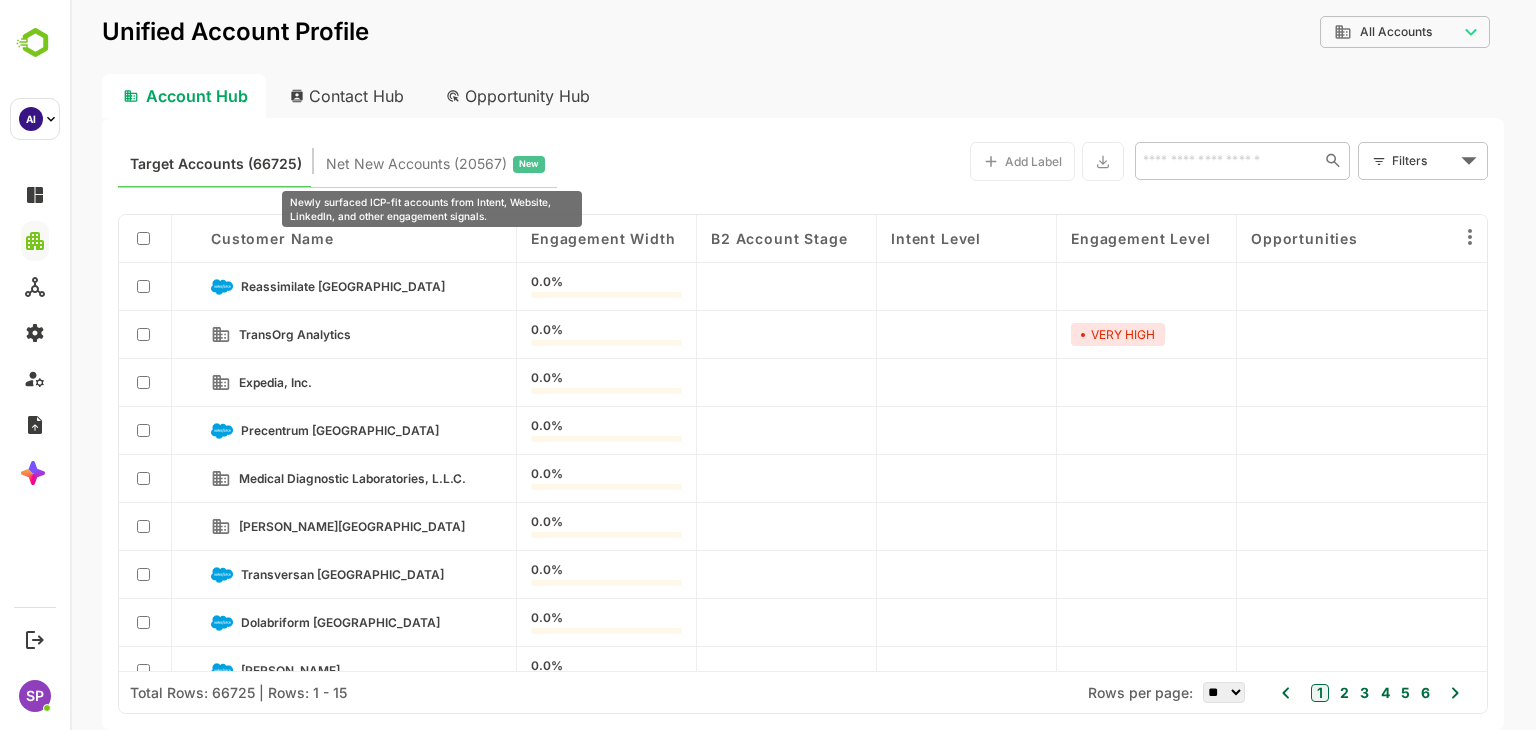 click on "Net New Accounts ( 20567 )" at bounding box center [416, 164] 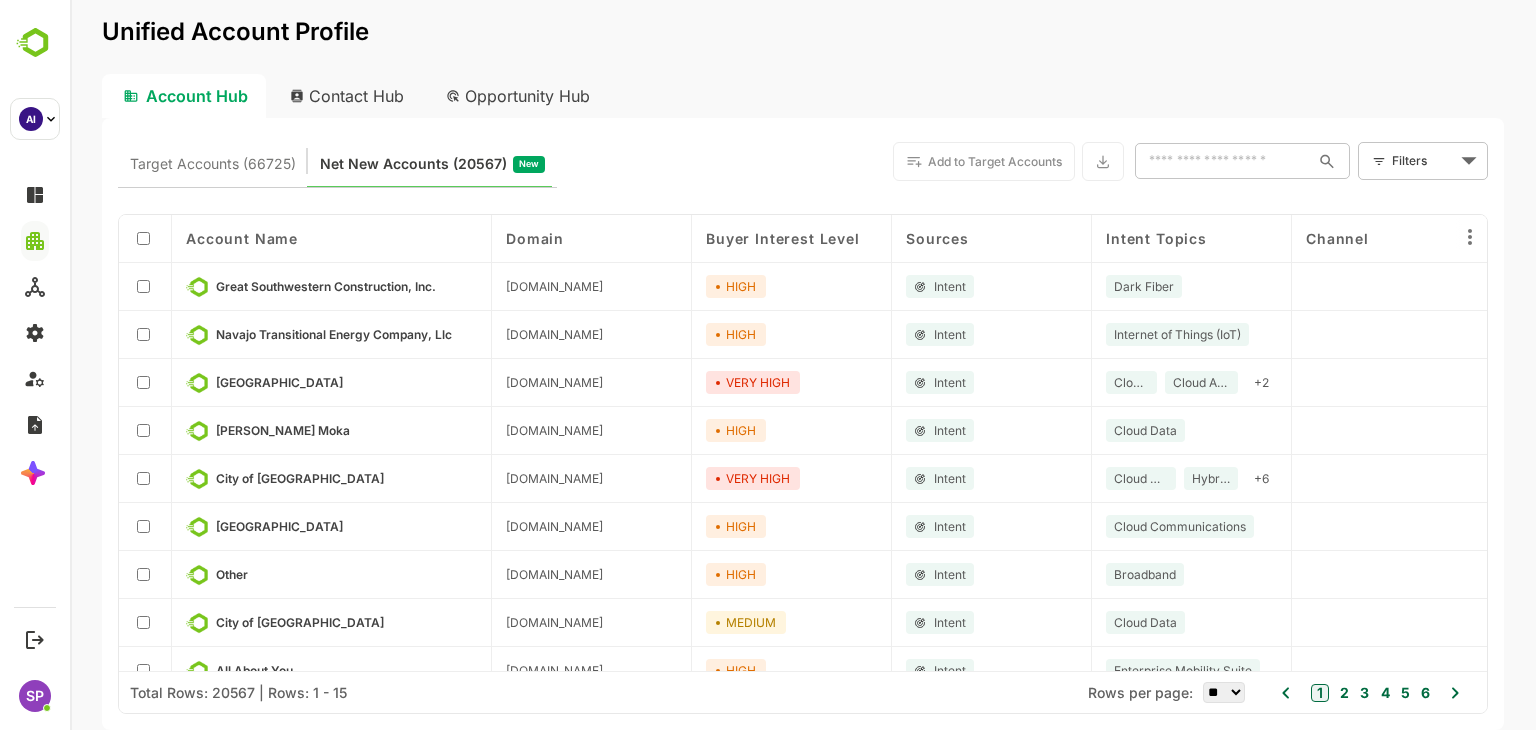 click on "Unified Account Profile Account Hub Contact Hub Opportunity Hub Target Accounts (66725) Net New Accounts ( 20567 ) New Add to Target Accounts ​ Filters ​ Account Name Domain Buyer Interest Level Sources Intent Topics Channel Last Event Date Last Visit Date Surging Country Visit Countries Last Intent Date Recent Activities Web Pages Visited Great Southwestern Construction, Inc. gswc.us HIGH Intent Dark Fiber 2025-06-30 2025-06-30 Navajo Transitional Energy Company, Llc navenergy.com HIGH Intent Internet of Things (IoT) 2025-06-30 2025-06-30 Winnetka Public School District 36 winnetka36.org VERY HIGH Intent Cloud Data Cloud Applications + 2 2025-06-30 2025-06-30 Keller Williams Moka kellerwilliams.com HIGH Intent Cloud Data 2025-06-16 2025-06-16 City of Clarksville cityofclarksville.com VERY HIGH Intent Cloud Applications Hybrid Cloud + 6 2025-07-07 2025-07-07 Goochland County Public Schools goochlandschools.org HIGH Intent Cloud Communications 2025-06-23 2025-06-23 Other mnptac.org HIGH Intent MEDIUM" at bounding box center [803, 365] 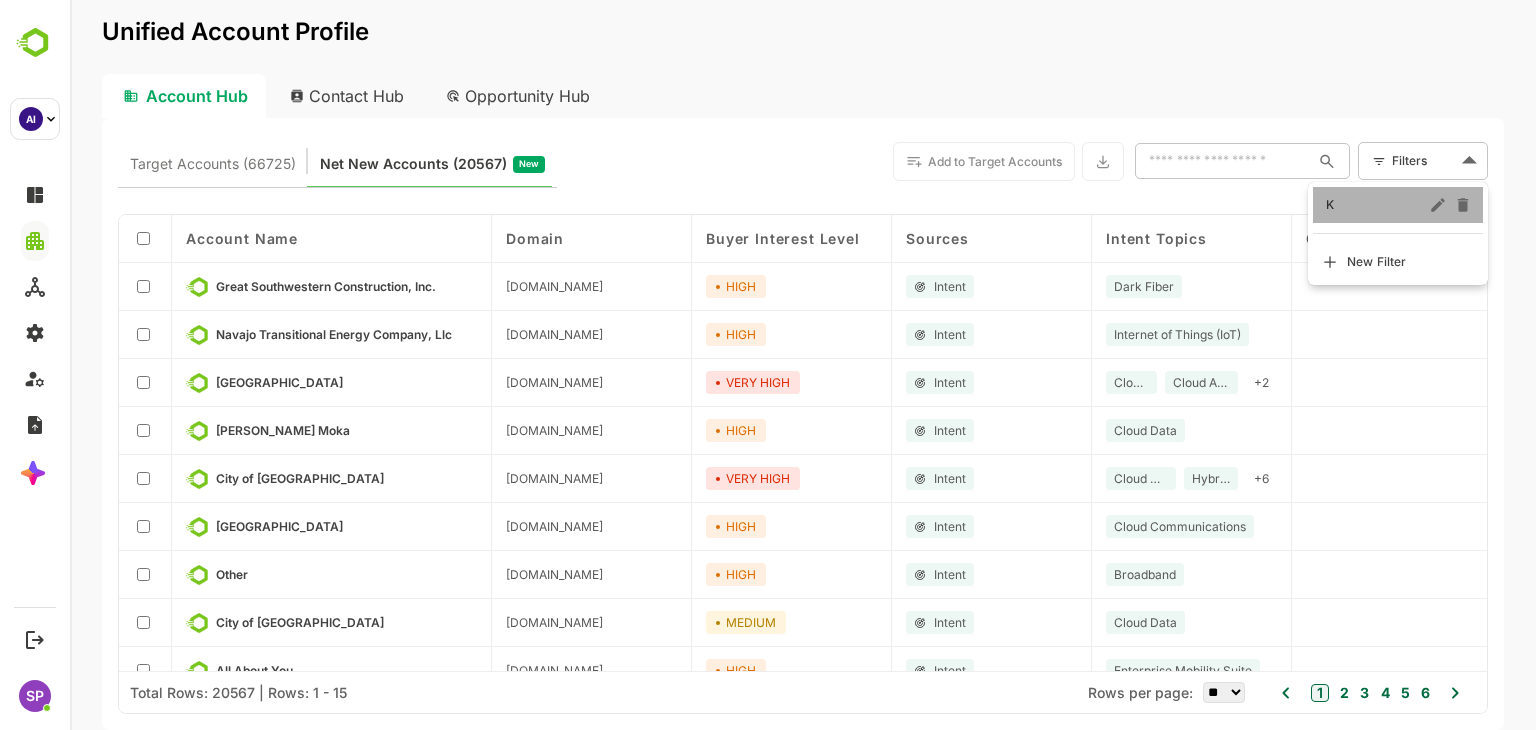 click on "K" at bounding box center [1376, 205] 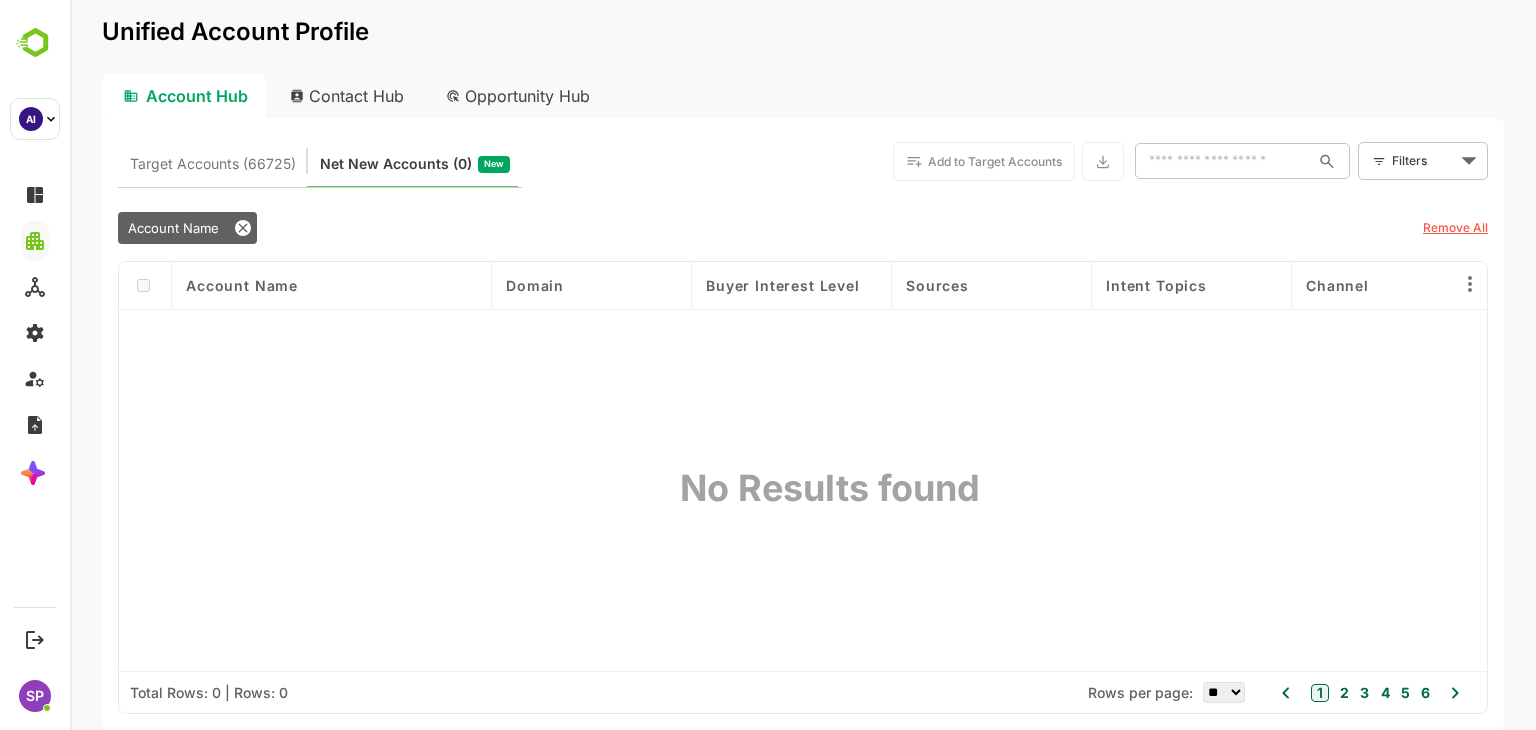 click on "Remove All" at bounding box center (1455, 227) 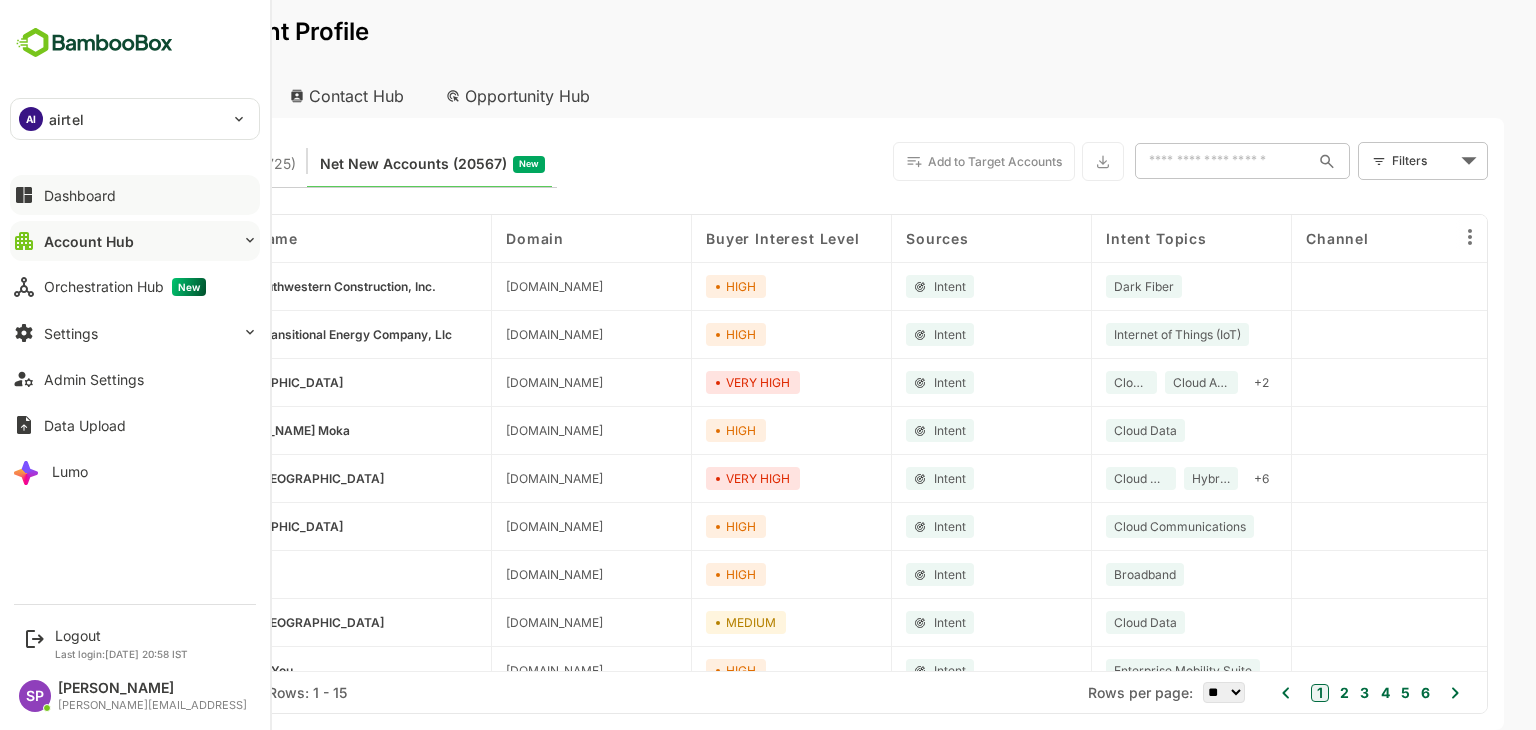 click on "Dashboard" at bounding box center [80, 195] 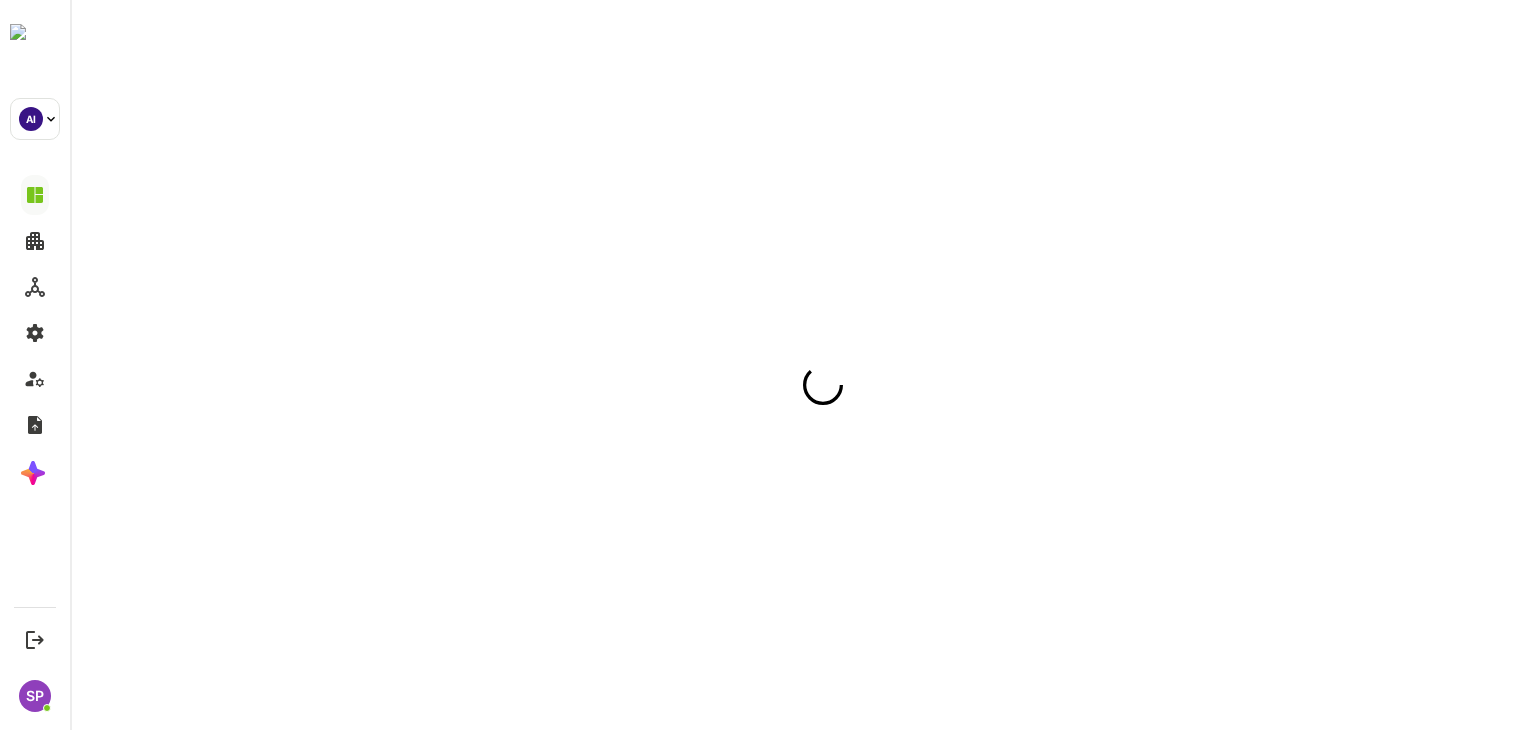 scroll, scrollTop: 0, scrollLeft: 0, axis: both 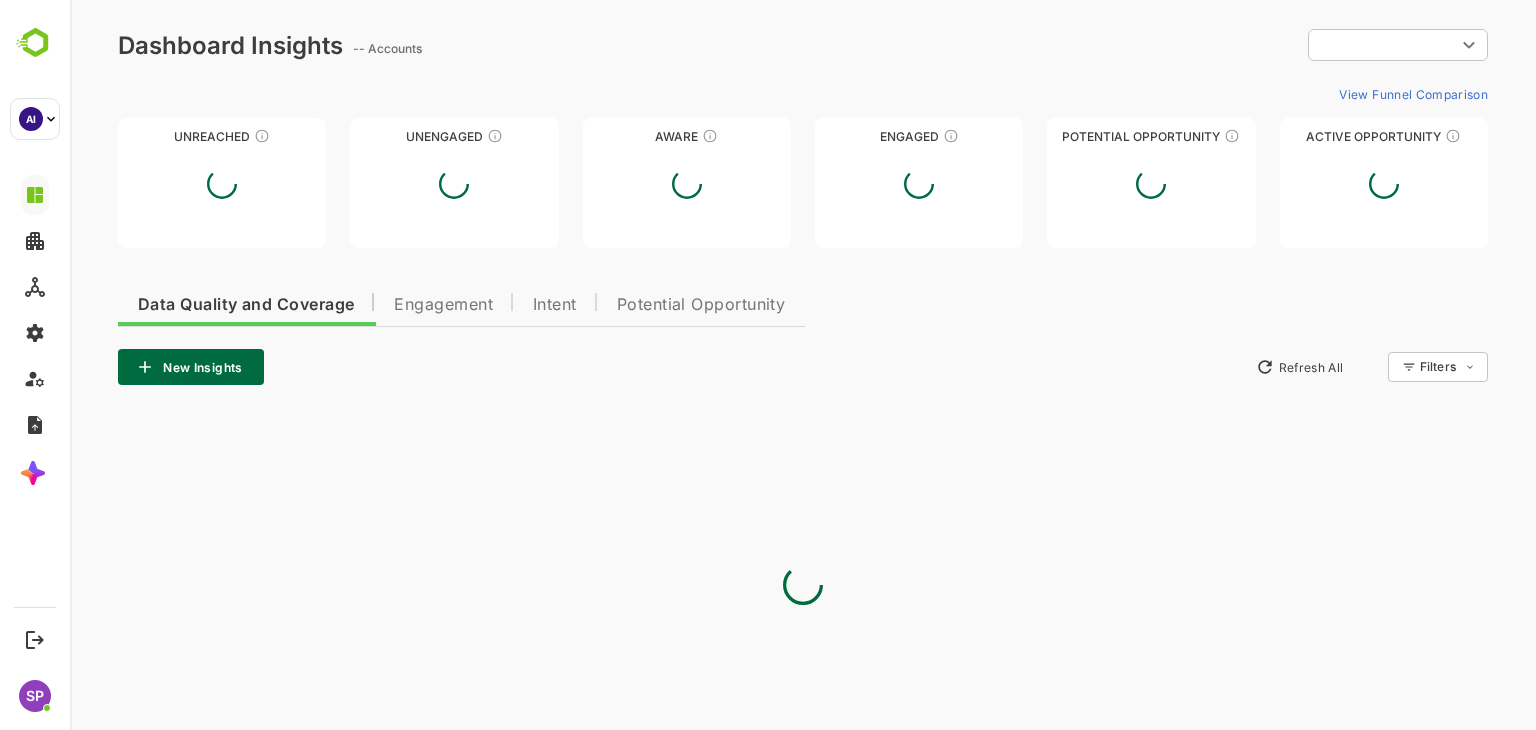 type on "**********" 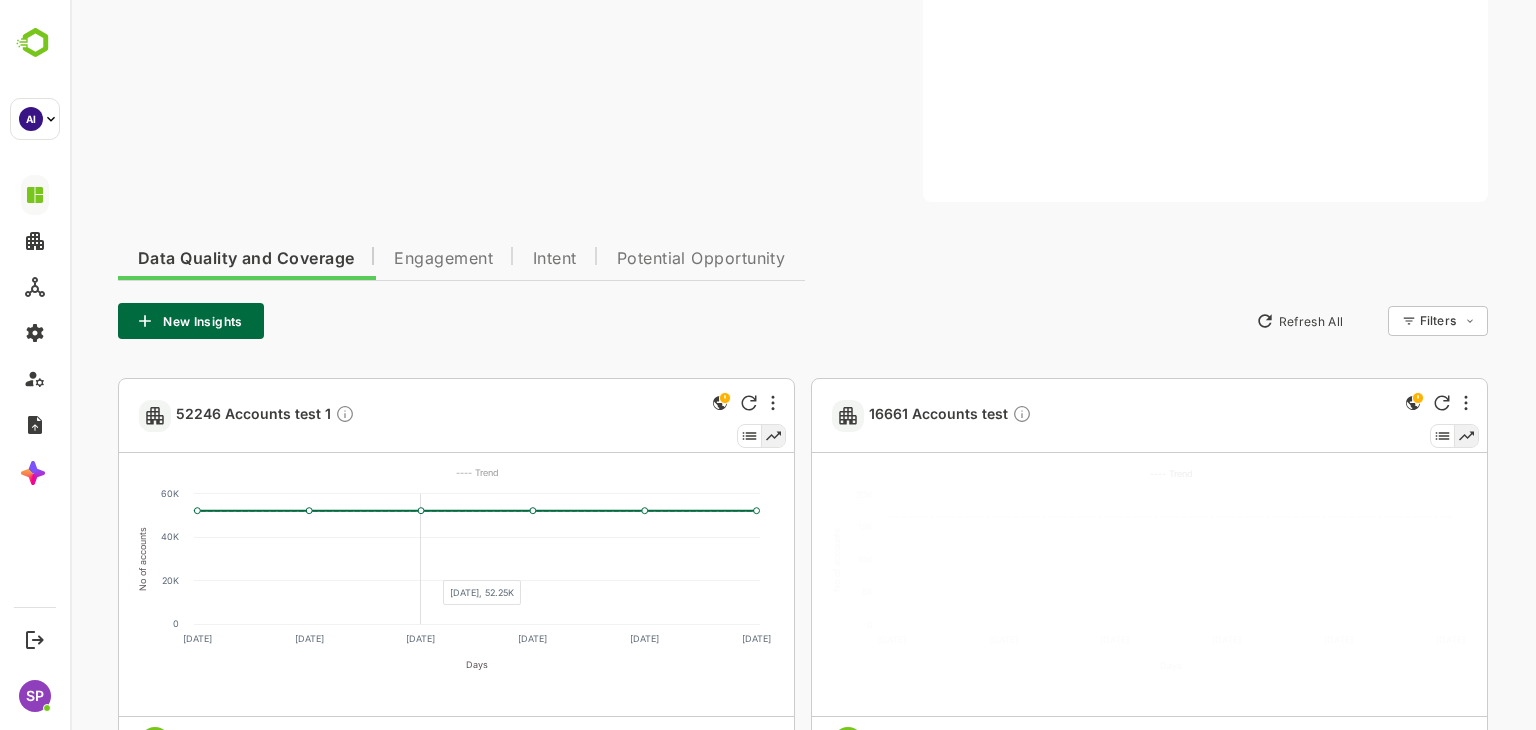 scroll, scrollTop: 216, scrollLeft: 0, axis: vertical 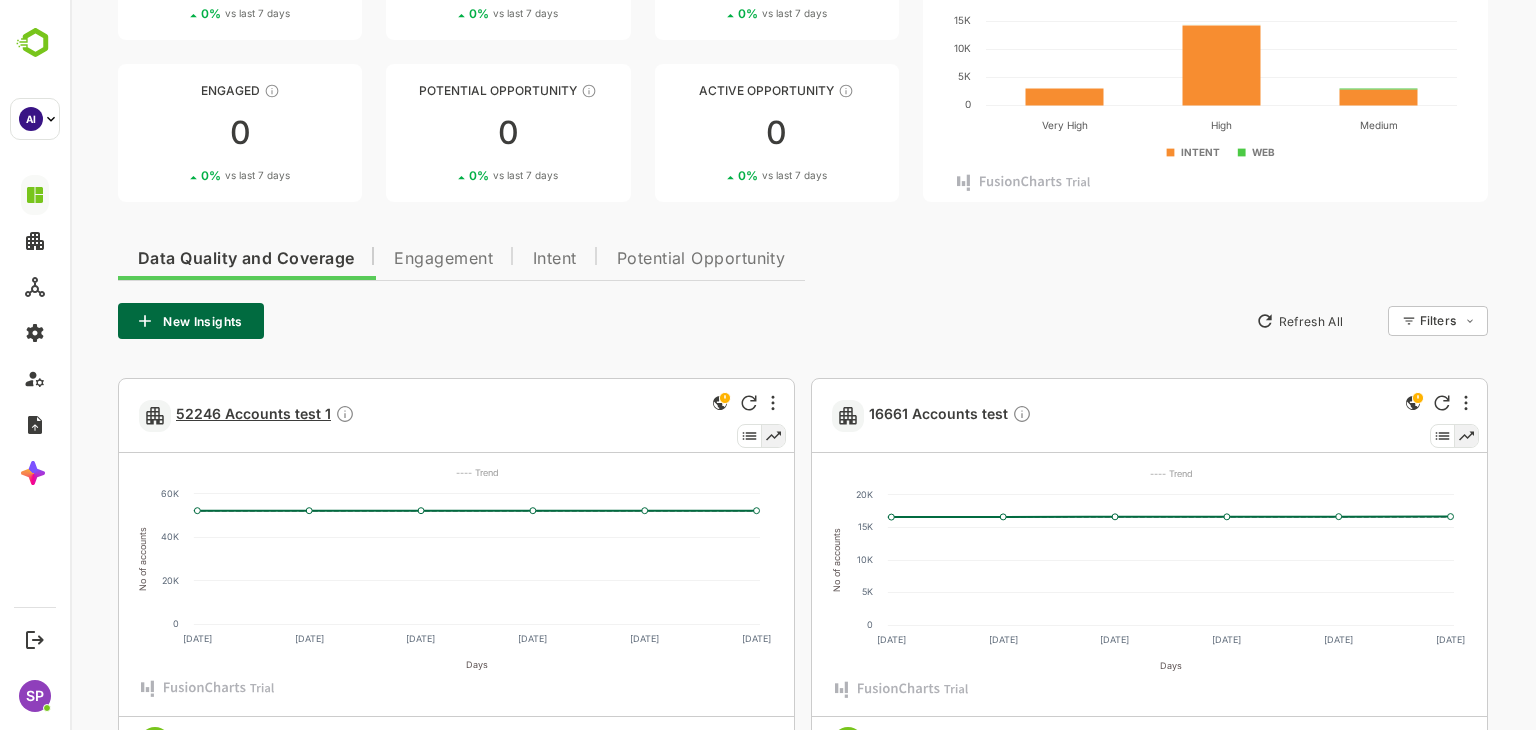 click on "52246 Accounts test 1" at bounding box center (265, 415) 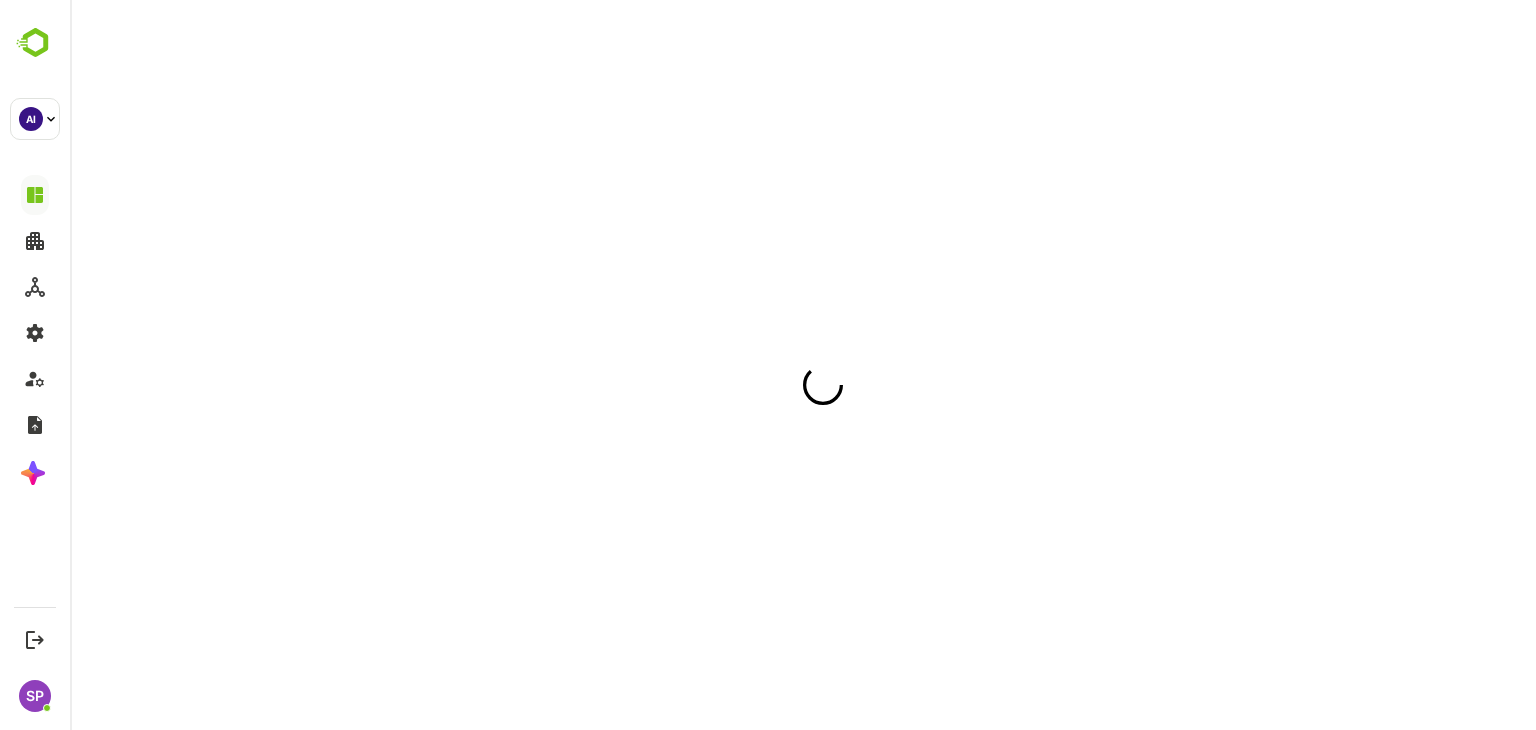 scroll, scrollTop: 0, scrollLeft: 0, axis: both 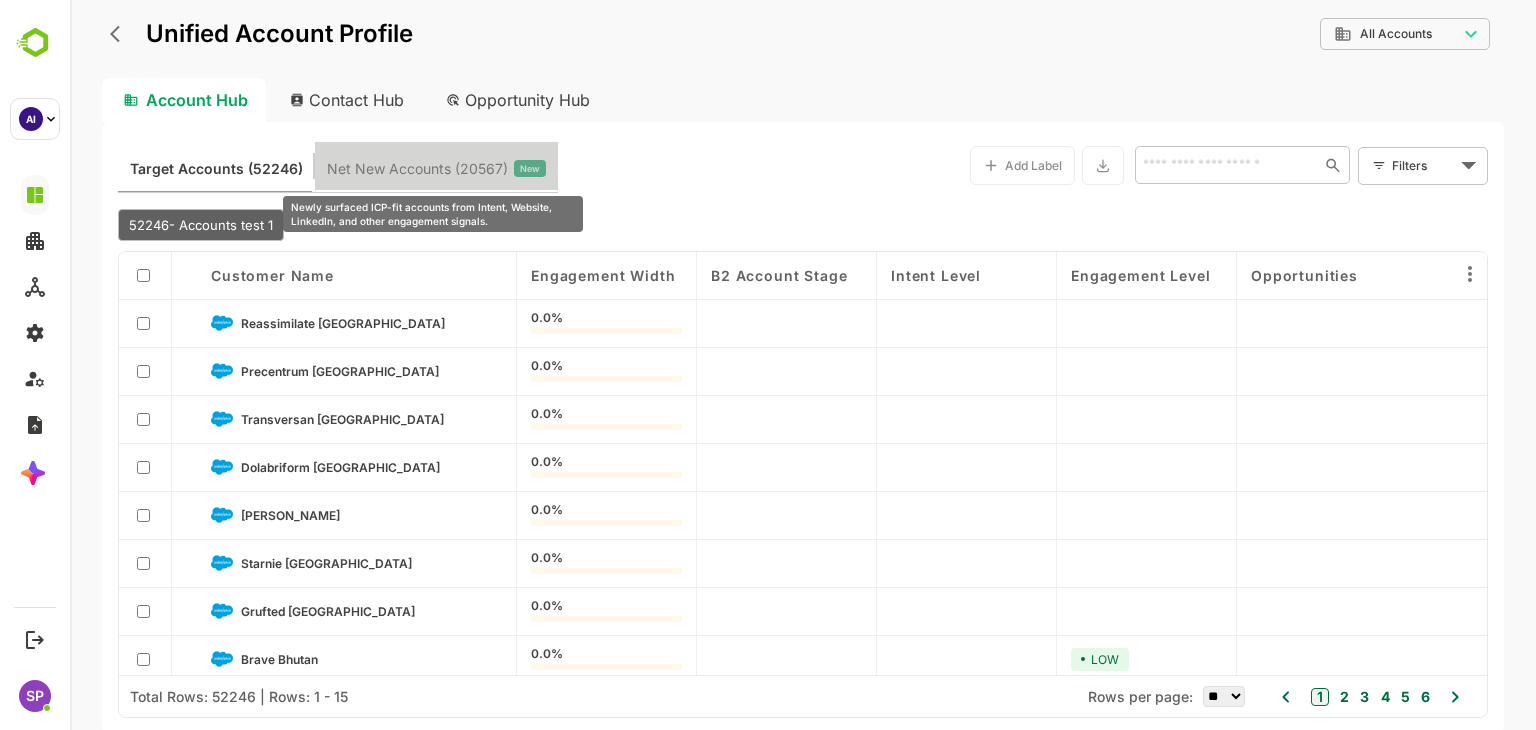 click on "Net New Accounts ( 20567 )" at bounding box center [417, 169] 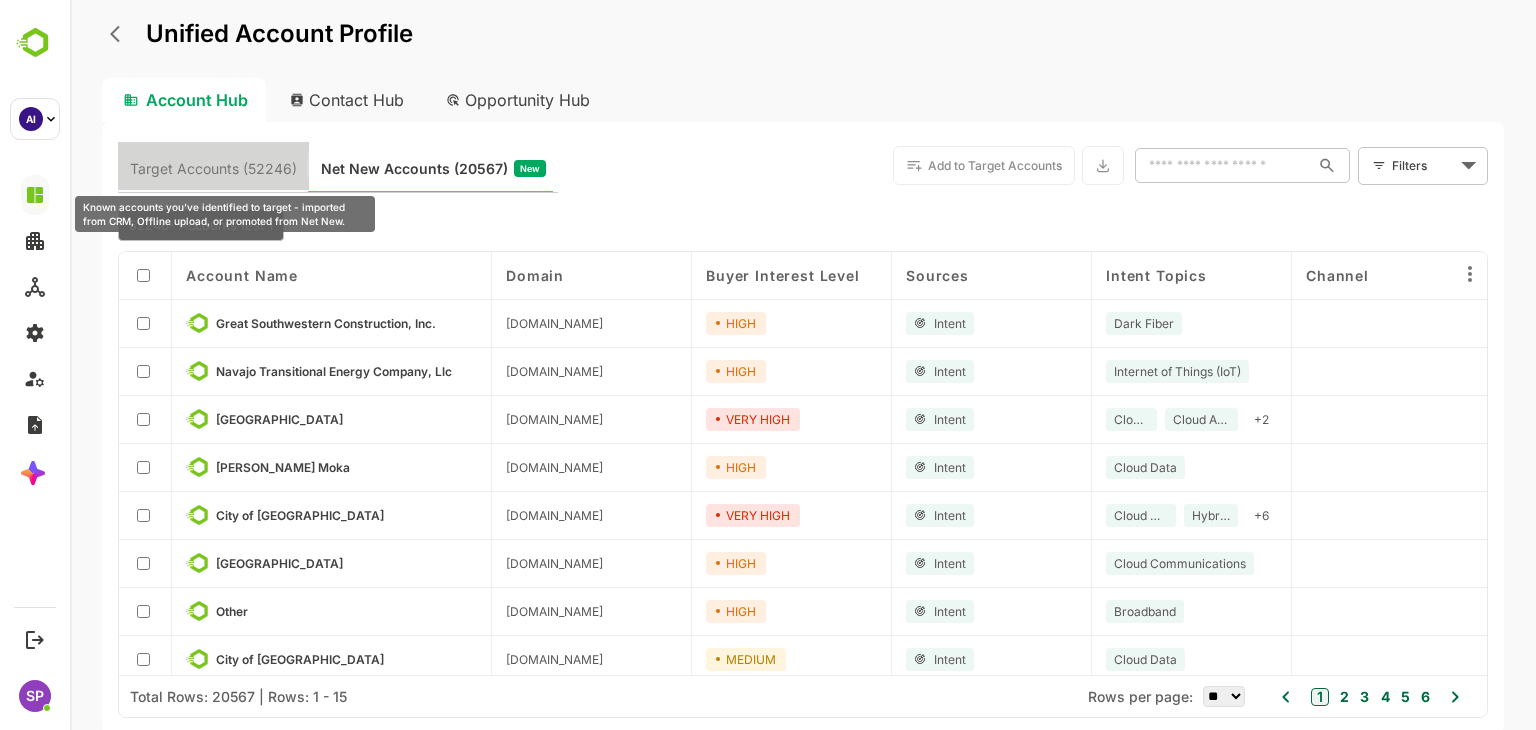 click on "Target Accounts (52246)" at bounding box center (213, 169) 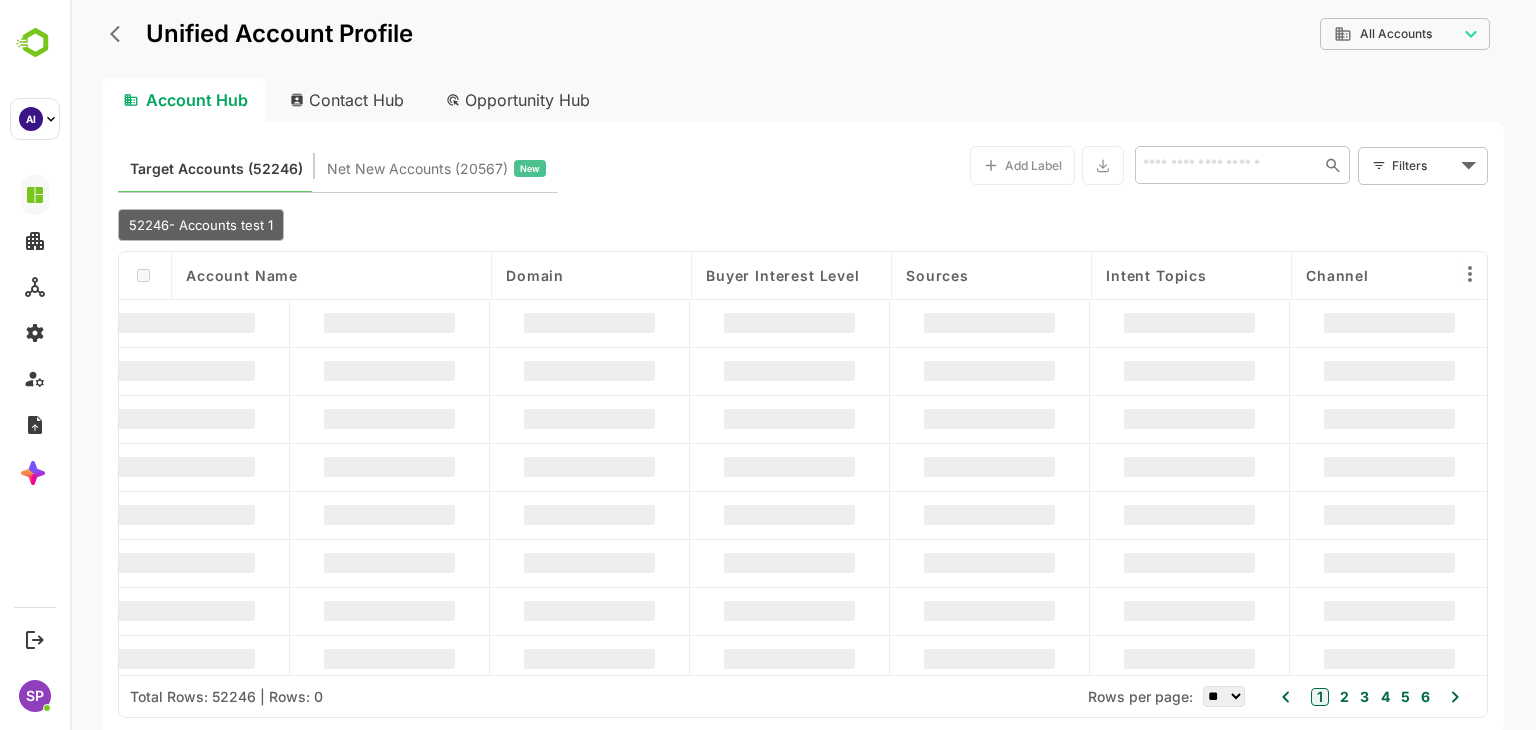 click on "Contact Hub" at bounding box center [348, 100] 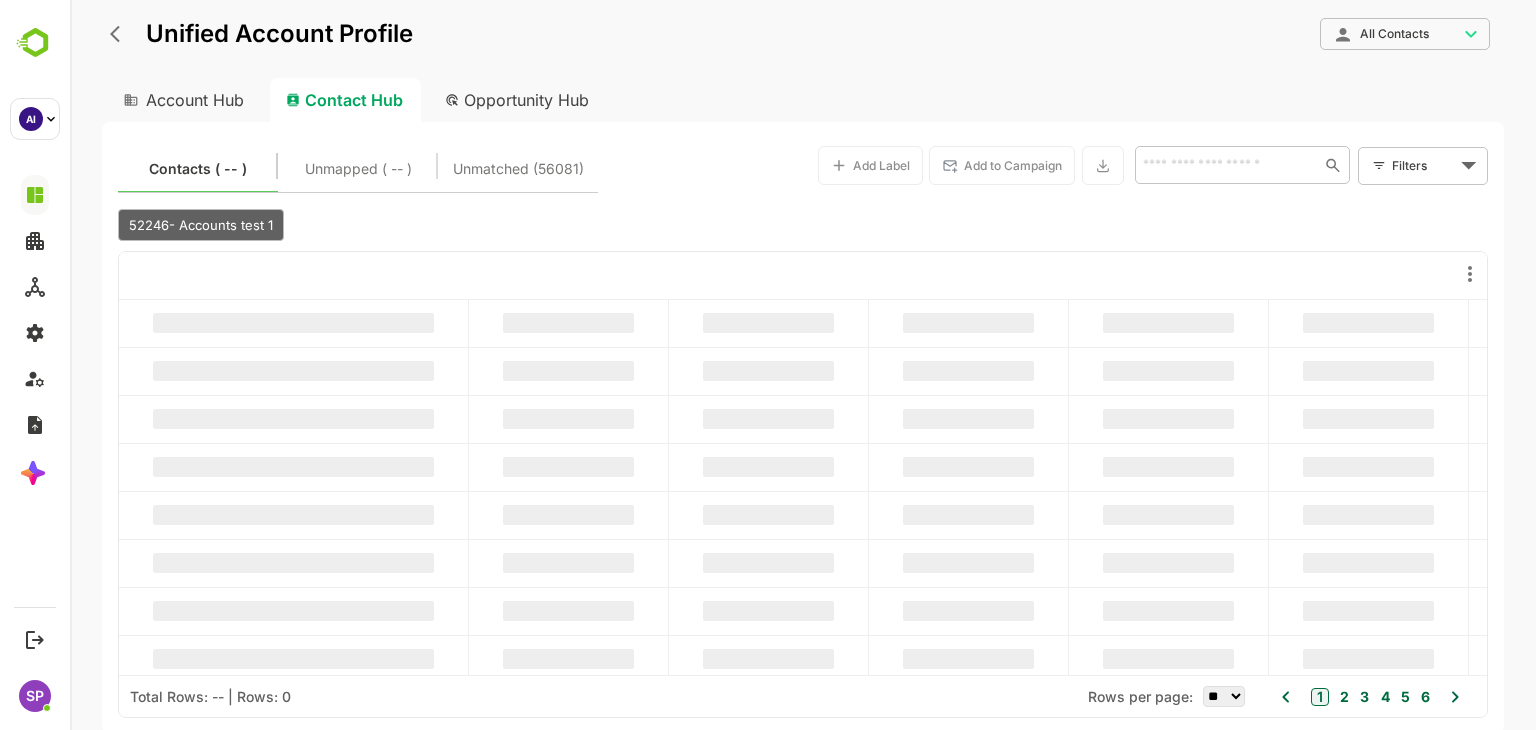 click on "Opportunity Hub" at bounding box center [518, 100] 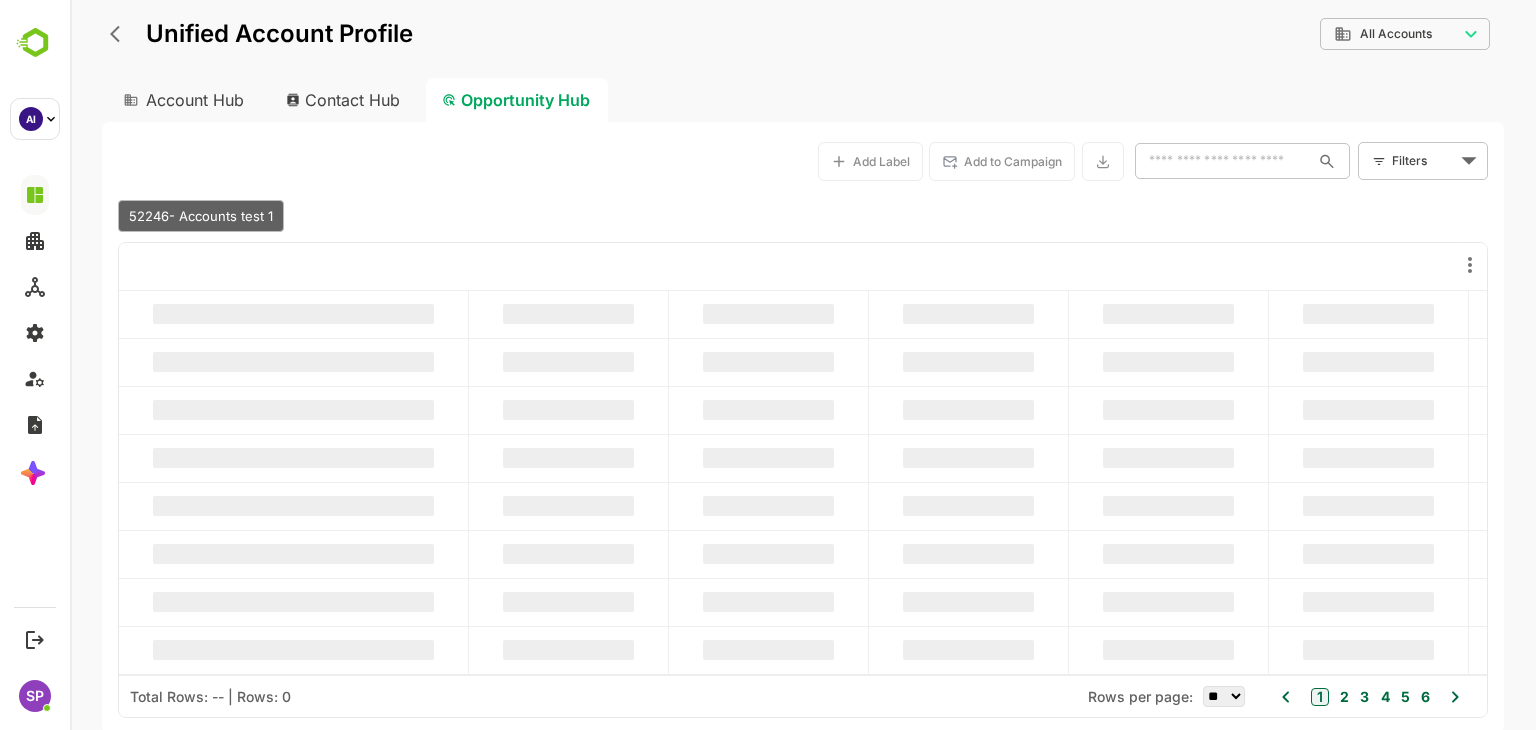 type on "**********" 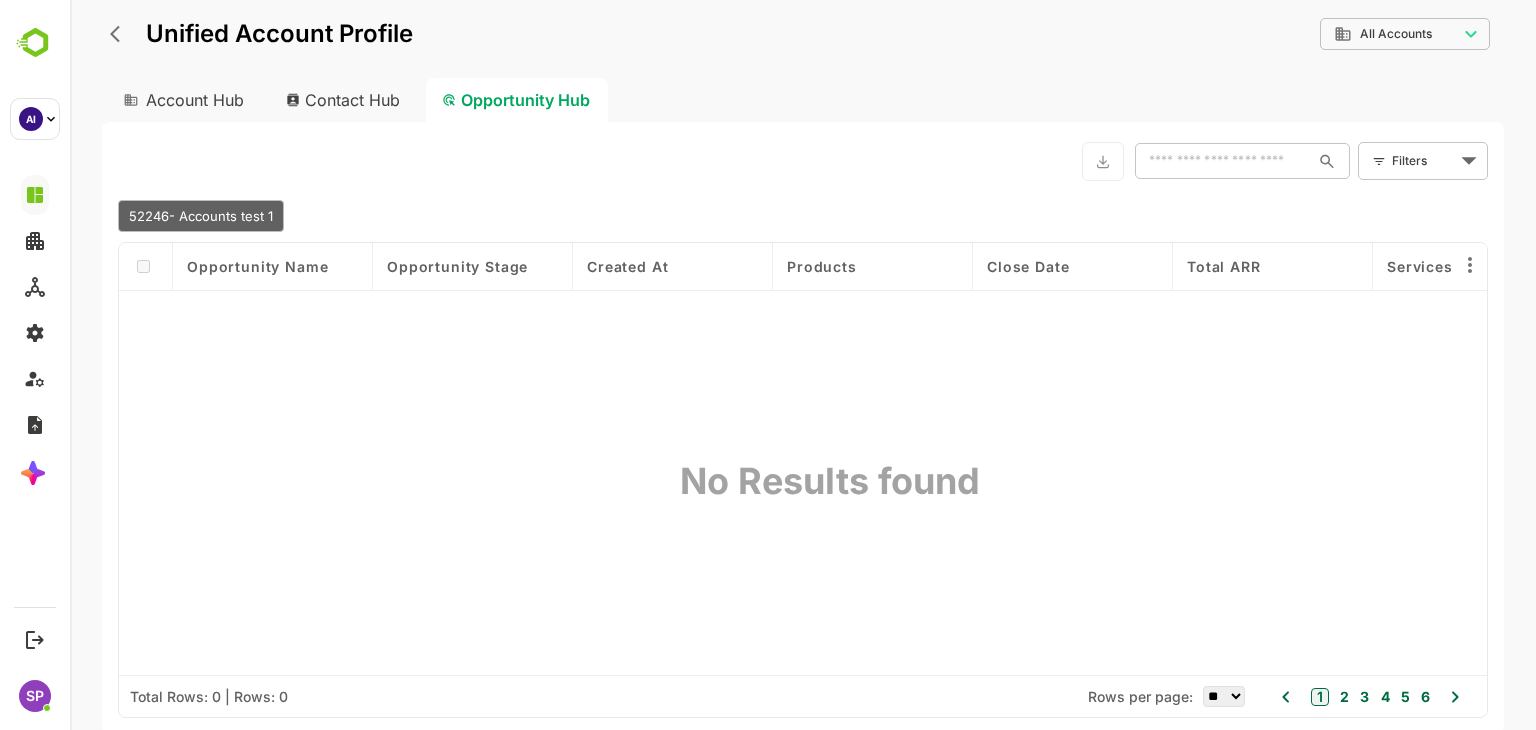 click on "Account Hub" at bounding box center [182, 100] 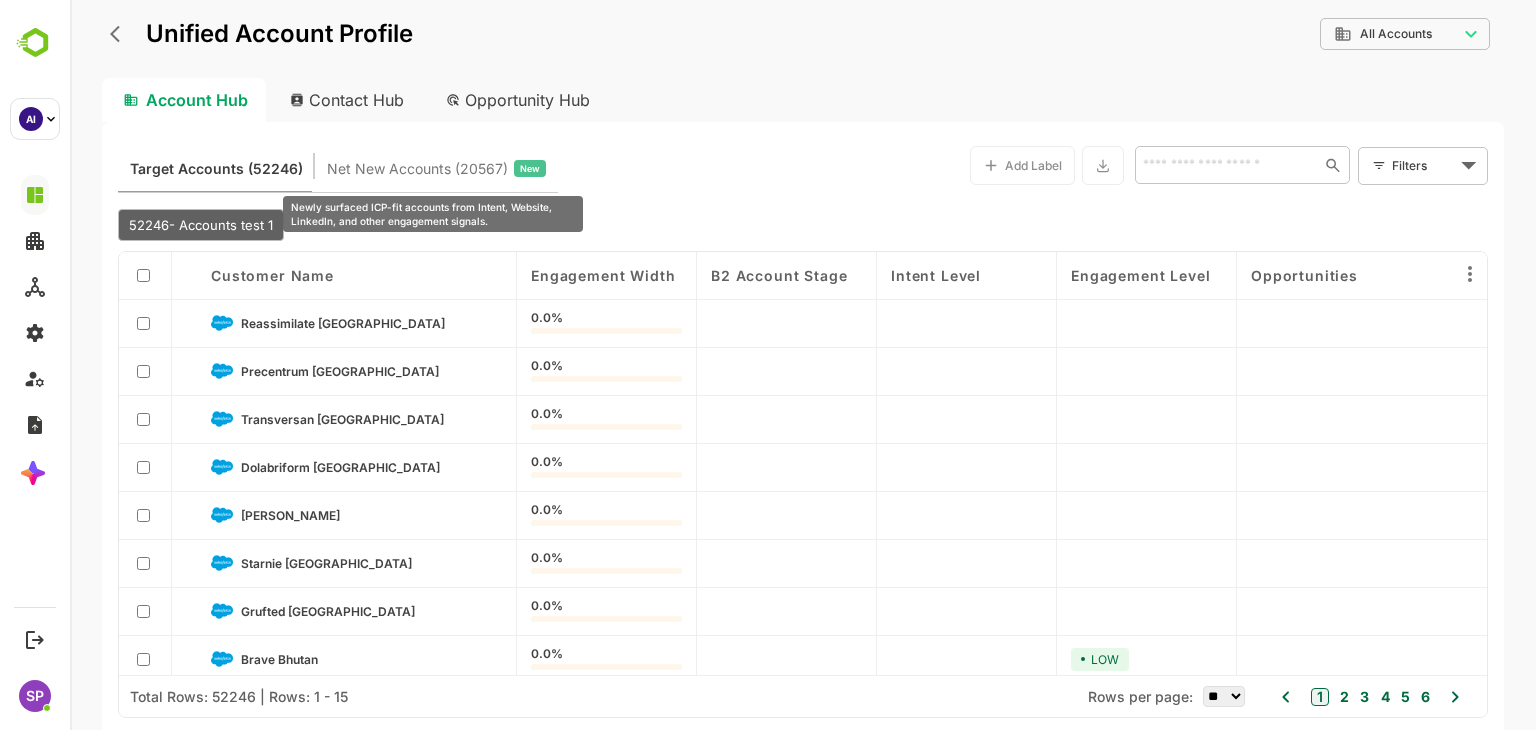click on "Net New Accounts ( 20567 )" at bounding box center (417, 169) 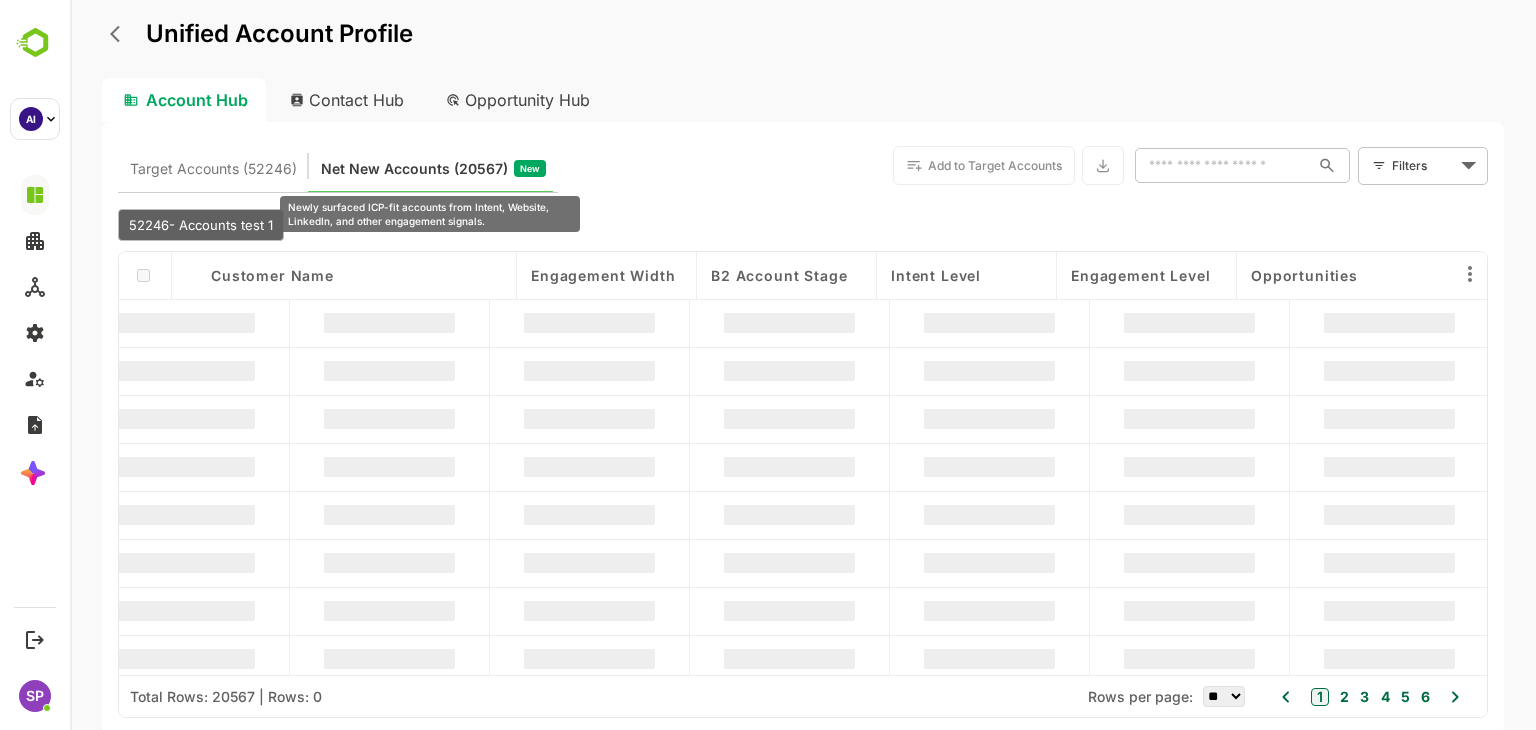 type 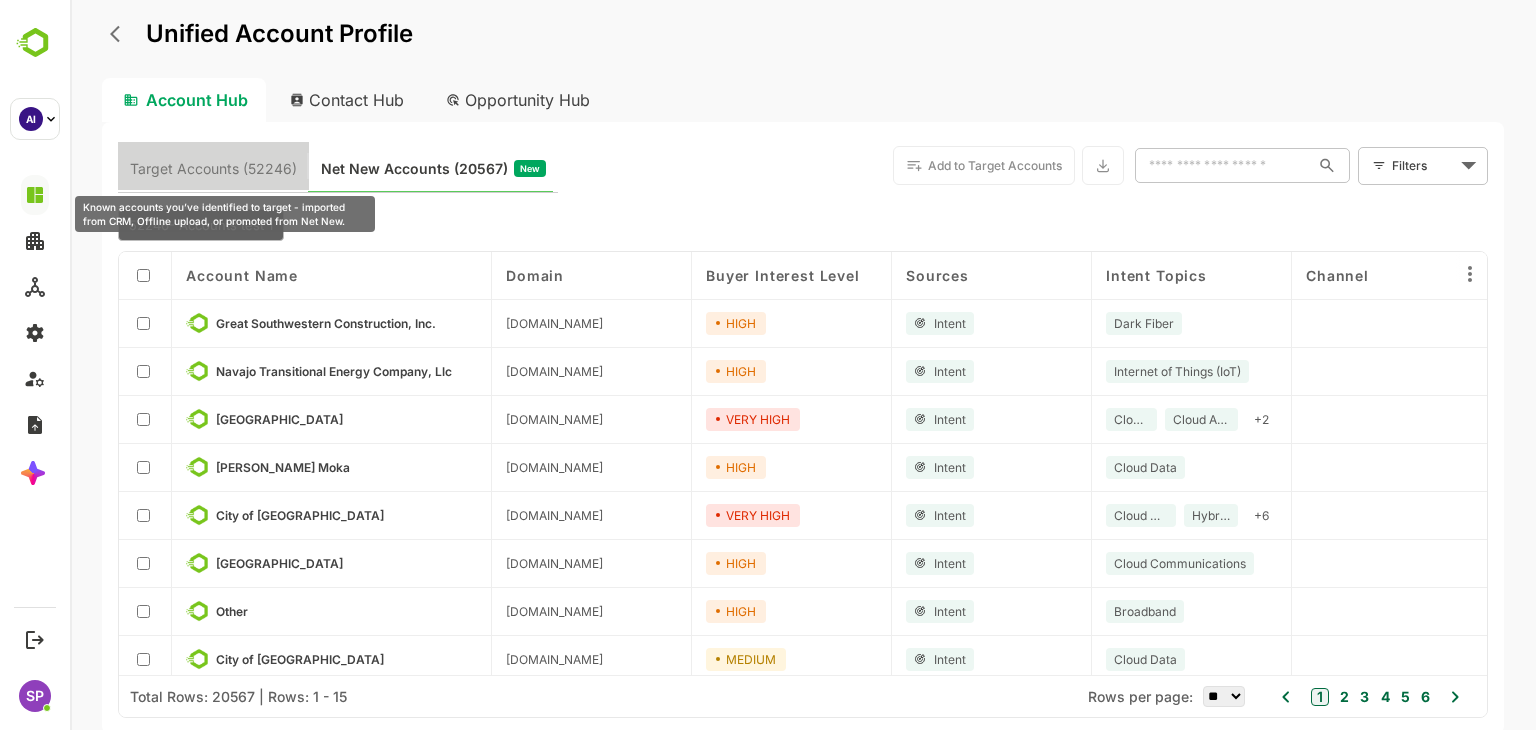 click on "Target Accounts (52246)" at bounding box center (213, 169) 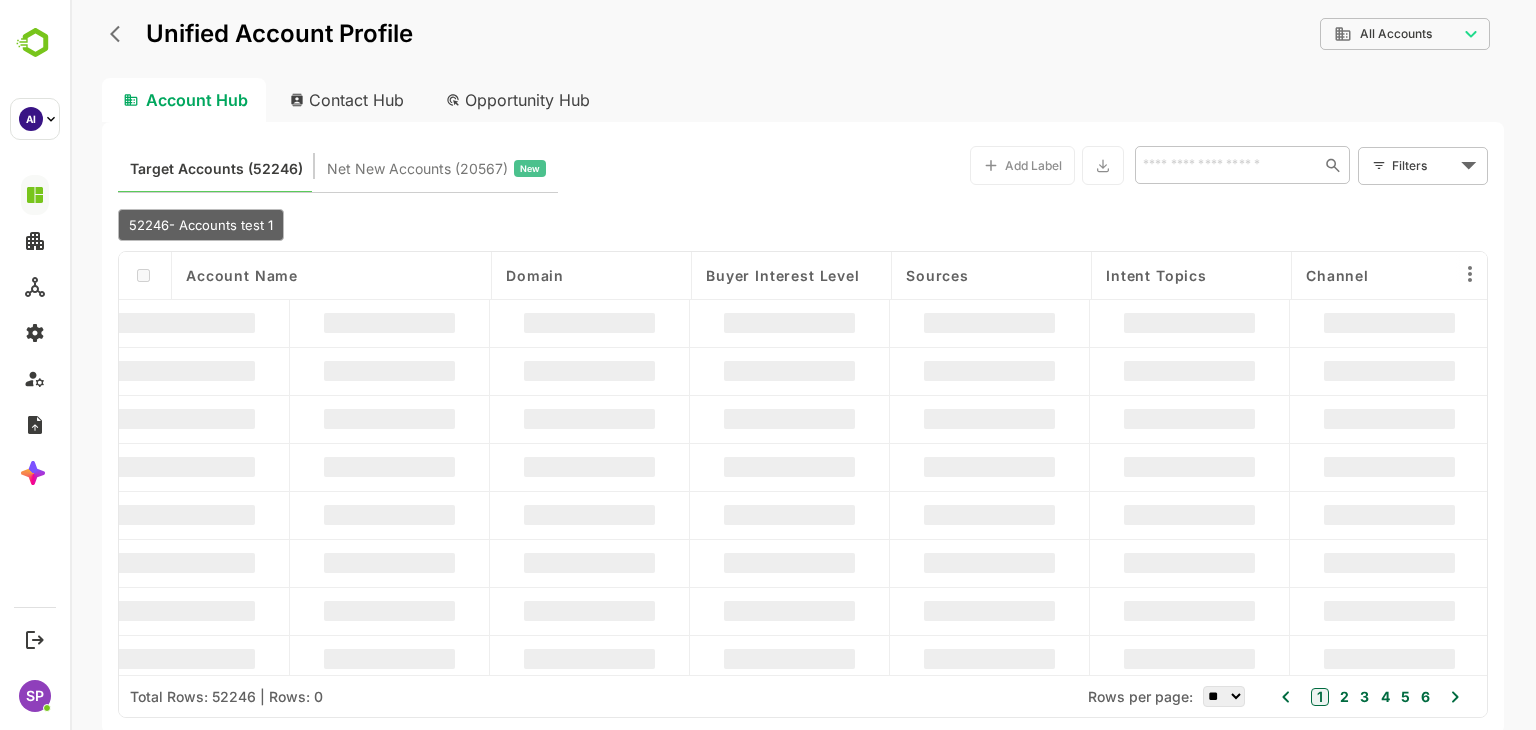 type 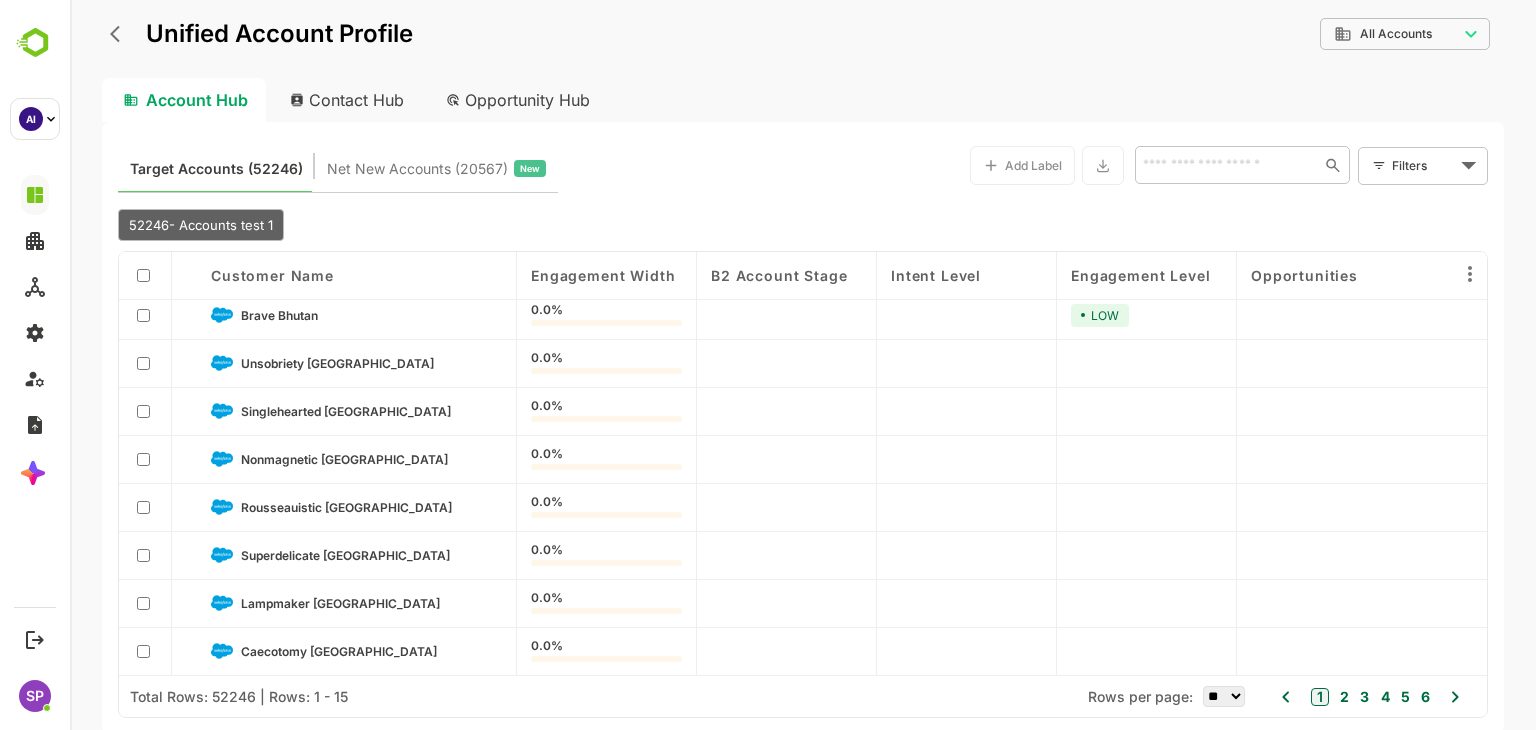 scroll, scrollTop: 0, scrollLeft: 0, axis: both 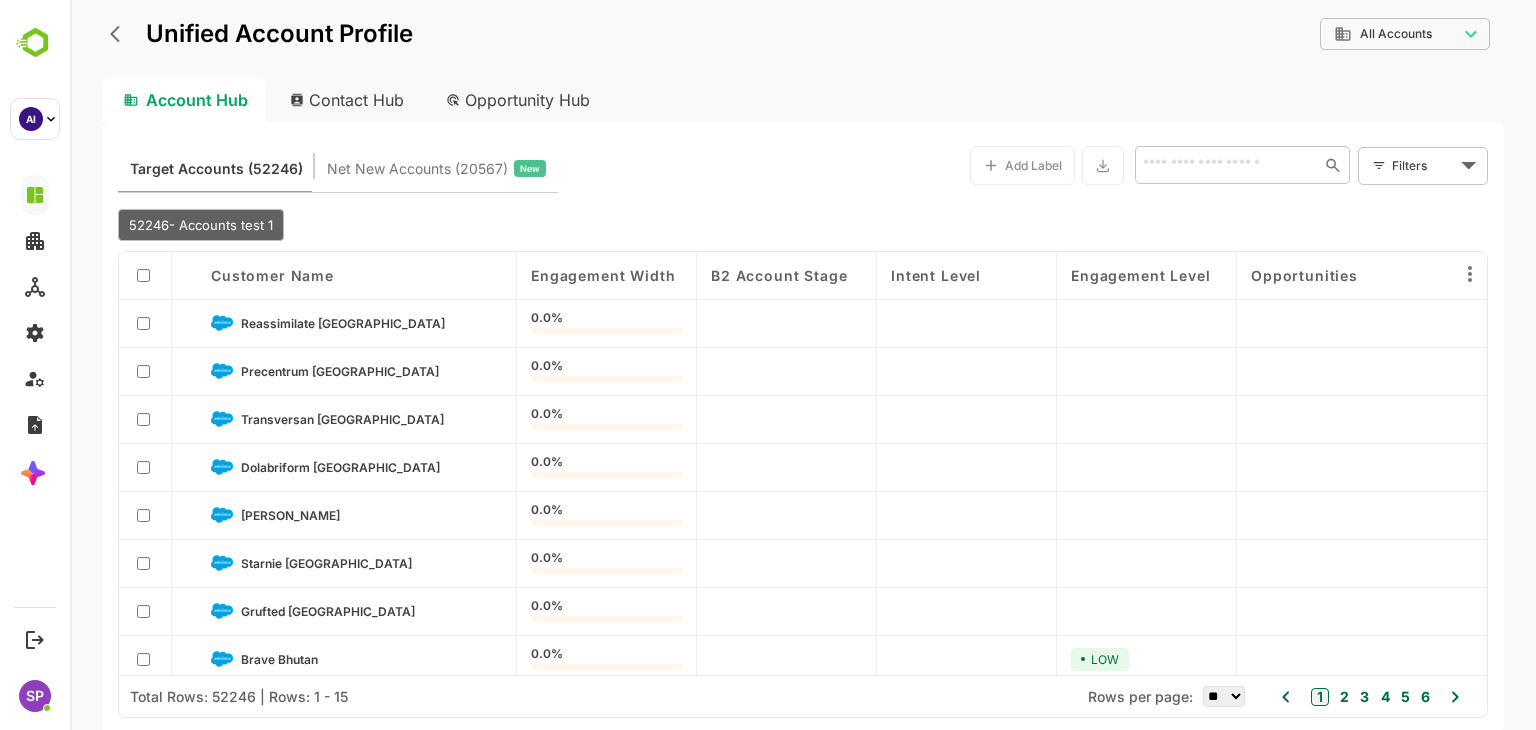 click on "Net New Accounts ( 20567 )" at bounding box center (417, 169) 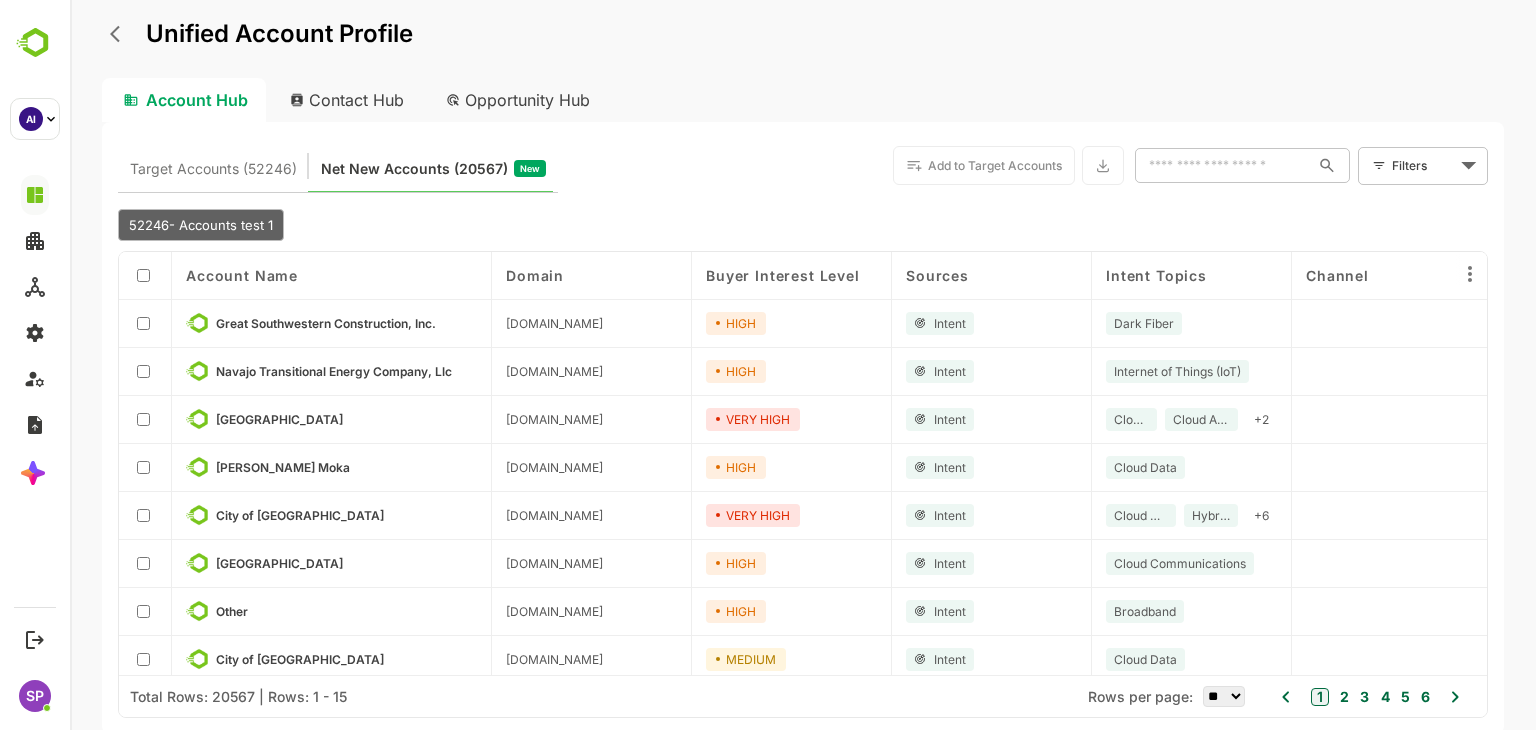 click on "Unified Account Profile Account Hub Contact Hub Opportunity Hub Target Accounts (52246) Net New Accounts ( 20567 ) New Add to Target Accounts ​ Filters ​ 52246- Accounts test 1 Account Name Domain Buyer Interest Level Sources Intent Topics Channel Last Event Date Last Visit Date Surging Country Visit Countries Last Intent Date Recent Activities Web Pages Visited Great Southwestern Construction, Inc. gswc.us HIGH Intent Dark Fiber 2025-06-30 2025-06-30 Navajo Transitional Energy Company, Llc navenergy.com HIGH Intent Internet of Things (IoT) 2025-06-30 2025-06-30 Winnetka Public School District 36 winnetka36.org VERY HIGH Intent Cloud Data Cloud Applications + 2 2025-06-30 2025-06-30 Keller Williams Moka kellerwilliams.com HIGH Intent Cloud Data 2025-06-16 2025-06-16 City of Clarksville cityofclarksville.com VERY HIGH Intent Cloud Applications Hybrid Cloud + 6 2025-07-07 2025-07-07 Goochland County Public Schools goochlandschools.org HIGH Intent Cloud Communications 2025-06-23 2025-06-23 Other HIGH" at bounding box center [803, 365] 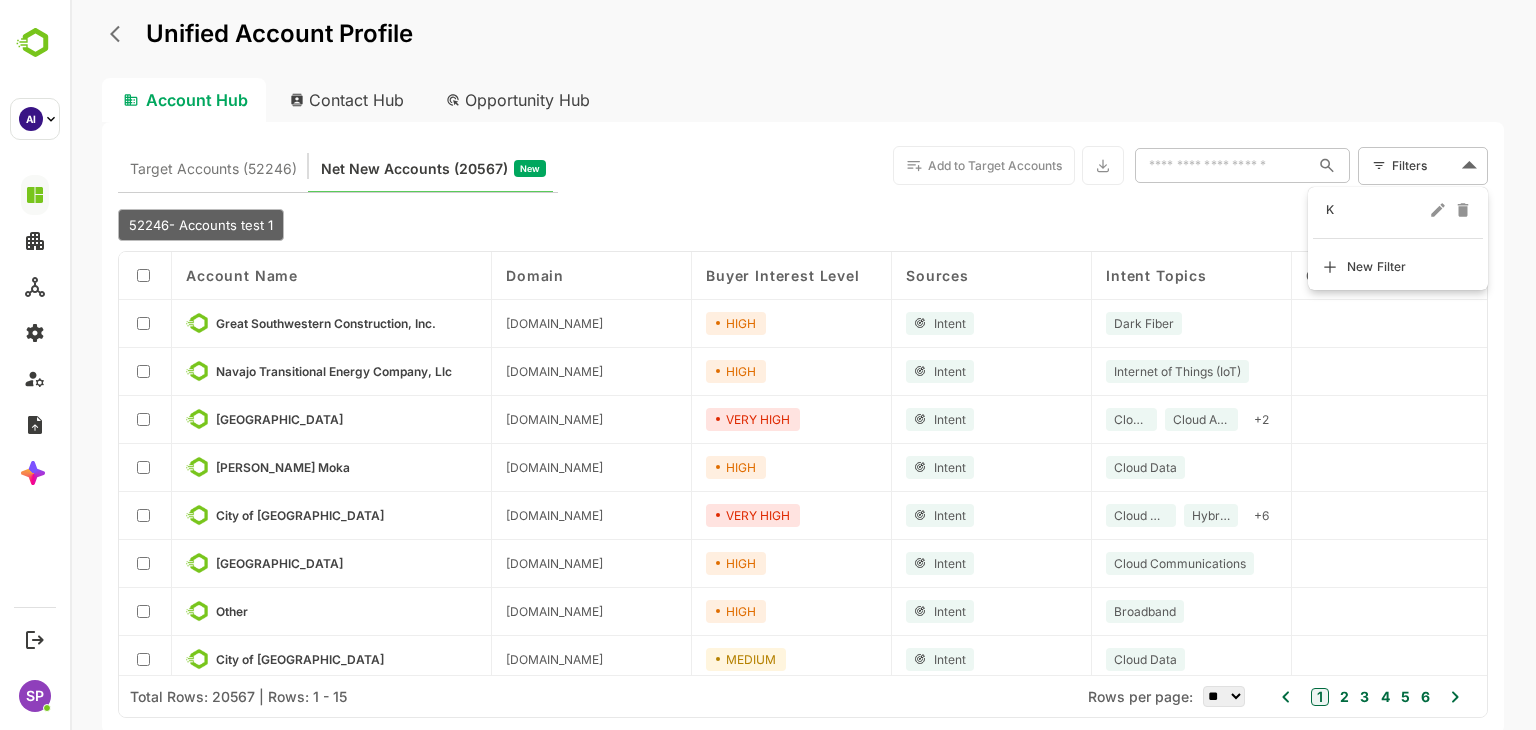 click on "K" at bounding box center (1376, 210) 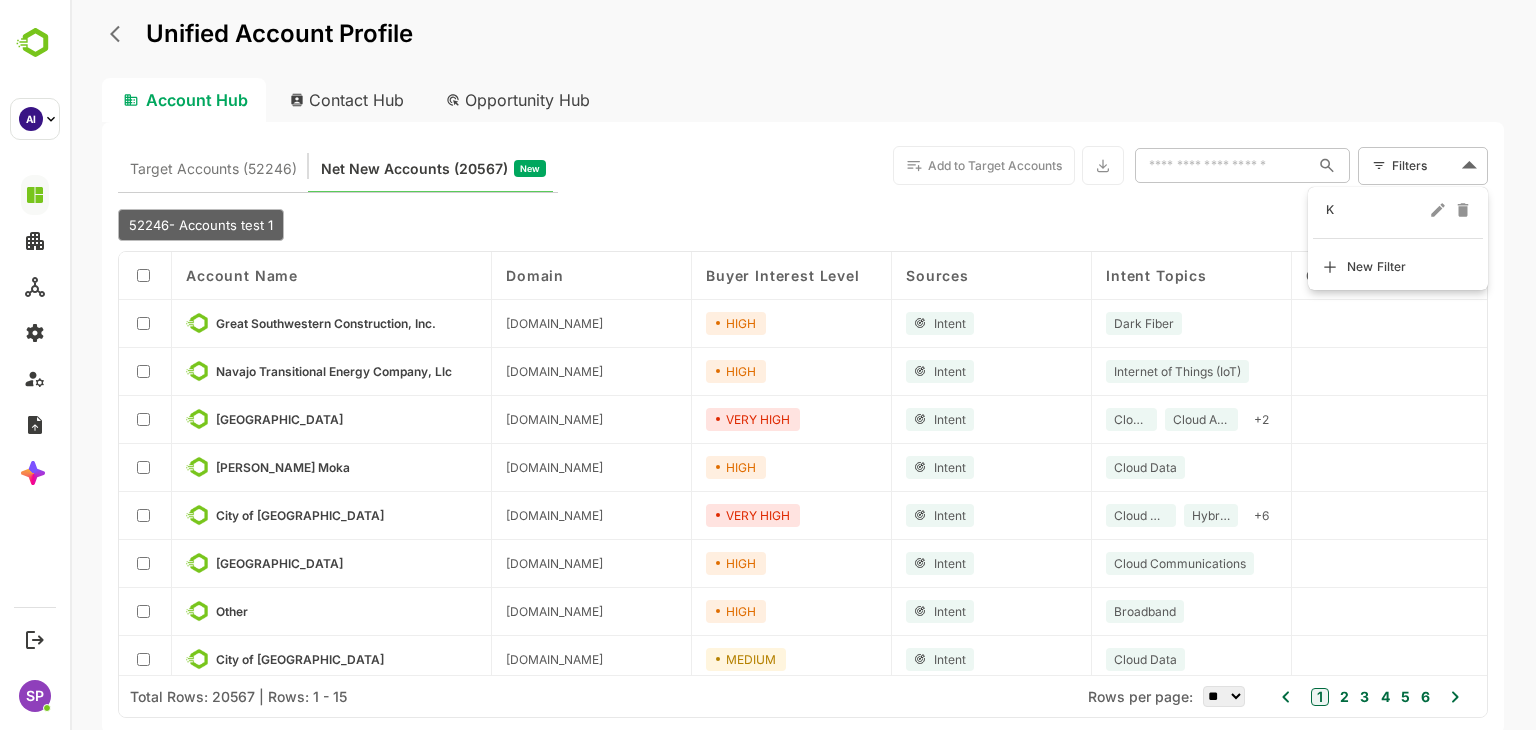 type on "*" 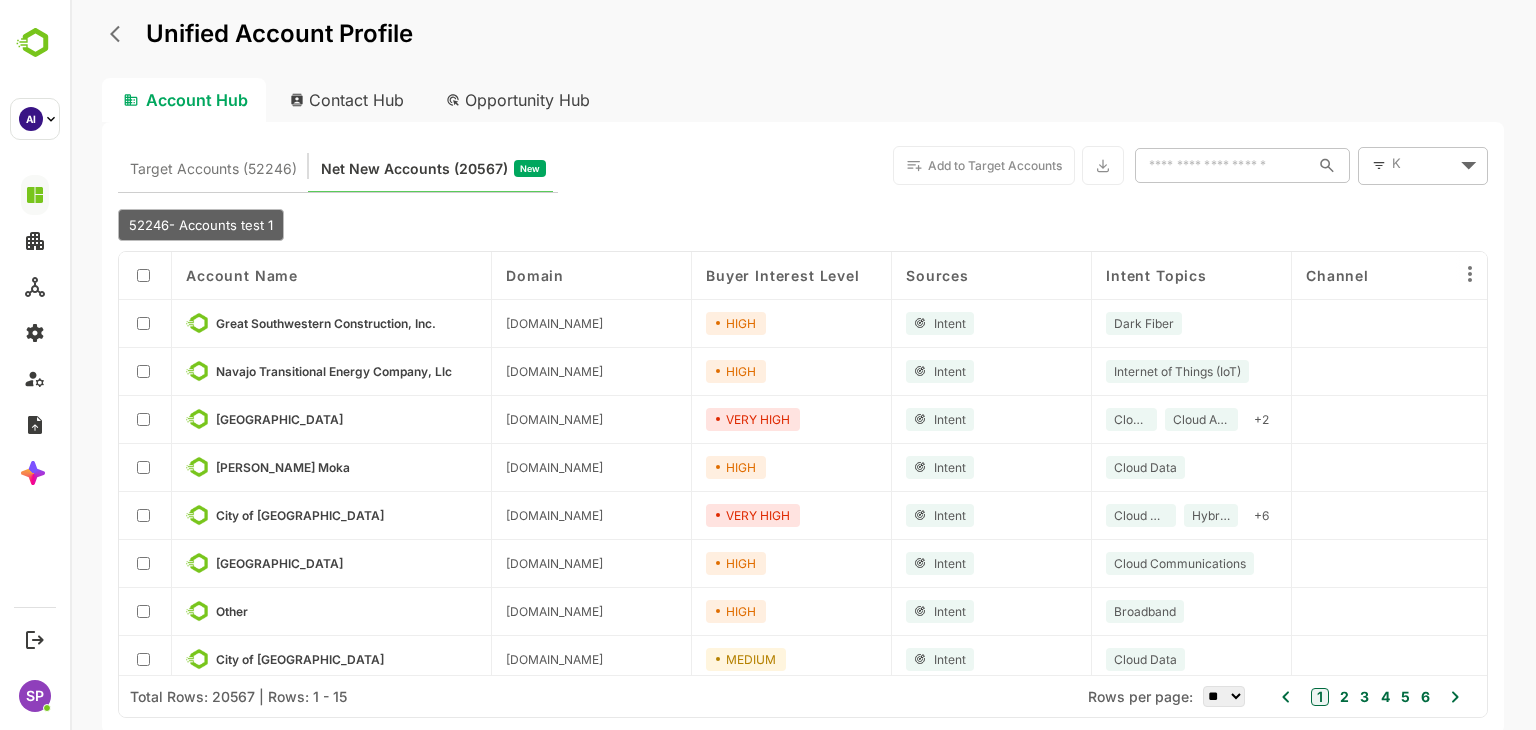 type 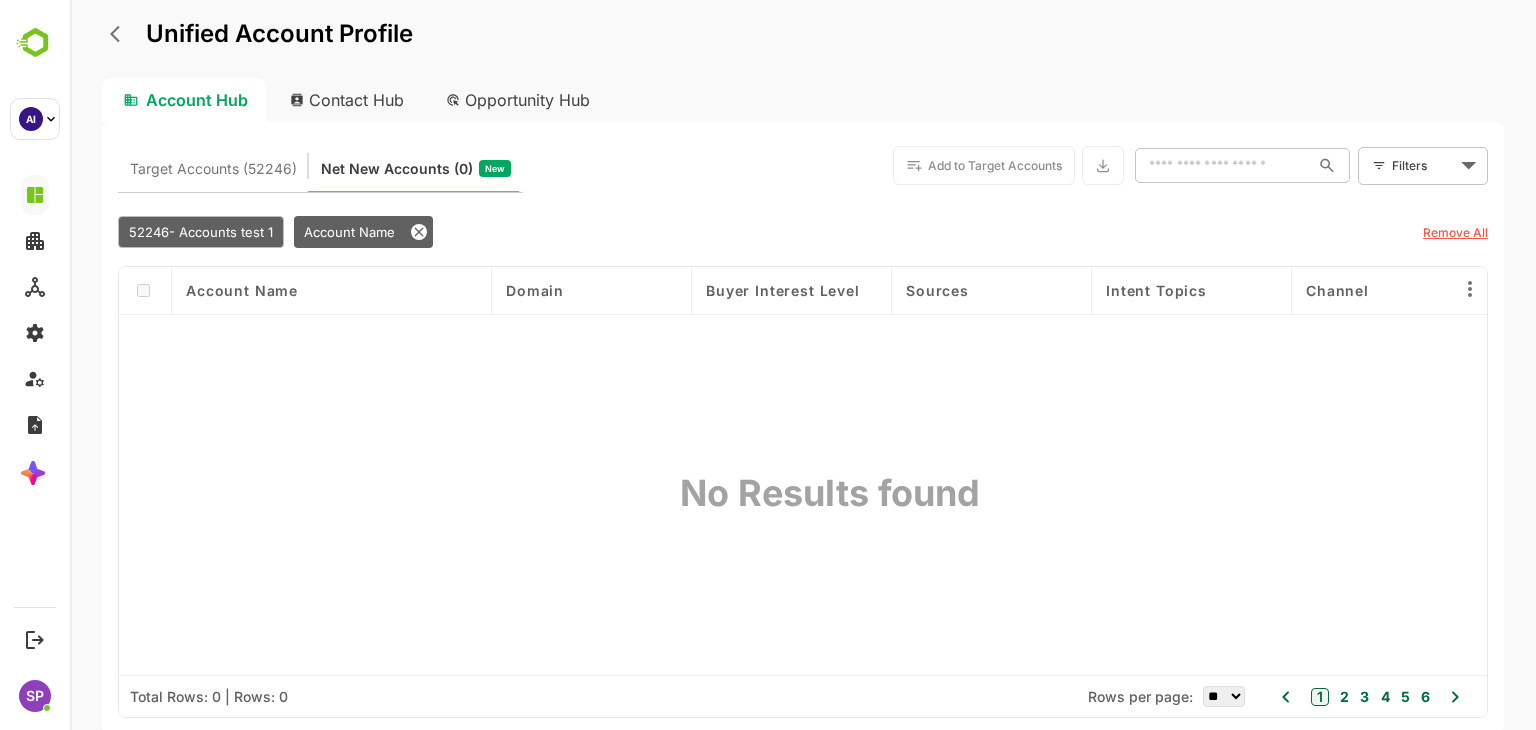click on "Remove All" at bounding box center (1455, 232) 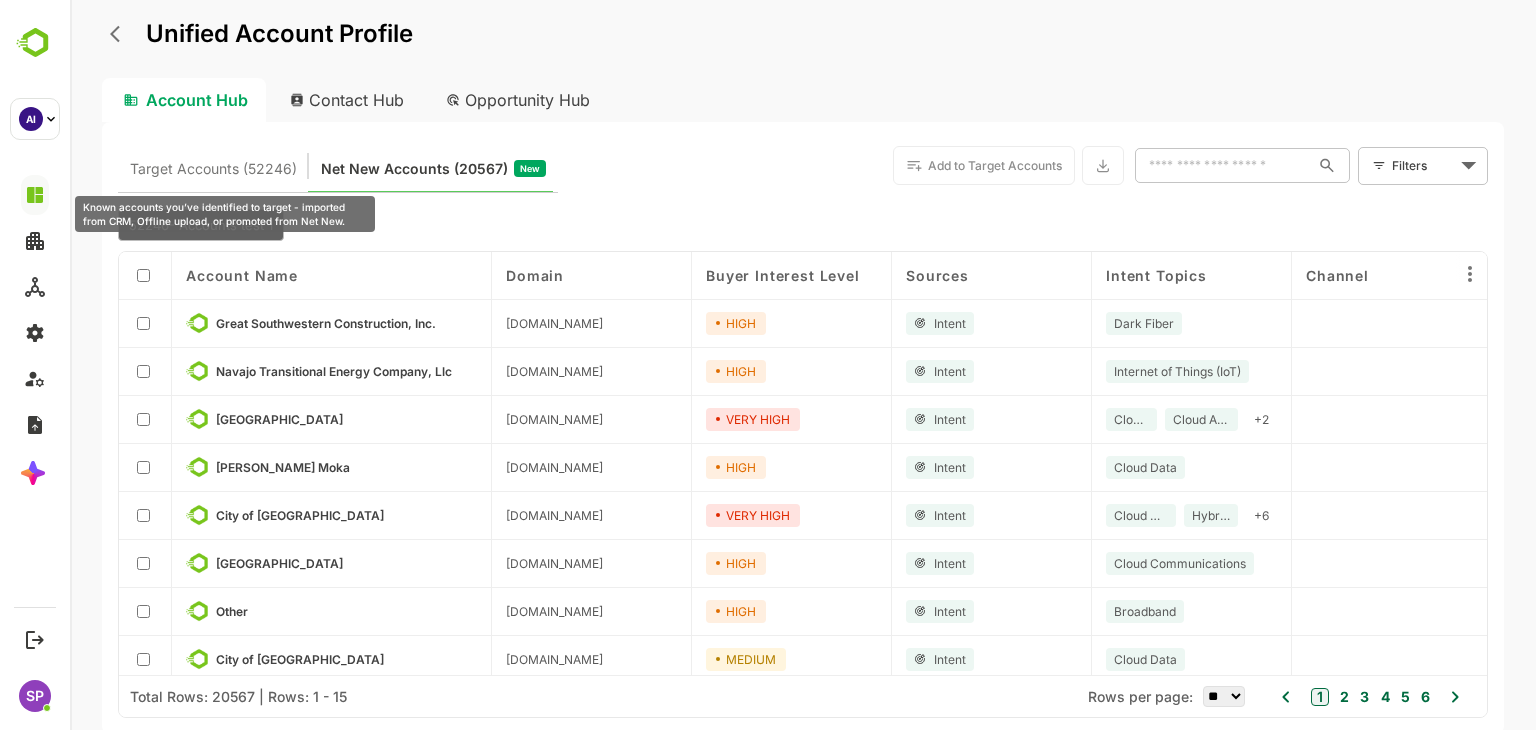click on "Target Accounts (52246)" at bounding box center (213, 169) 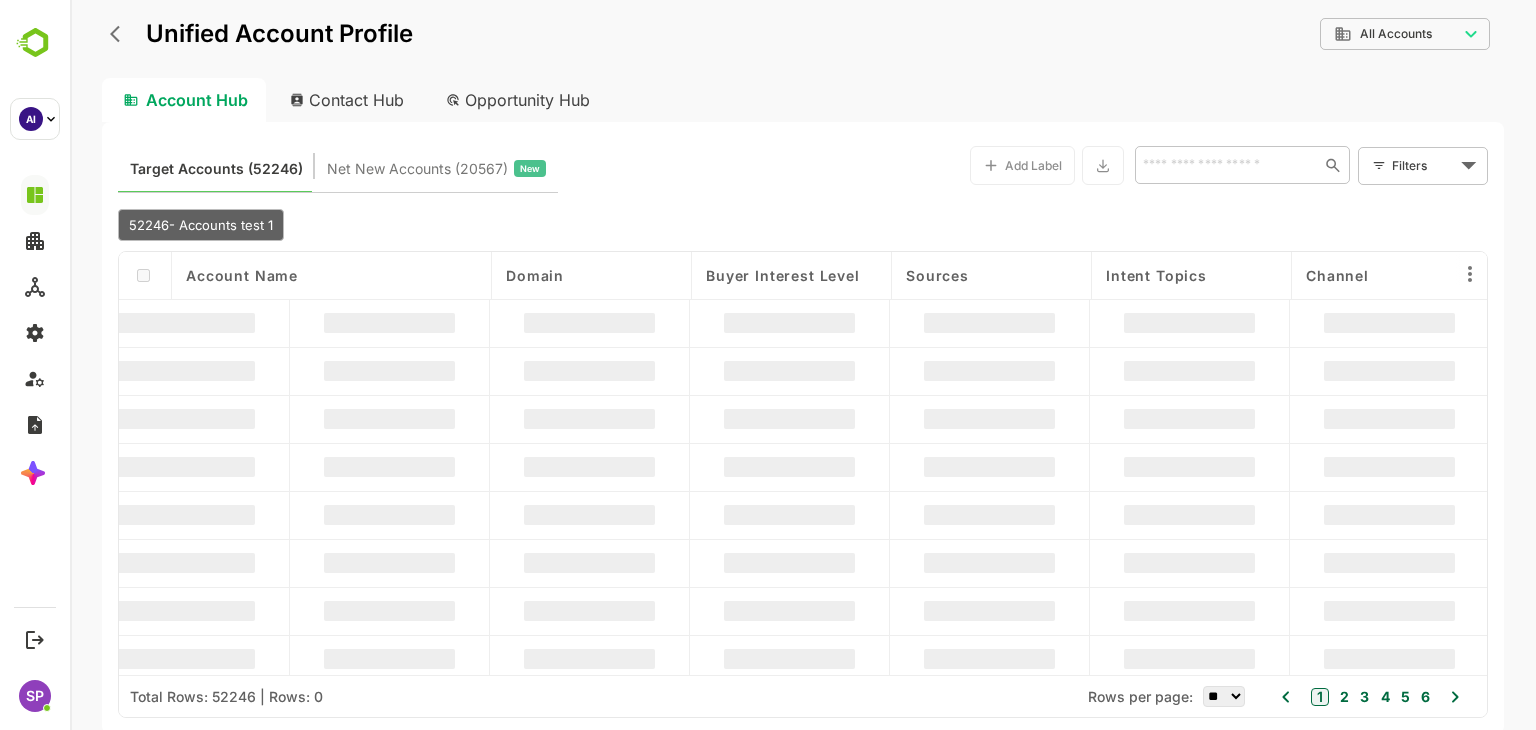 click on "Contact Hub" at bounding box center [348, 100] 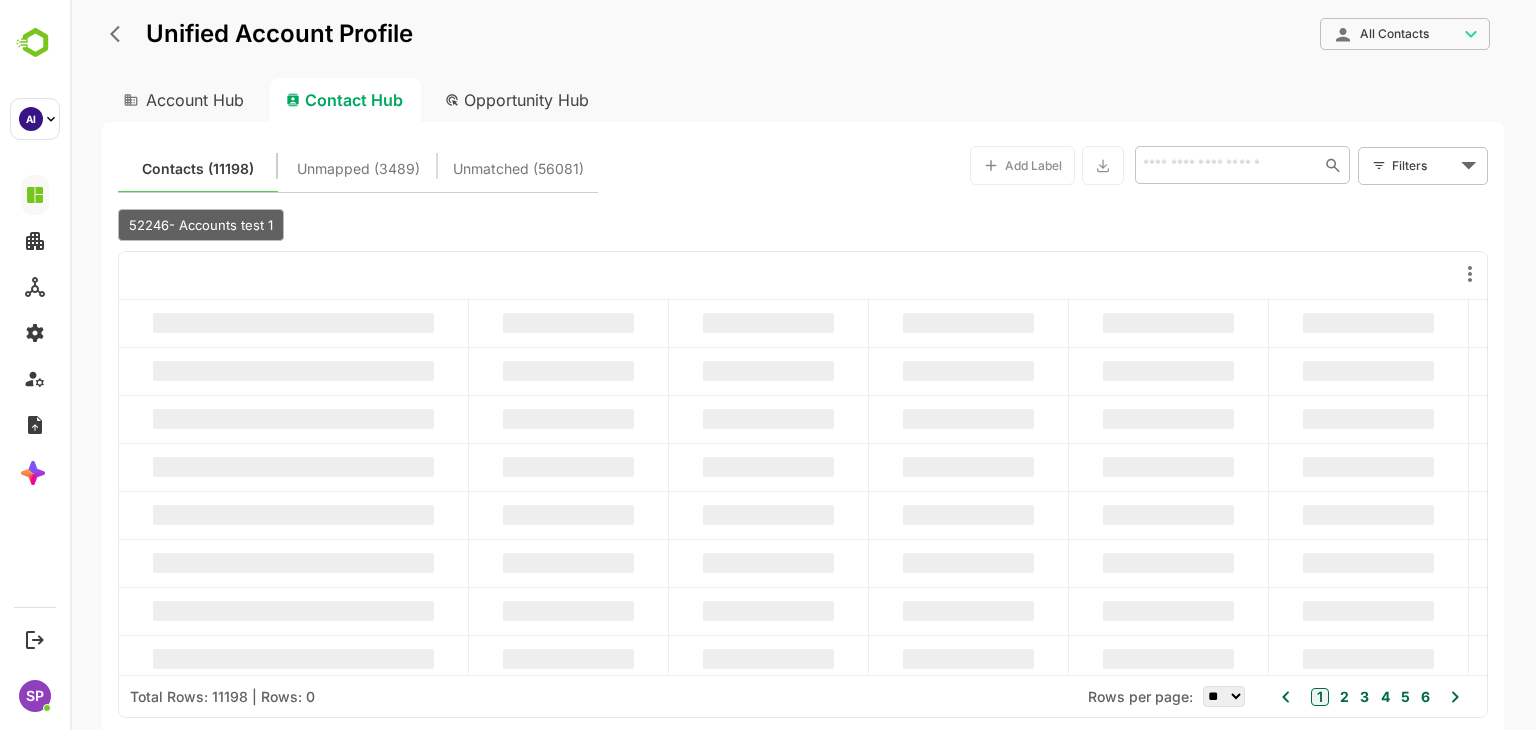 click on "Opportunity Hub" at bounding box center (518, 100) 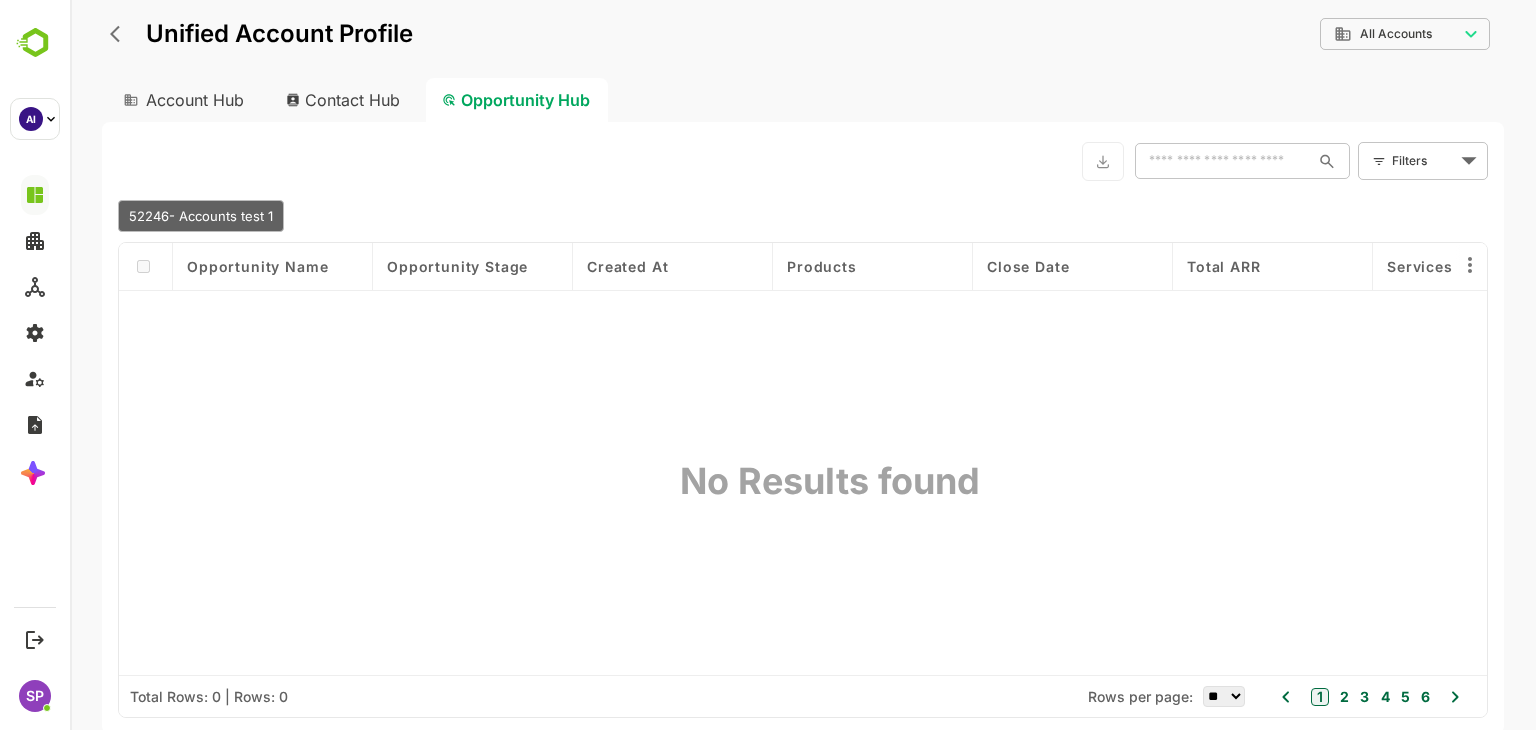 click on "Account Hub" at bounding box center [182, 100] 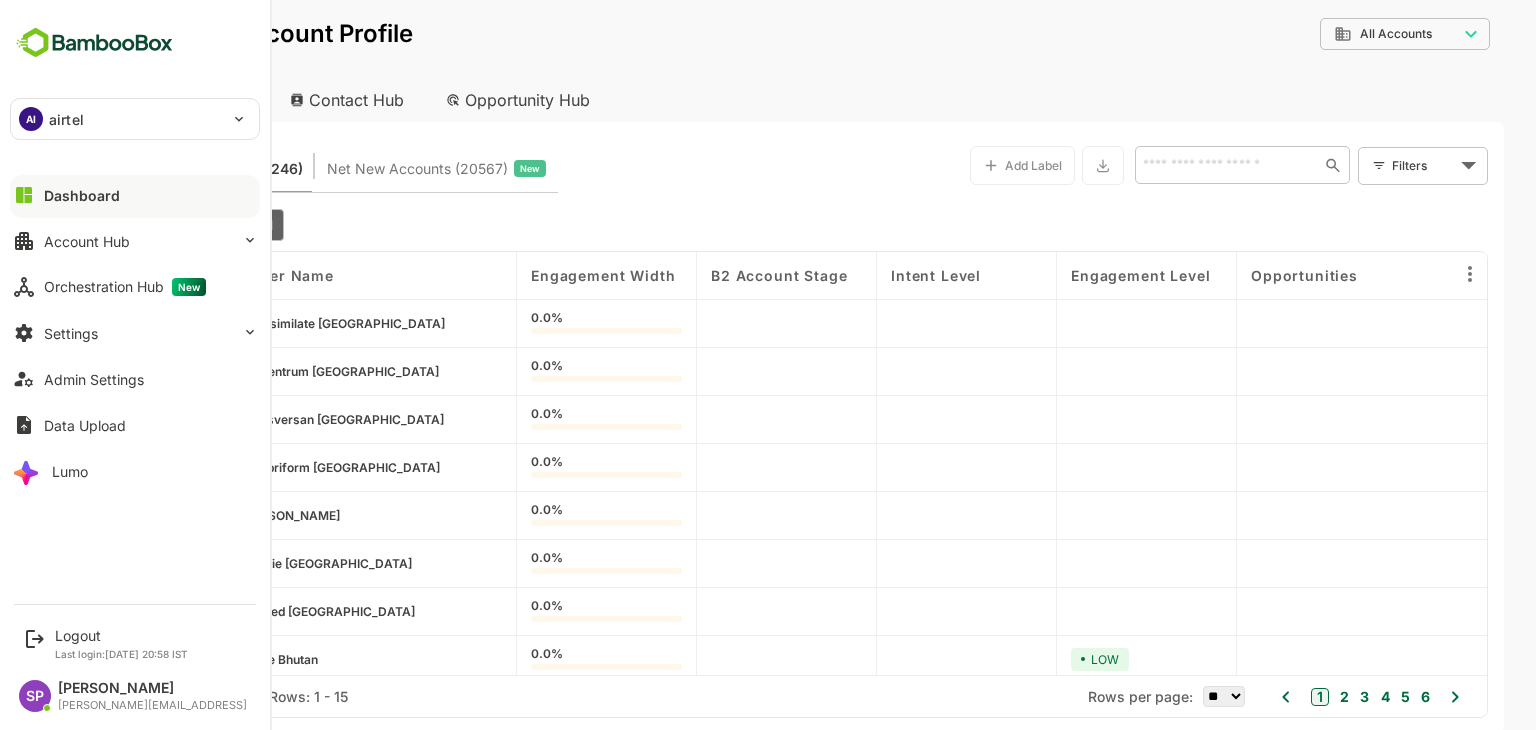 click on "Dashboard" at bounding box center (82, 195) 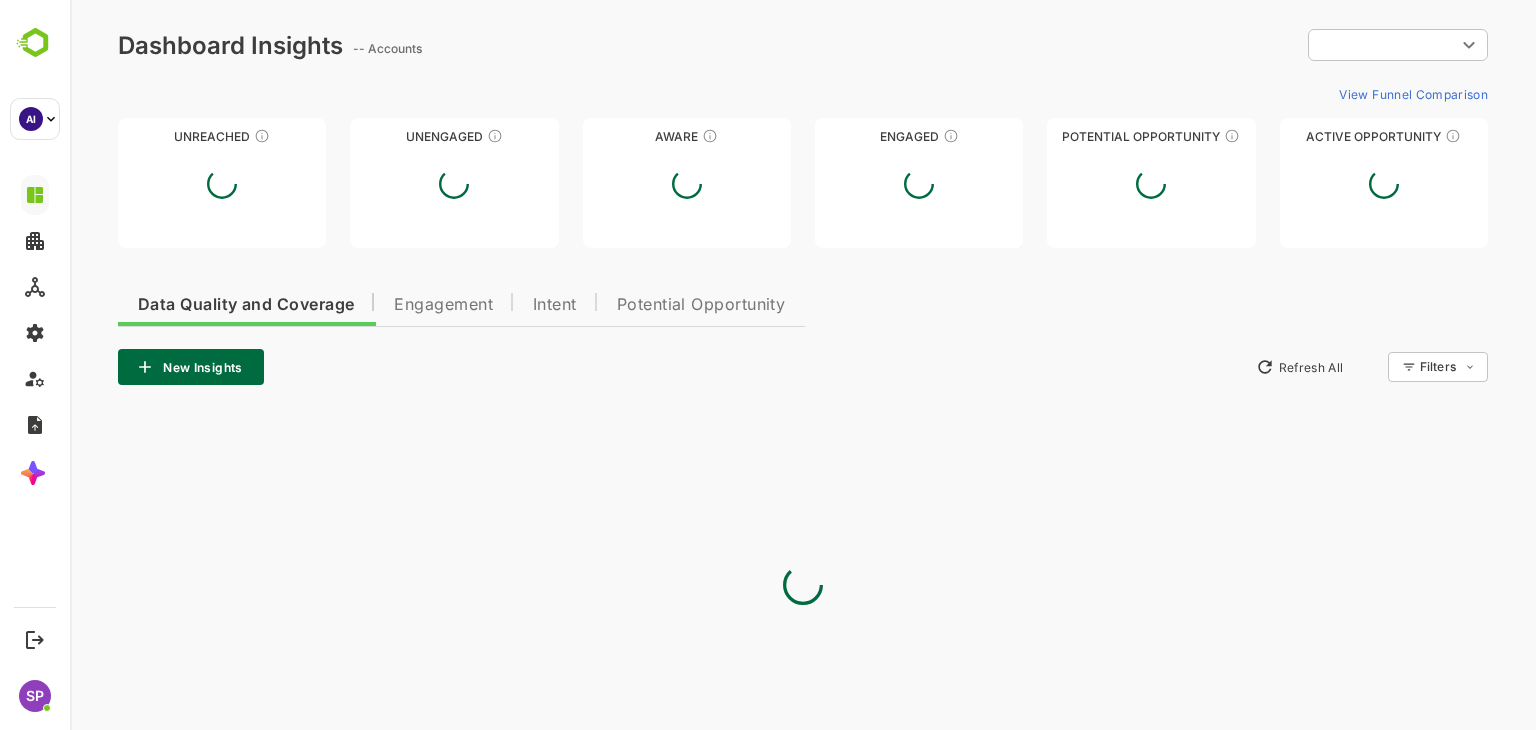 scroll, scrollTop: 0, scrollLeft: 0, axis: both 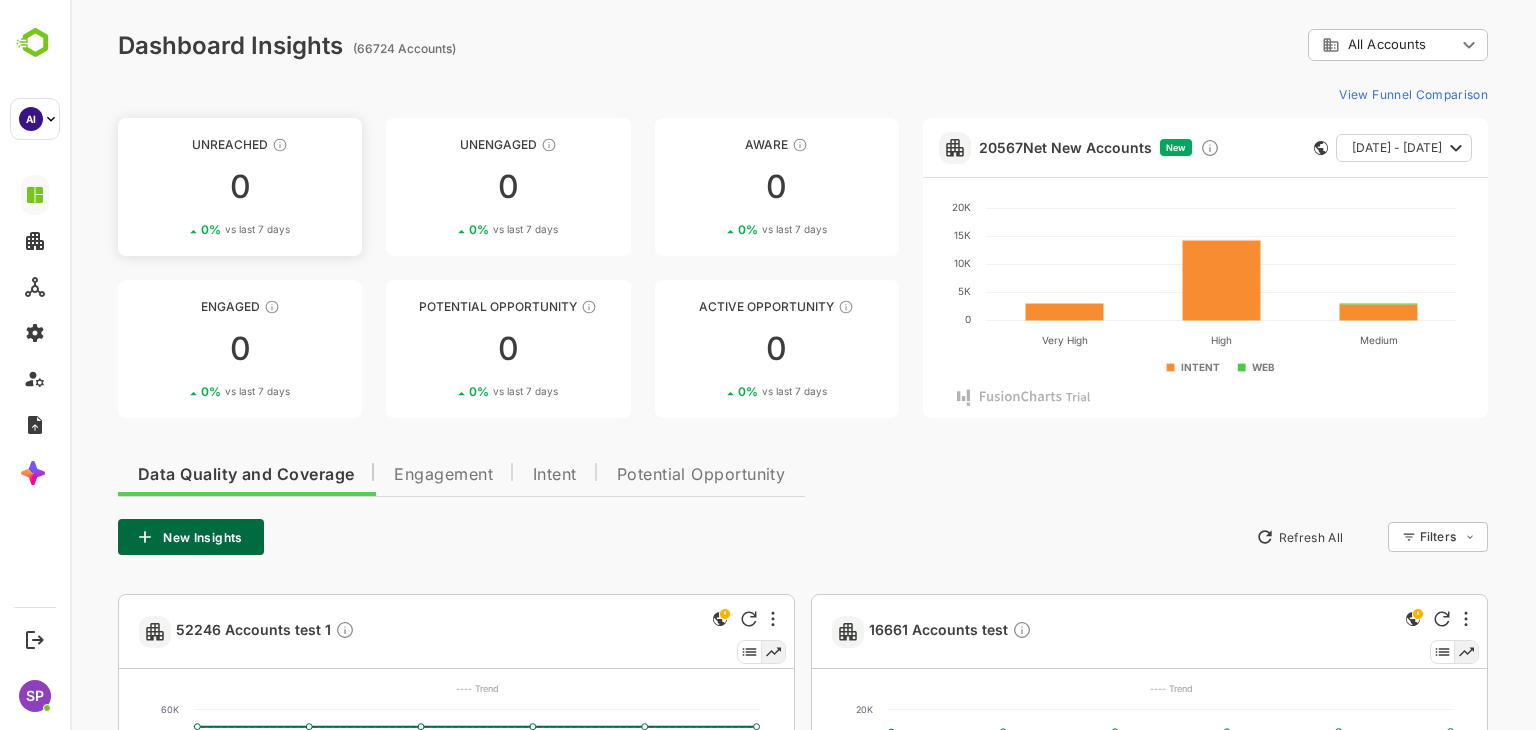 click on "0" at bounding box center [240, 187] 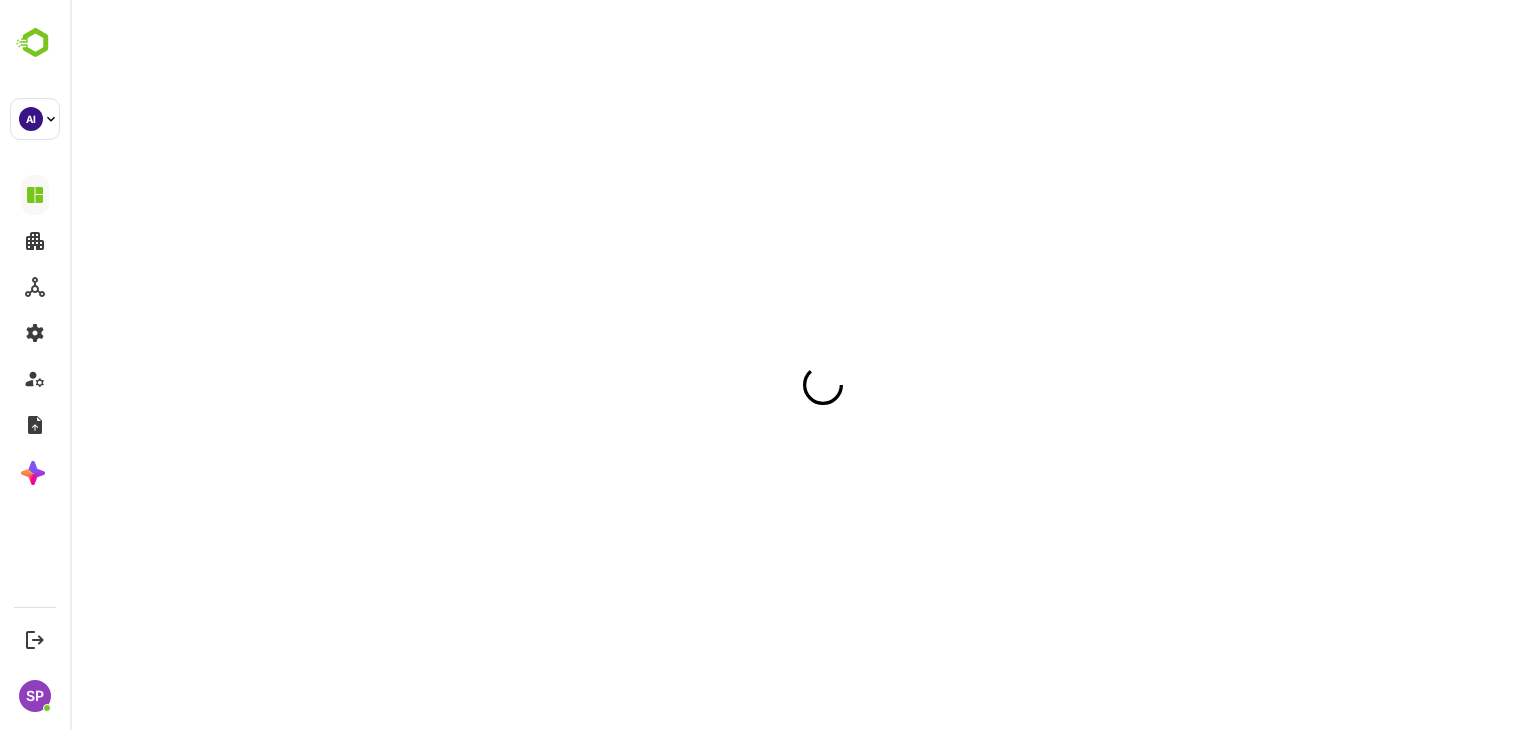 scroll, scrollTop: 0, scrollLeft: 0, axis: both 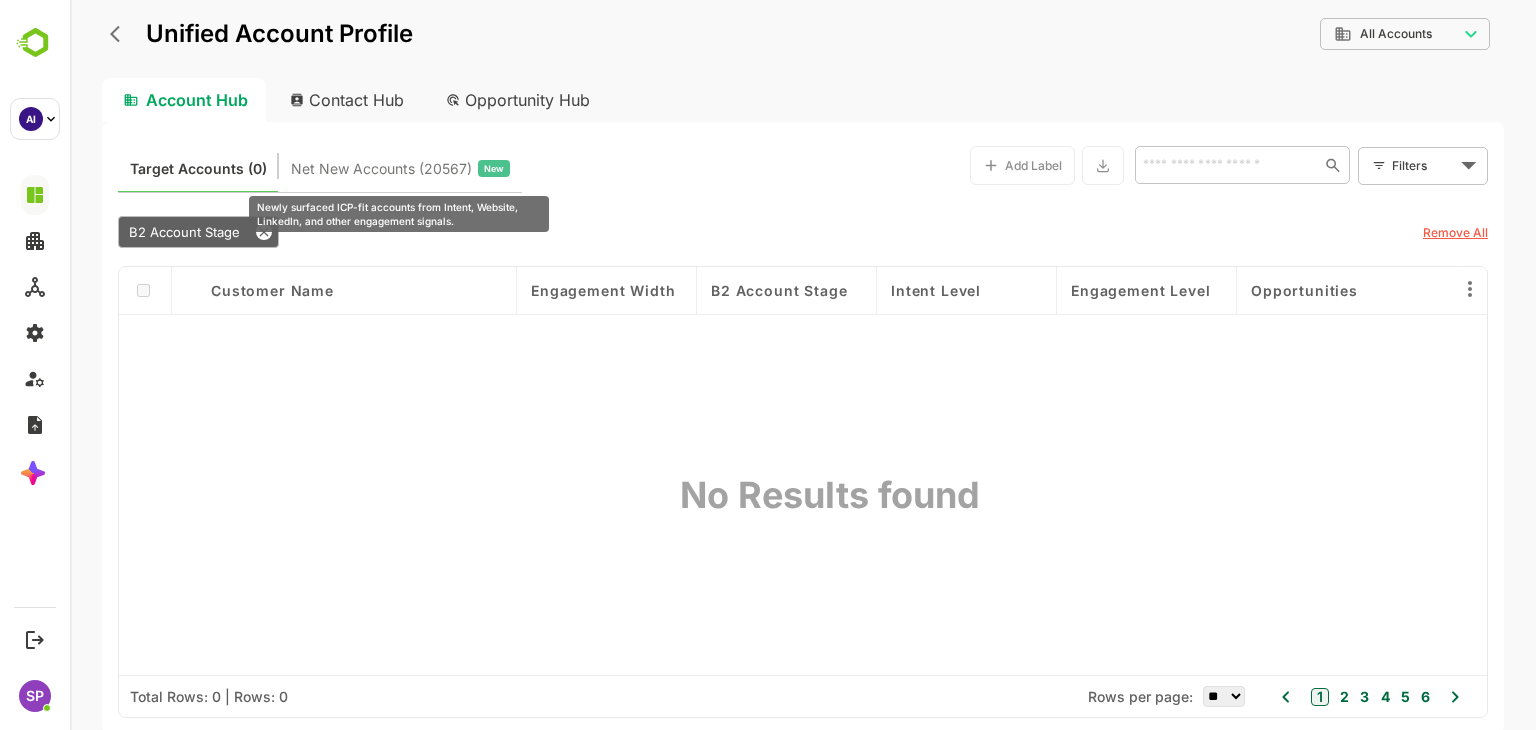 click on "Net New Accounts ( 20567 )" at bounding box center [381, 169] 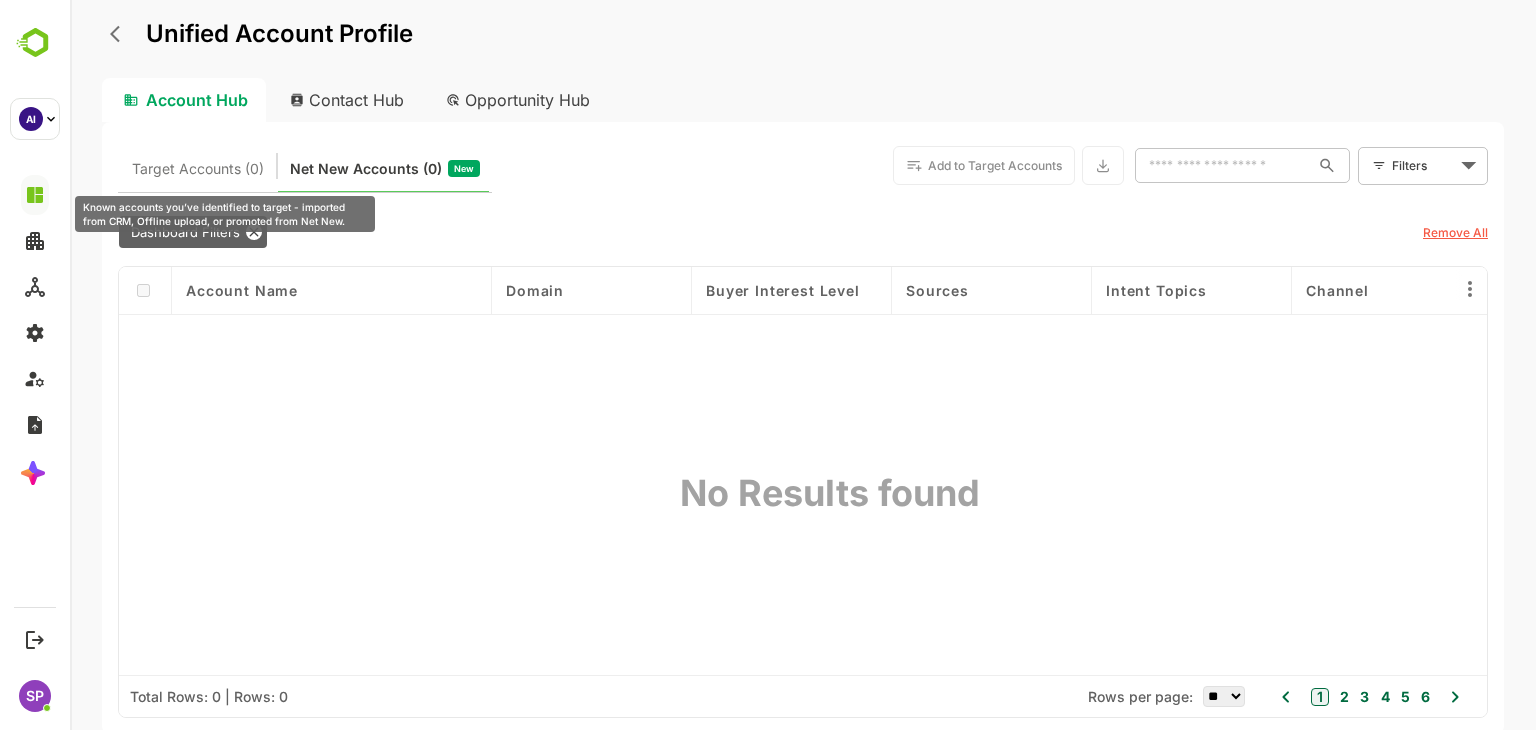 click on "Target Accounts (0)" at bounding box center (198, 169) 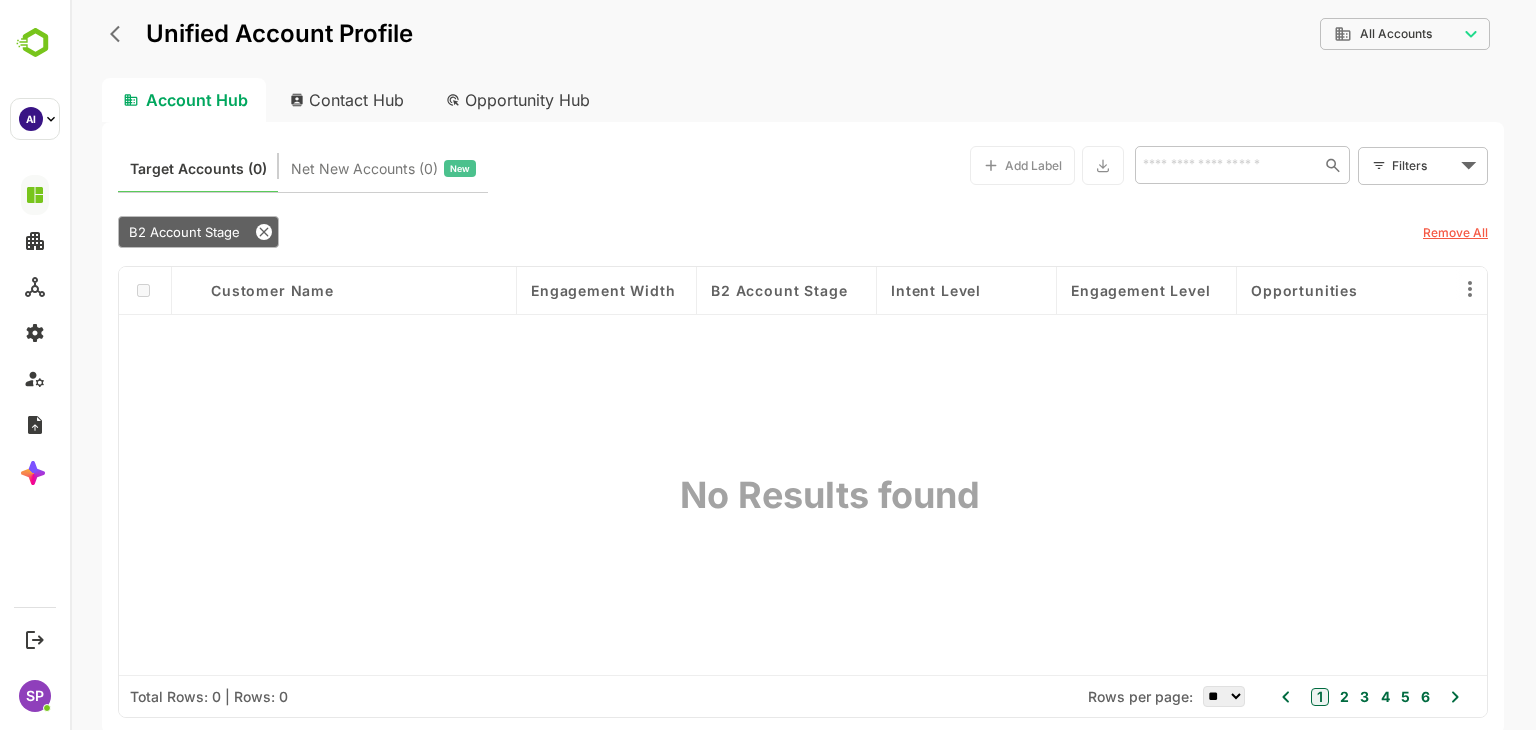 click on "Contact Hub" at bounding box center (348, 100) 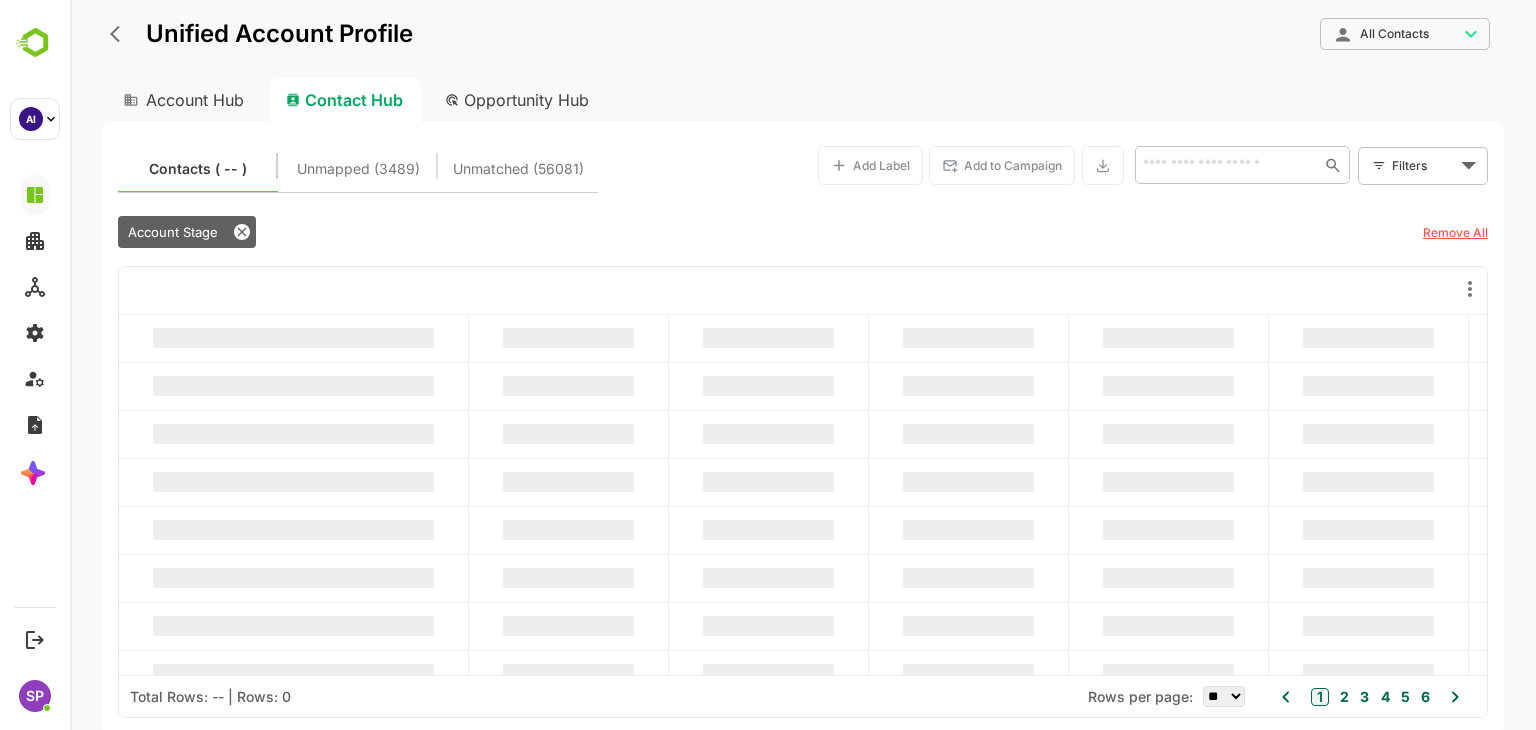 click on "Account Hub" at bounding box center (182, 100) 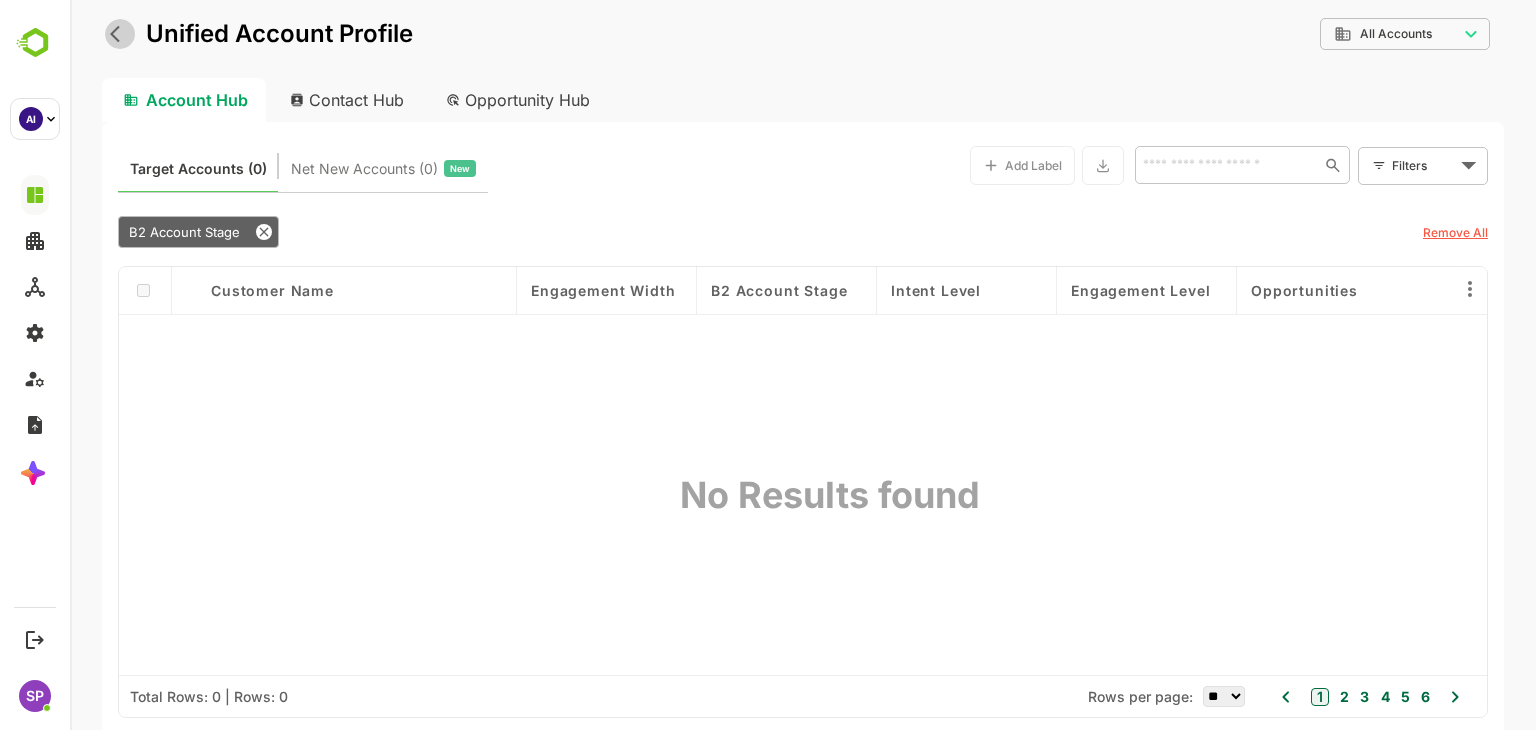 click 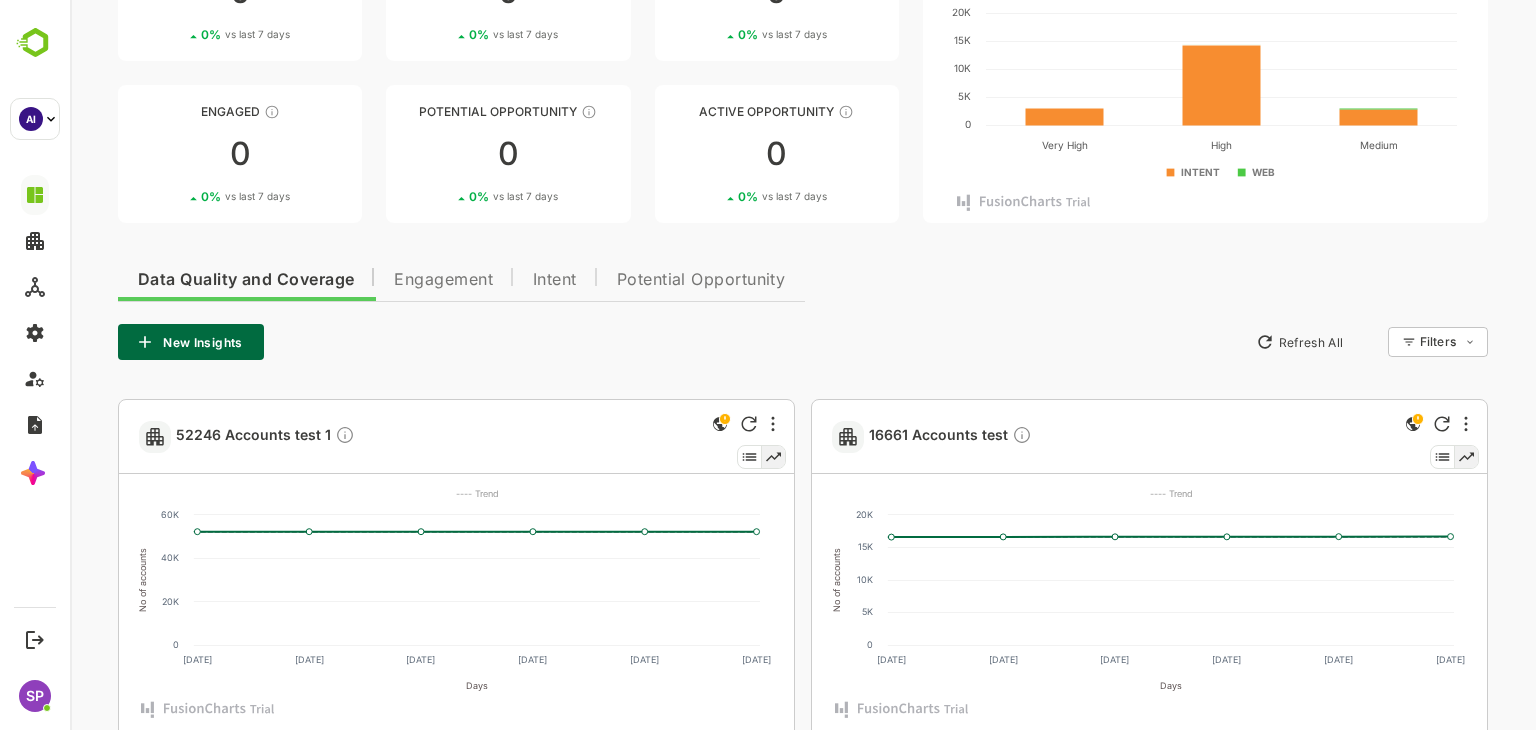 scroll, scrollTop: 196, scrollLeft: 0, axis: vertical 